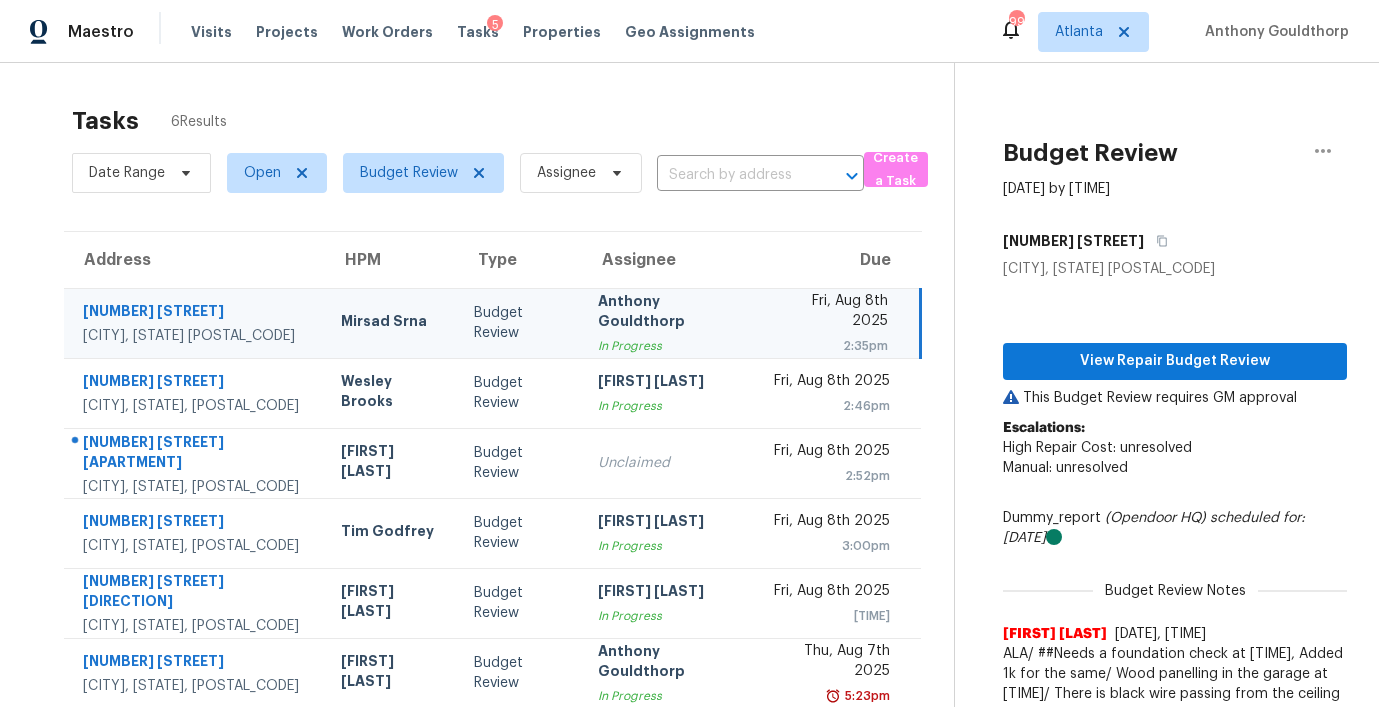scroll, scrollTop: 0, scrollLeft: 0, axis: both 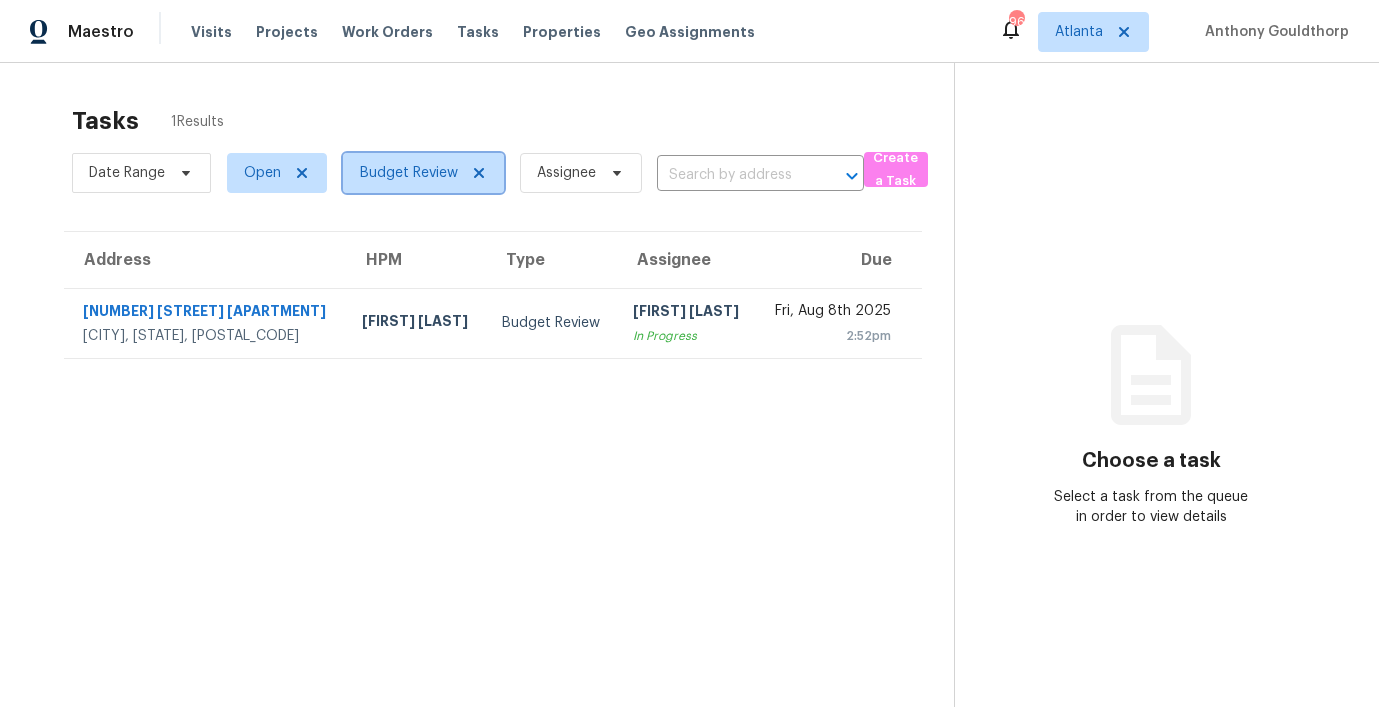 click on "Budget Review" at bounding box center [423, 173] 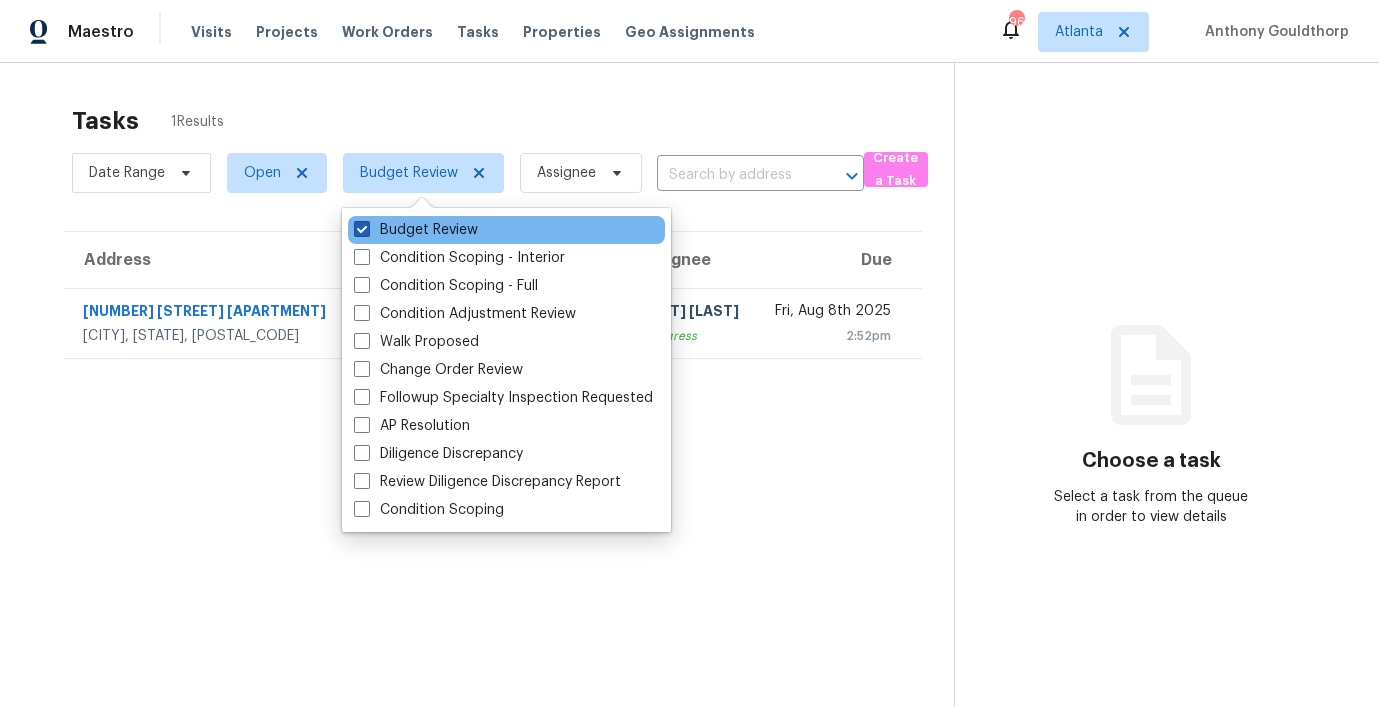 click at bounding box center (362, 229) 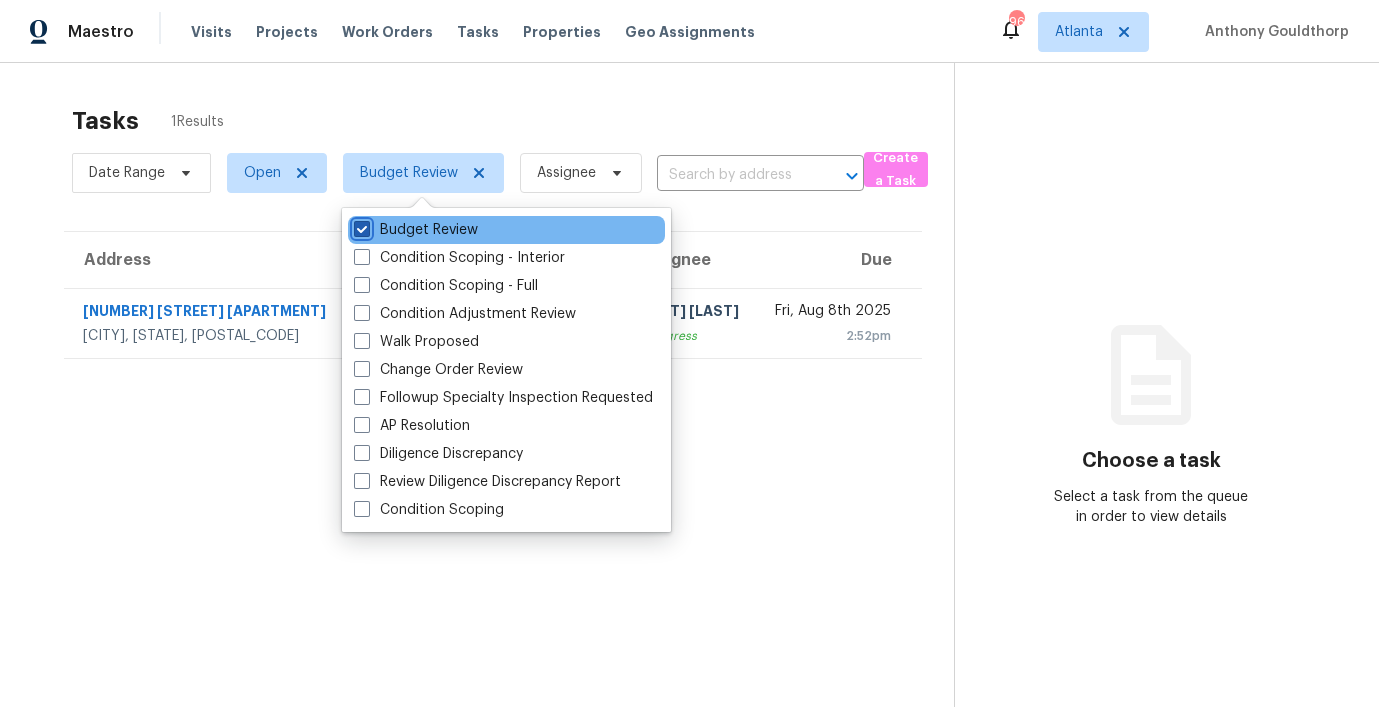 click on "Budget Review" at bounding box center (360, 226) 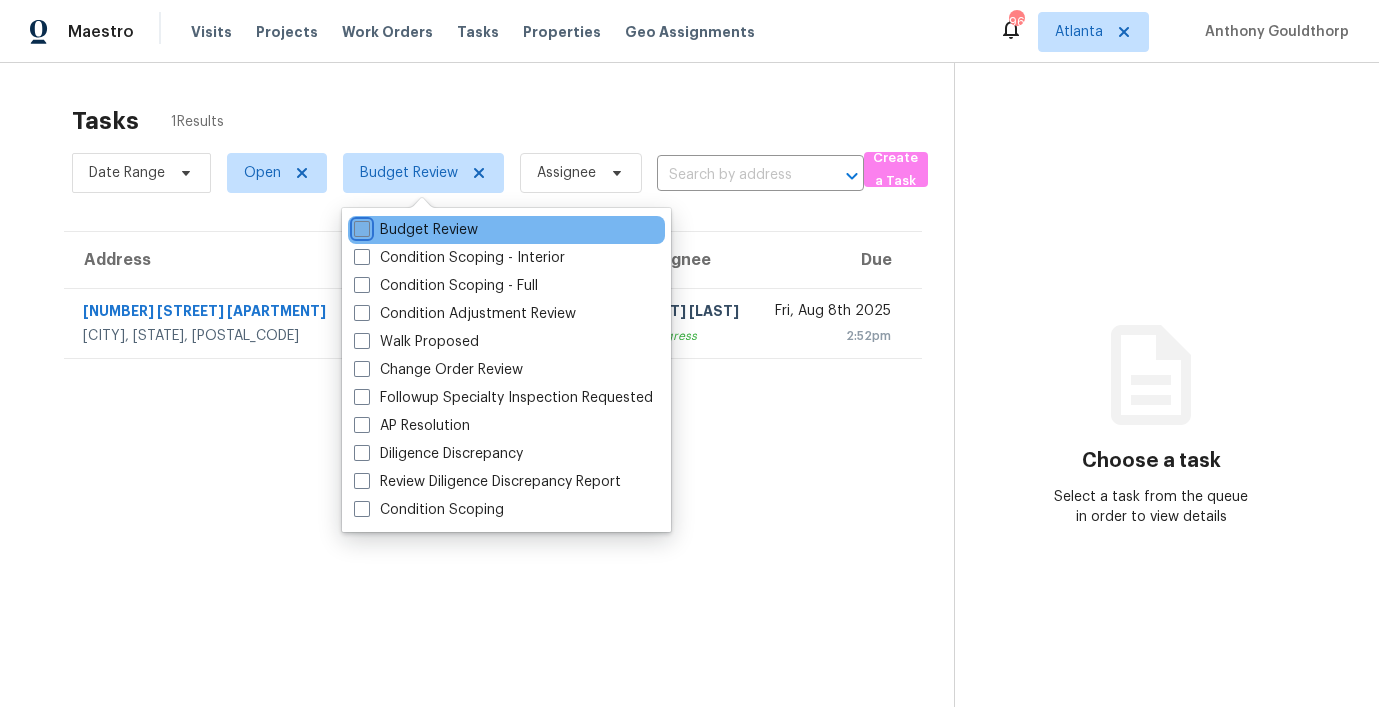 checkbox on "false" 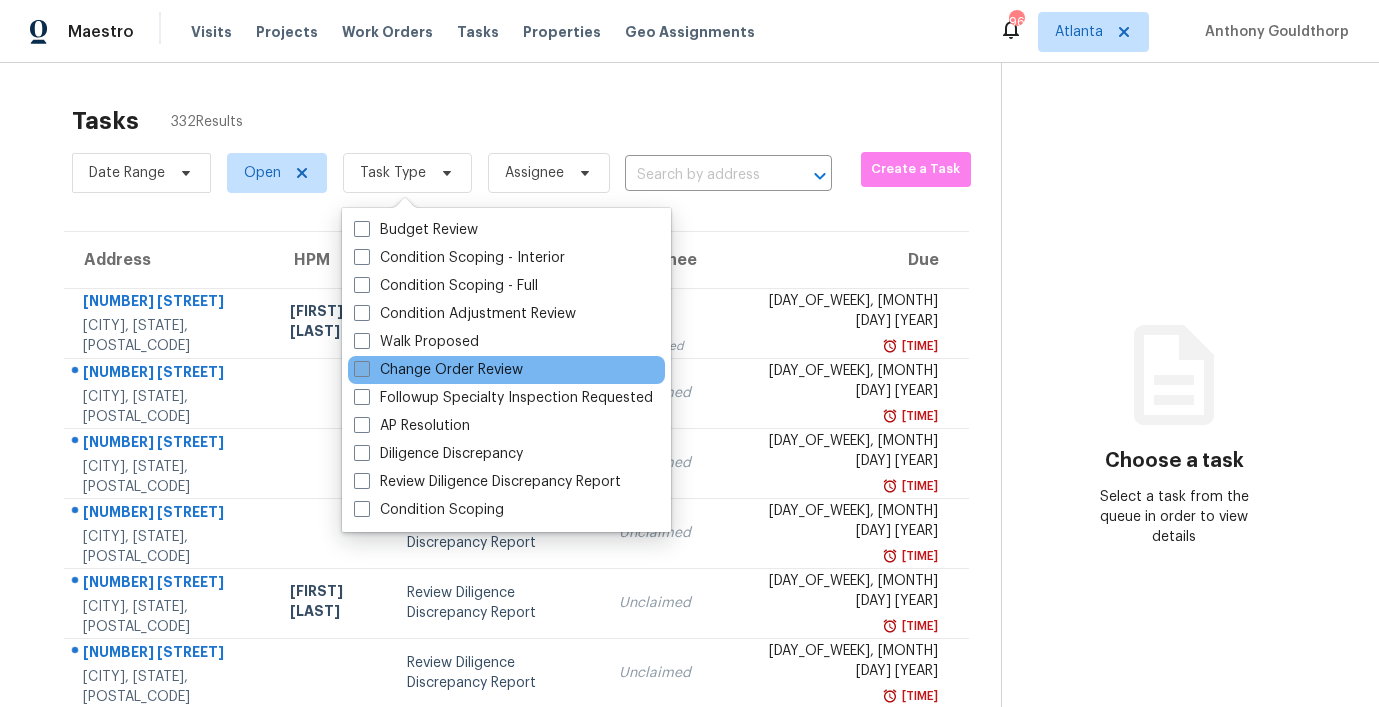 click at bounding box center (362, 369) 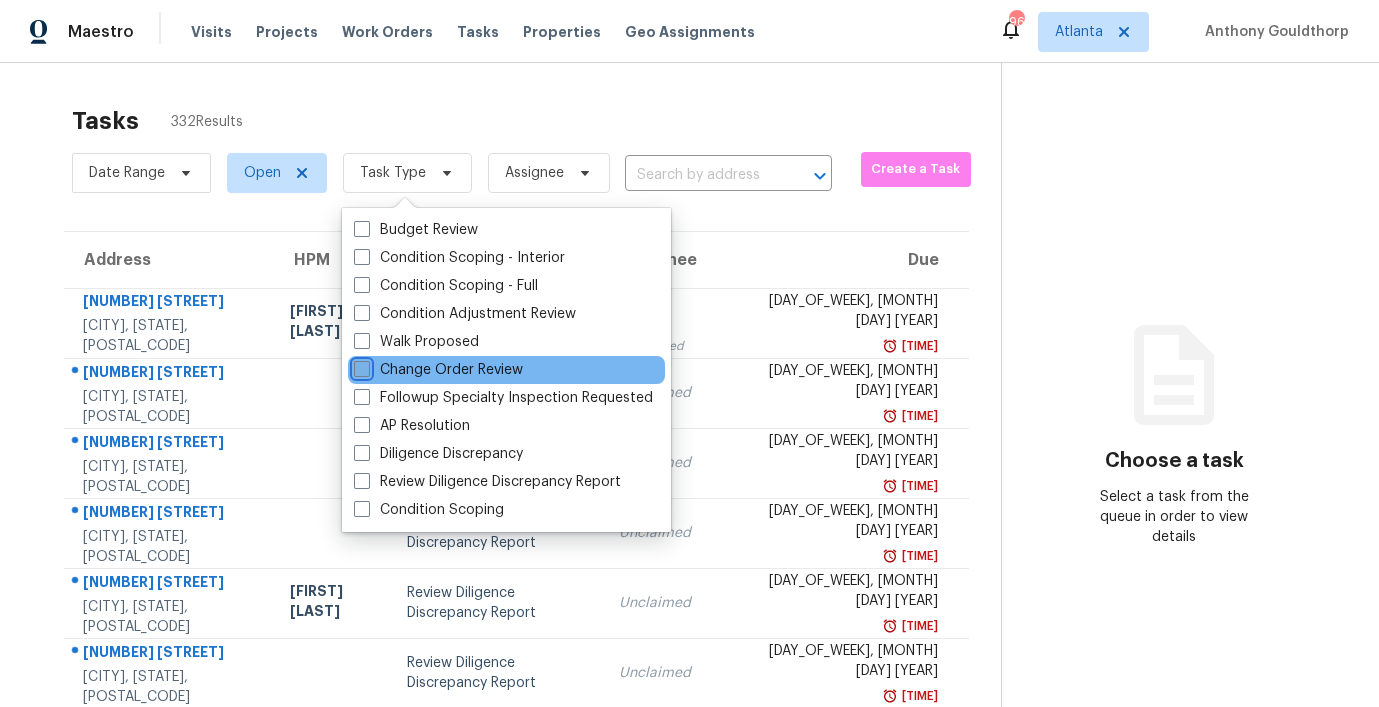 click on "Change Order Review" at bounding box center [360, 366] 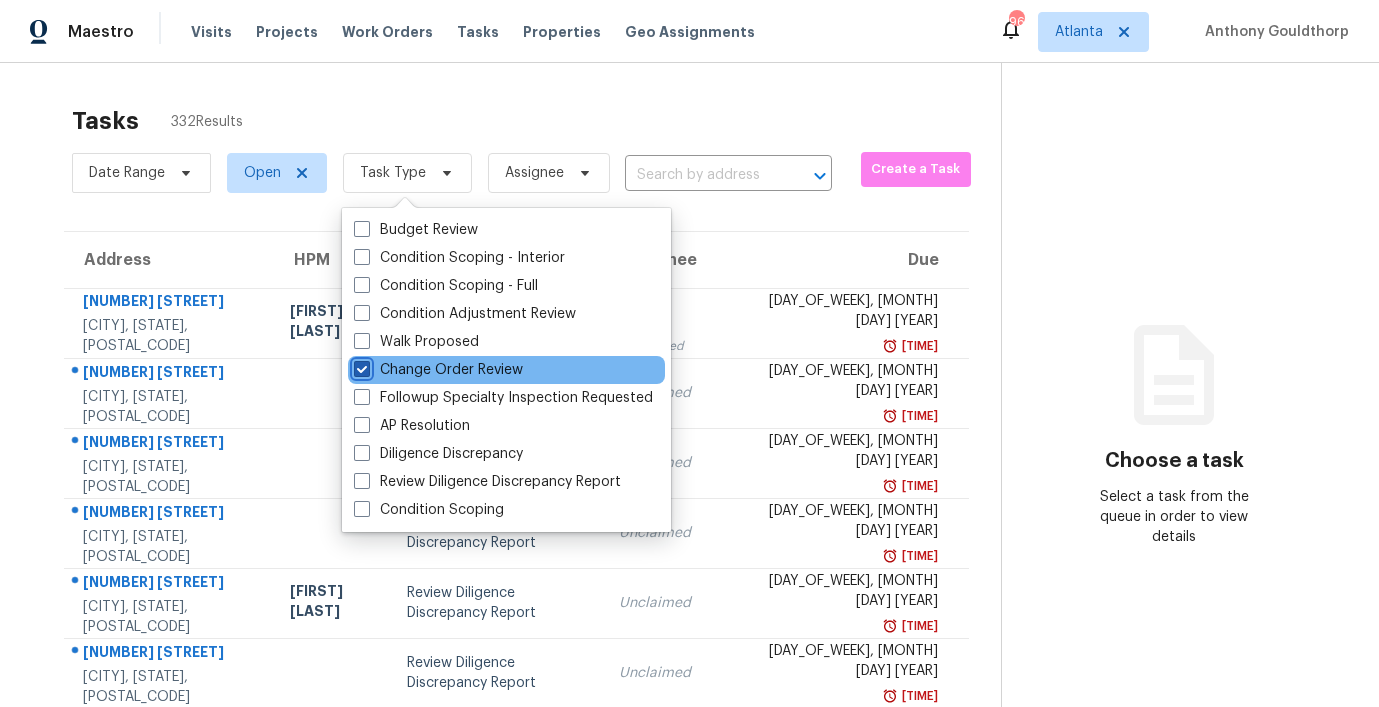 checkbox on "true" 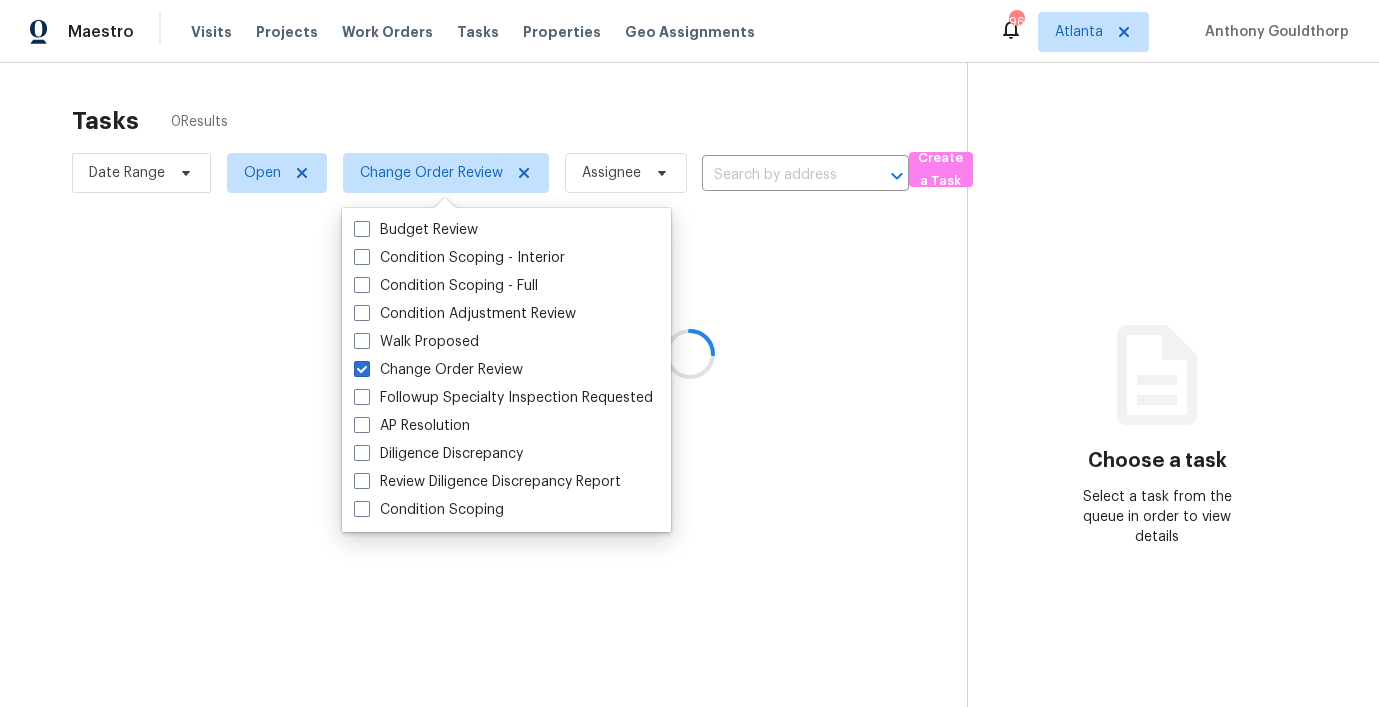 click at bounding box center [689, 353] 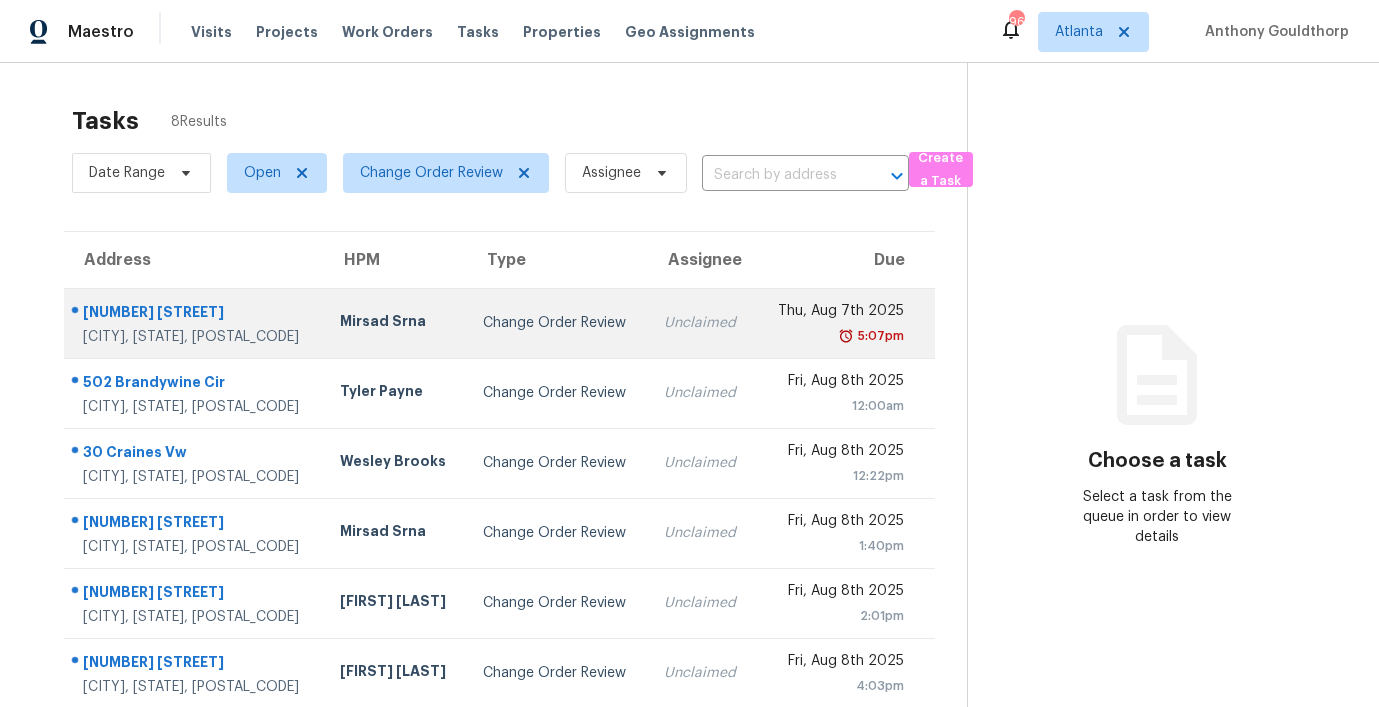 click on "Mirsad Srna" at bounding box center (395, 323) 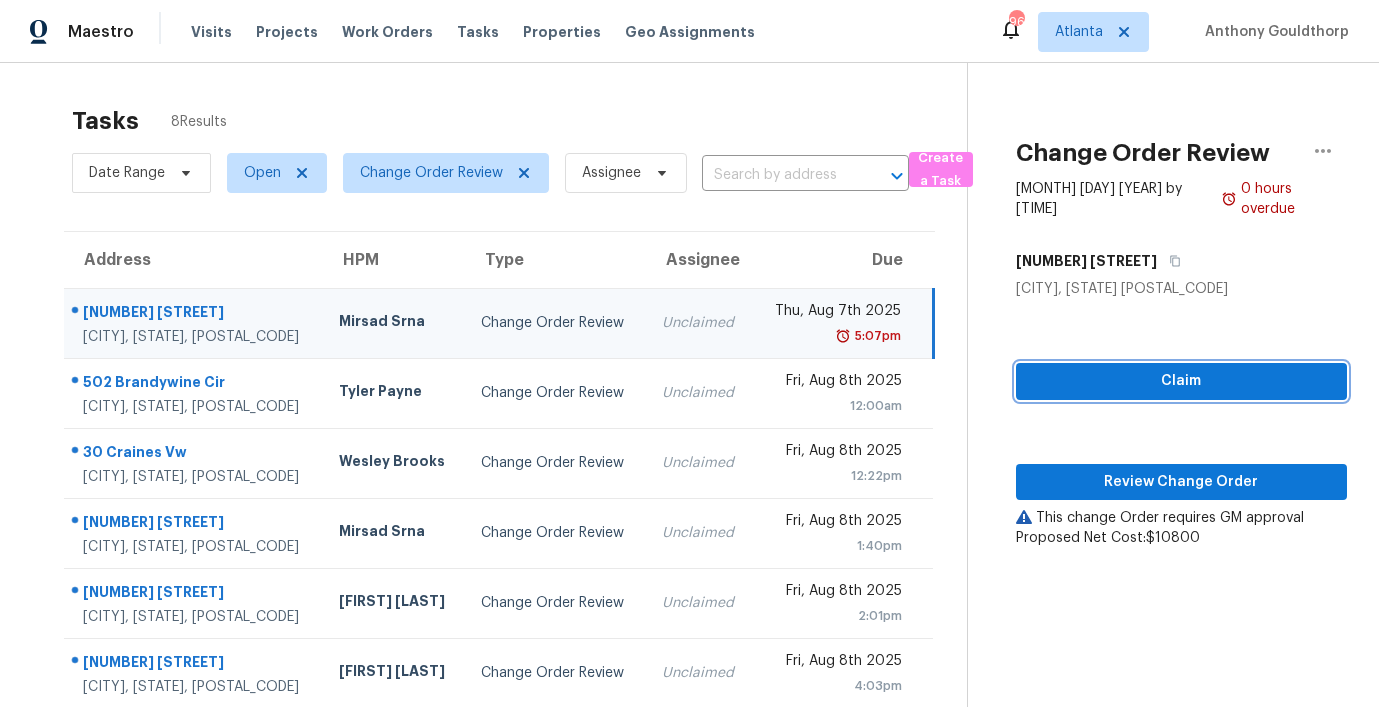 click on "Claim" at bounding box center [1181, 381] 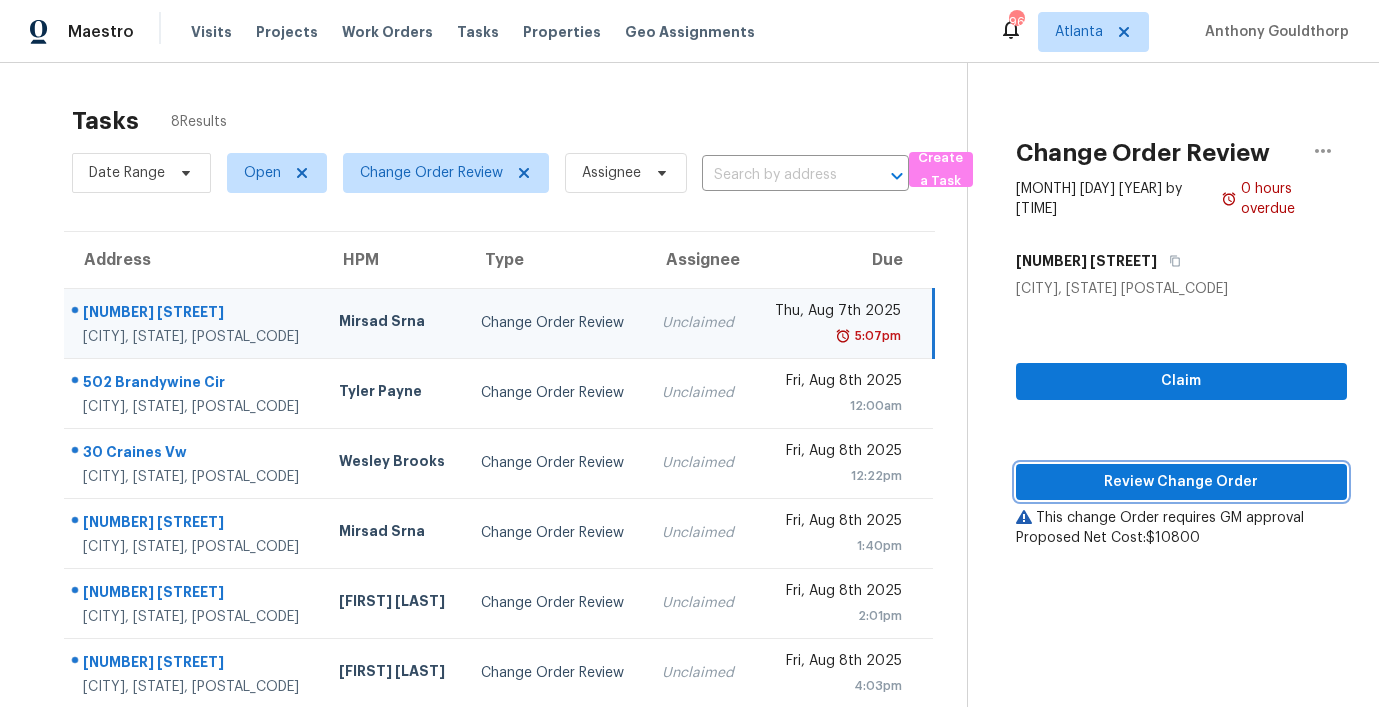 click on "Review Change Order" at bounding box center [1181, 482] 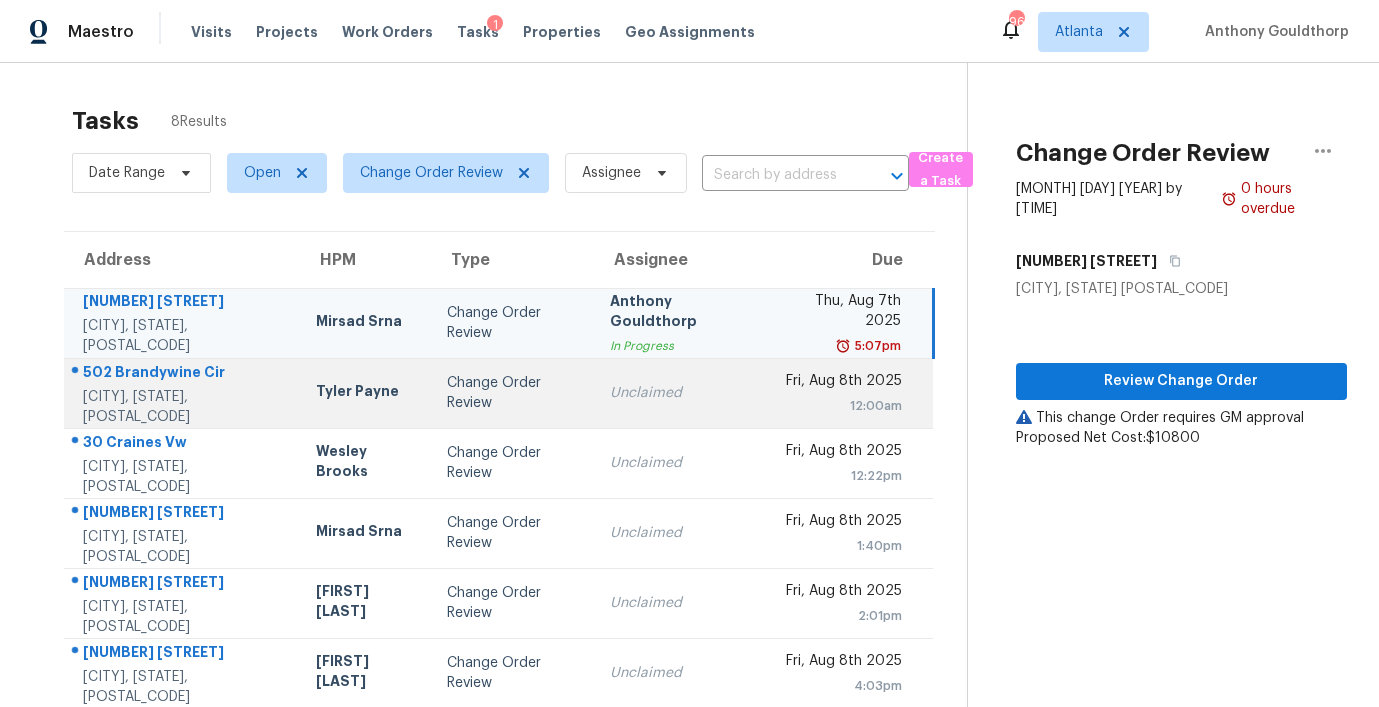 click on "Tyler Payne" at bounding box center (365, 393) 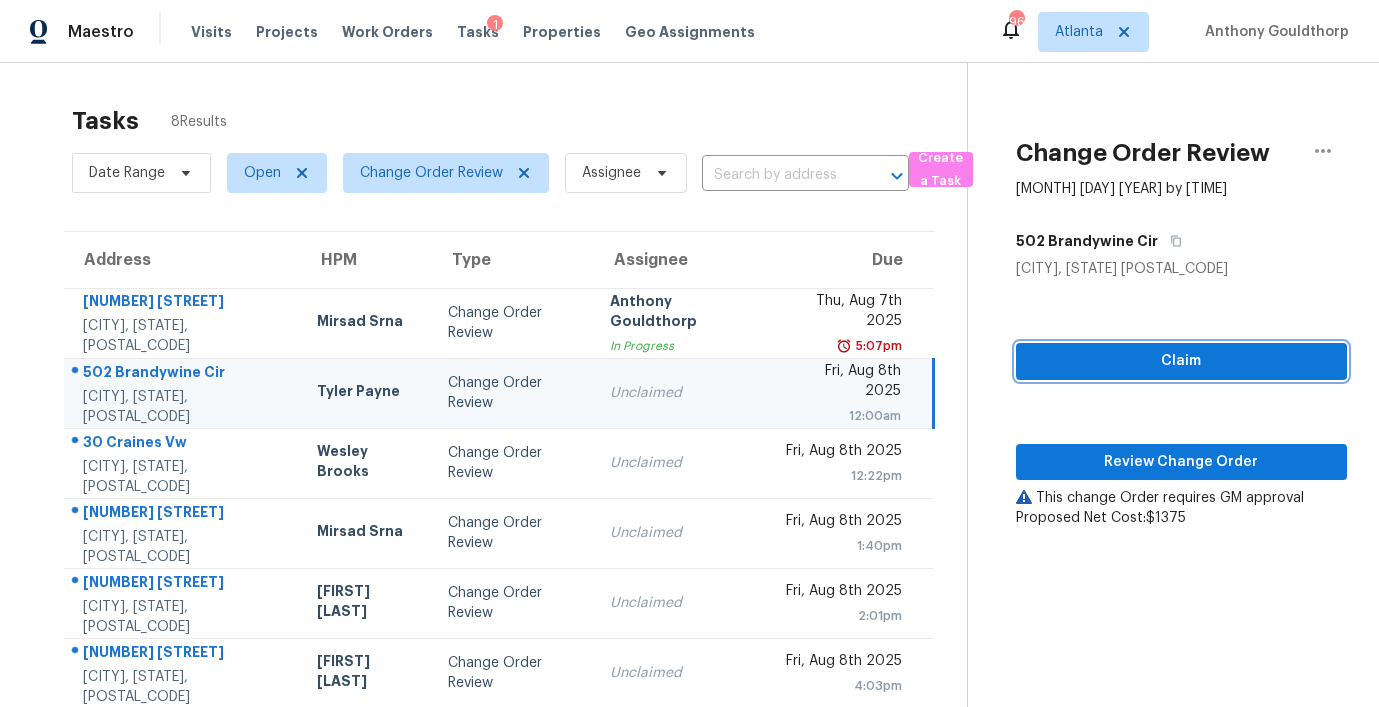 click on "Claim" at bounding box center [1181, 361] 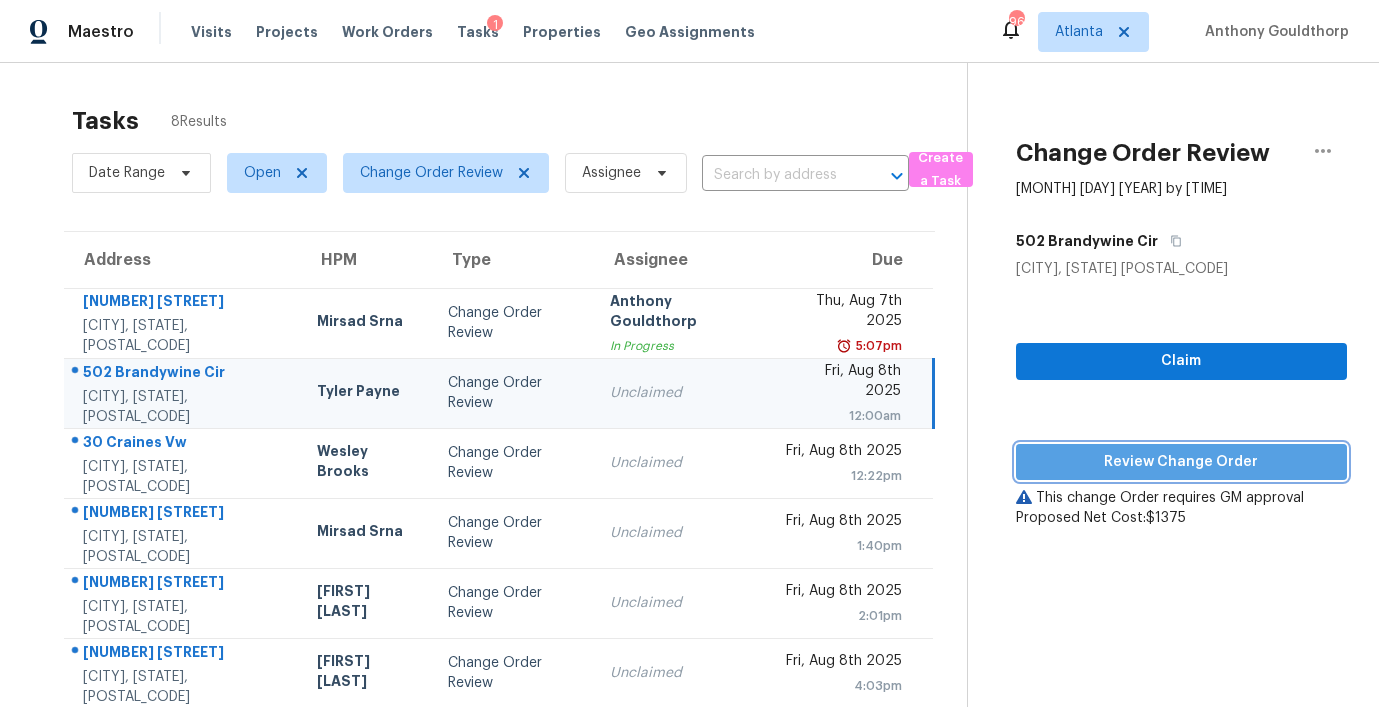 click on "Review Change Order" at bounding box center (1181, 462) 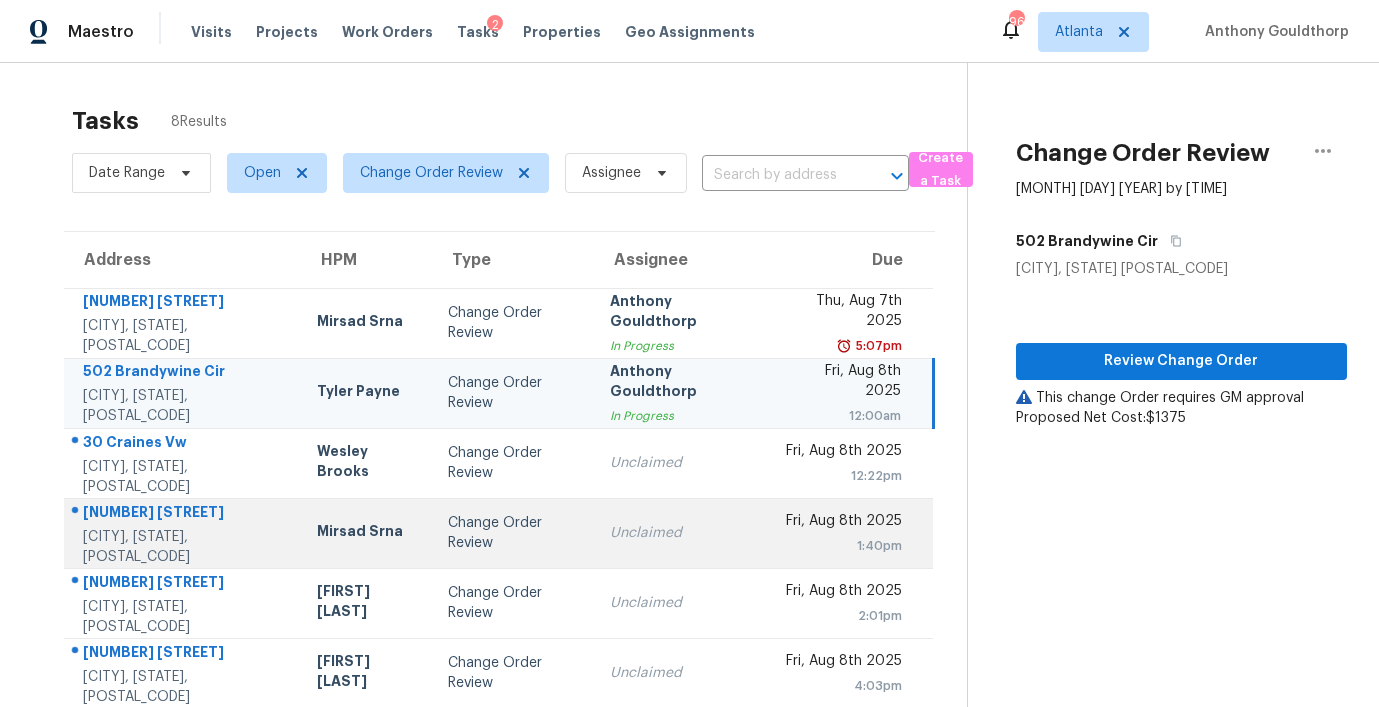 click on "Mirsad Srna" at bounding box center [366, 533] 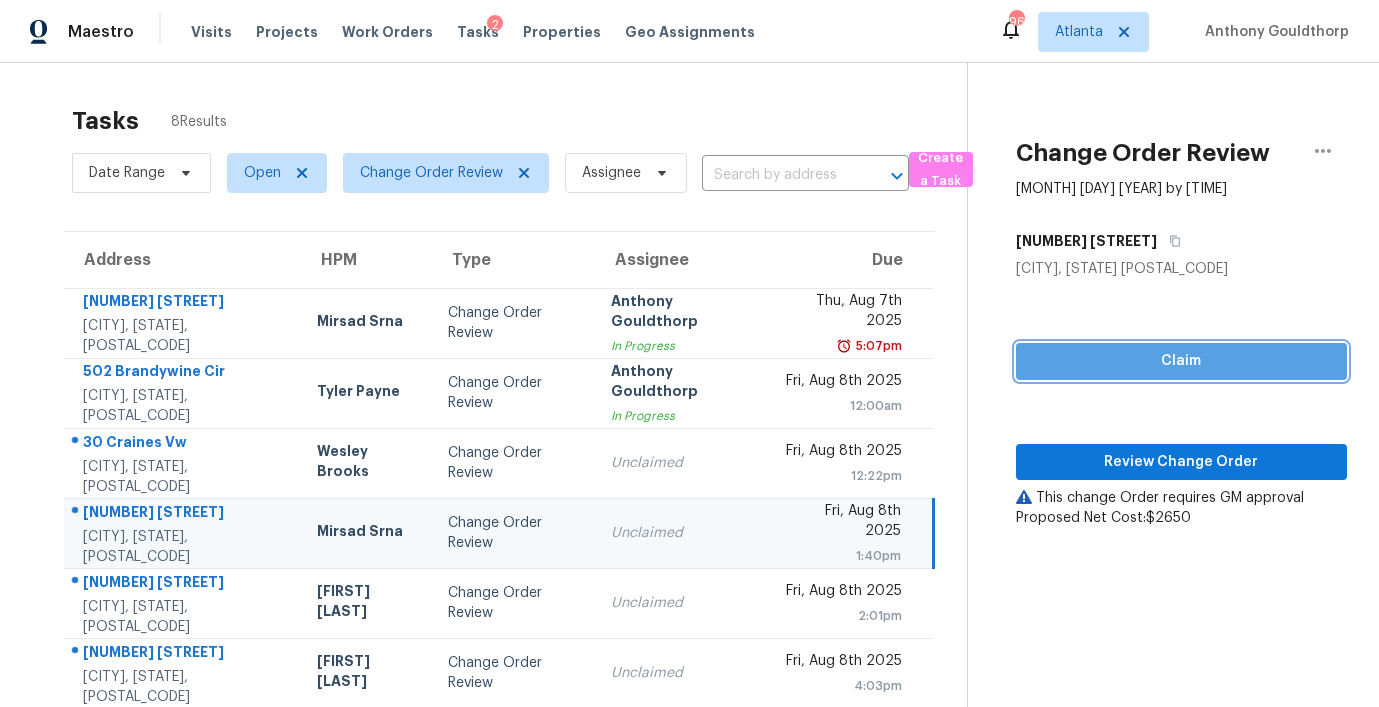 click on "Claim" at bounding box center (1181, 361) 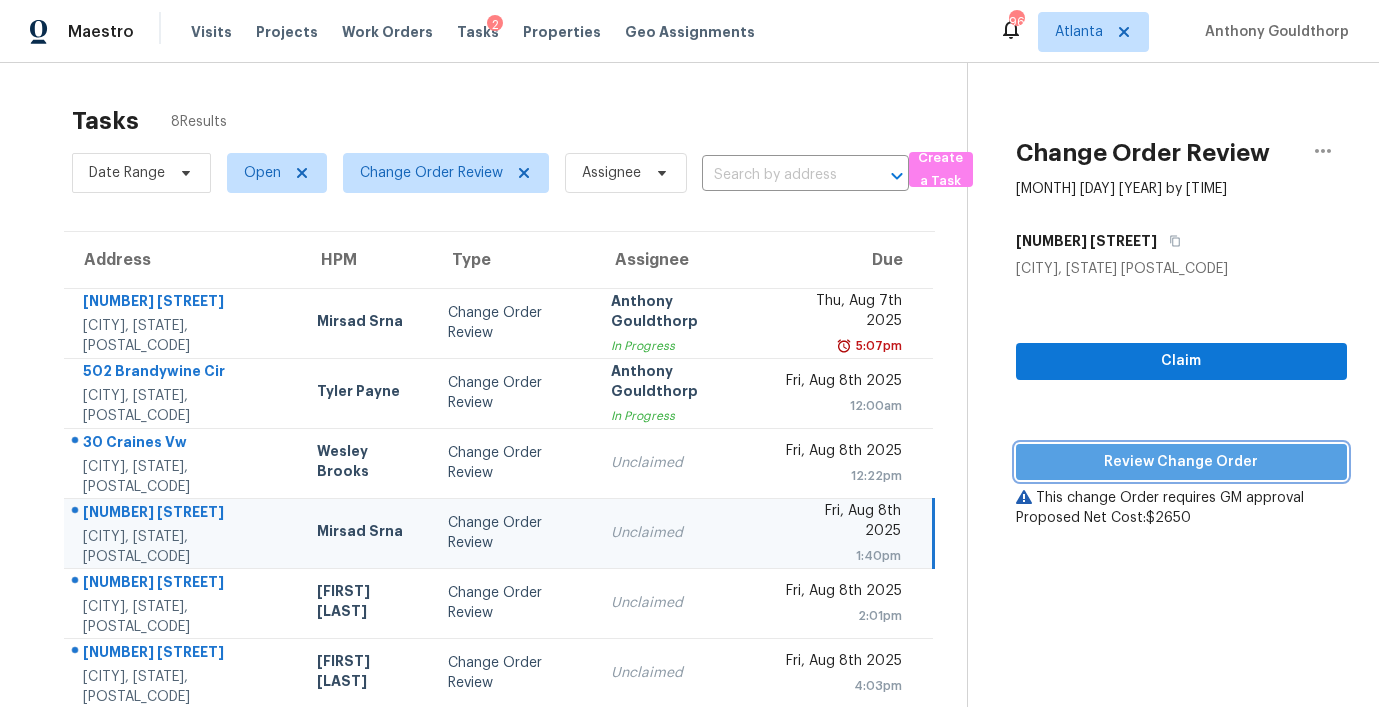 click on "Review Change Order" at bounding box center (1181, 462) 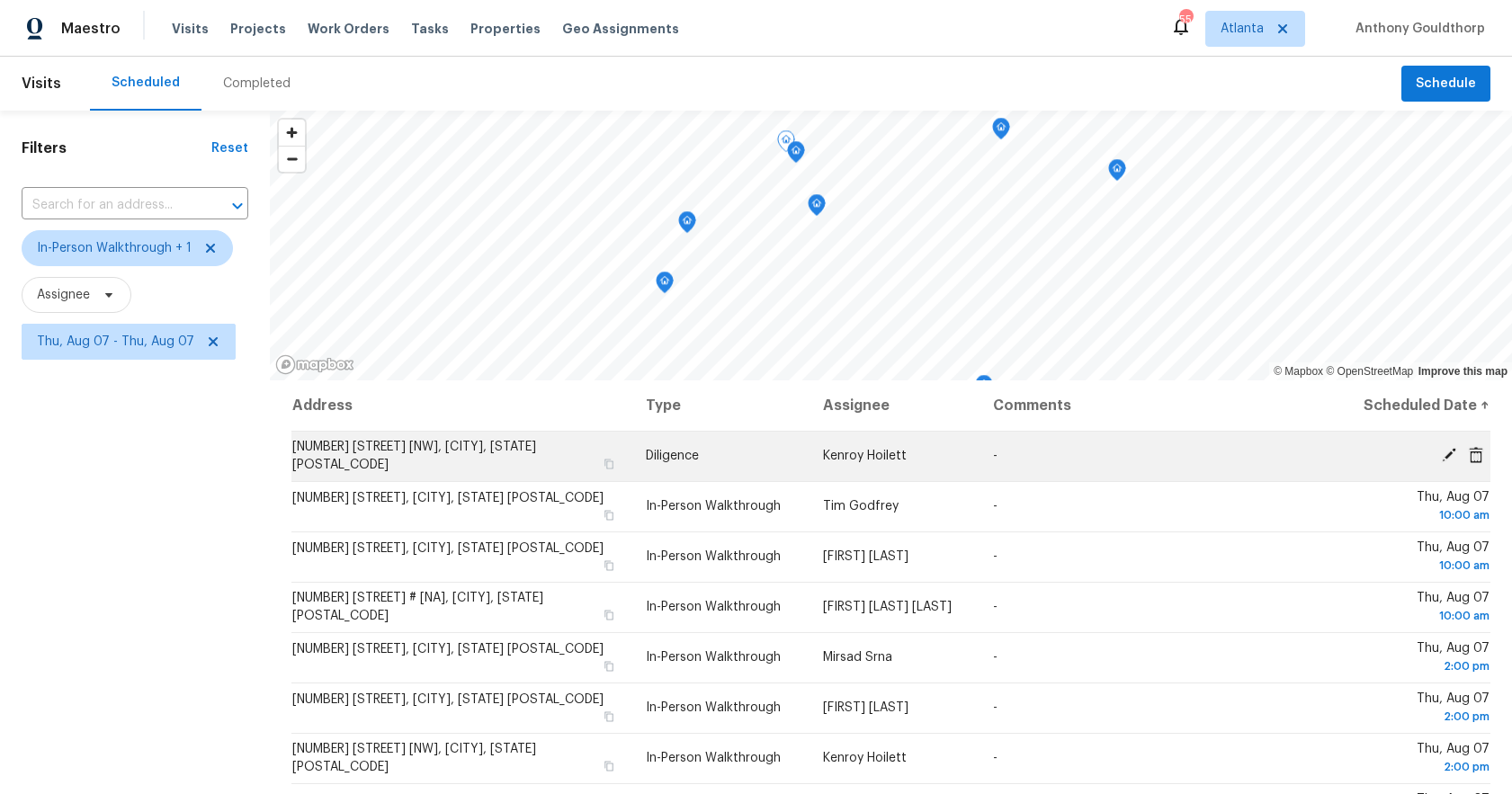 scroll, scrollTop: 0, scrollLeft: 0, axis: both 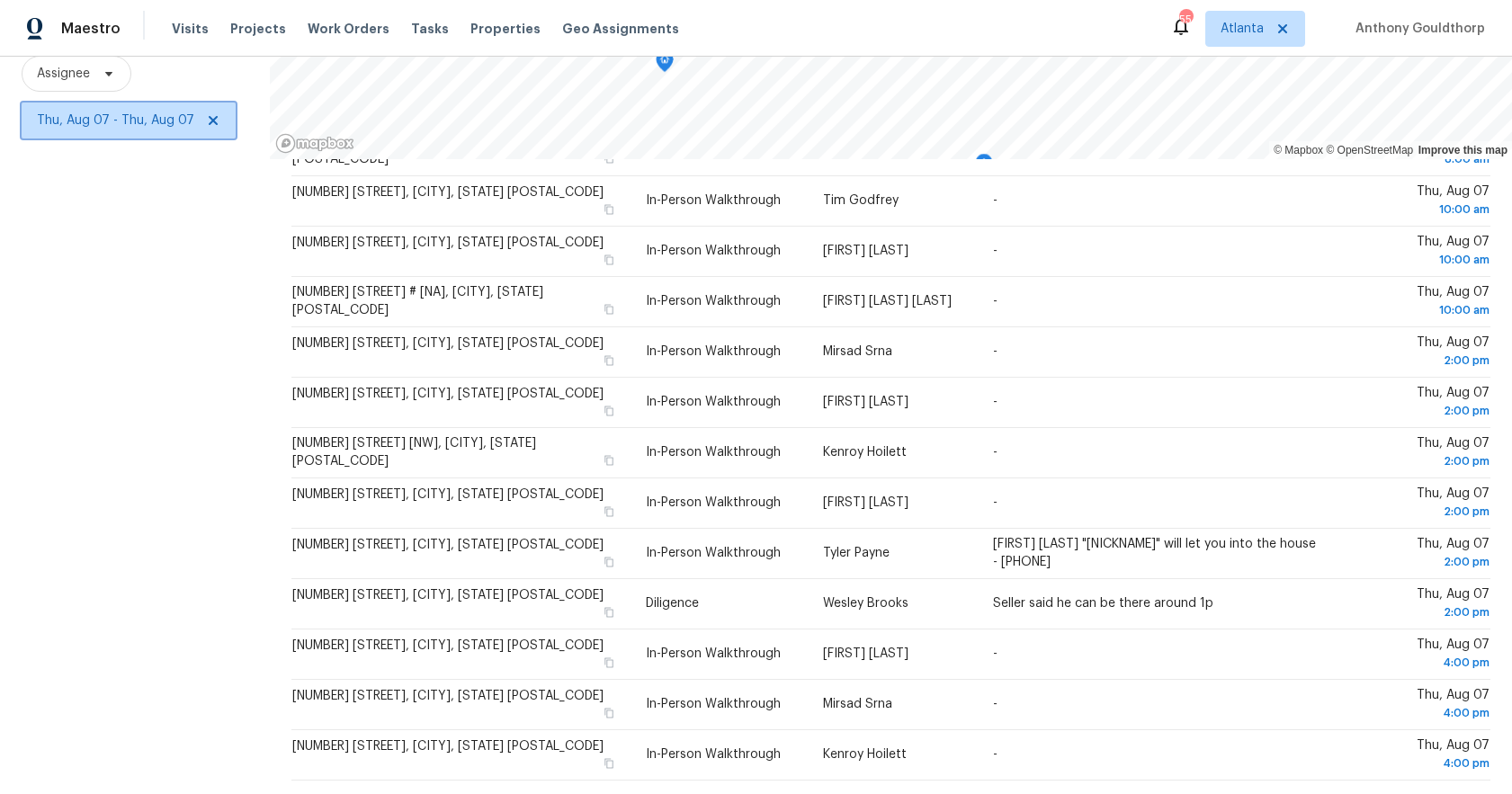 click on "Thu, Aug 07 - Thu, Aug 07" at bounding box center [115, 120] 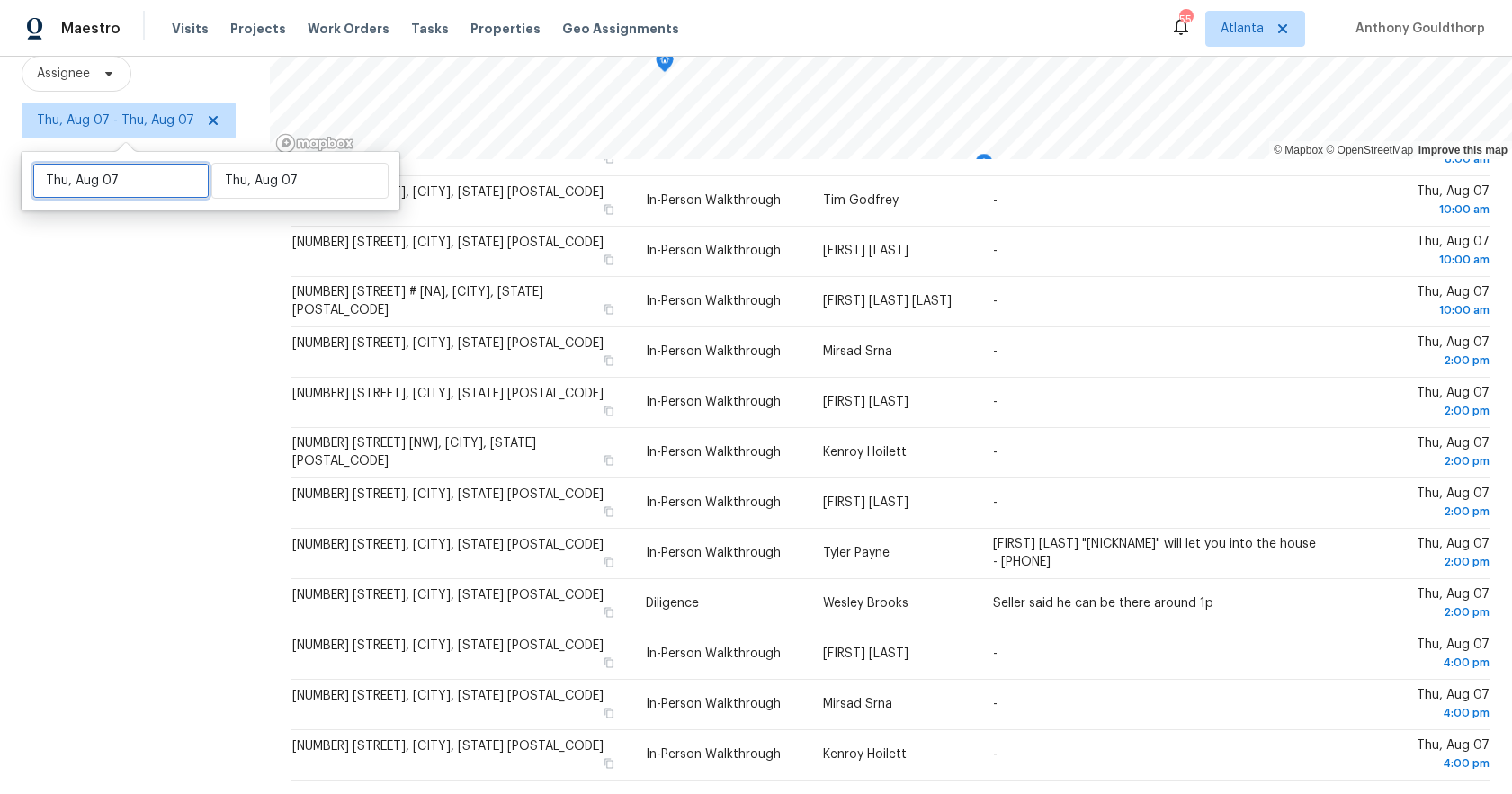 select on "7" 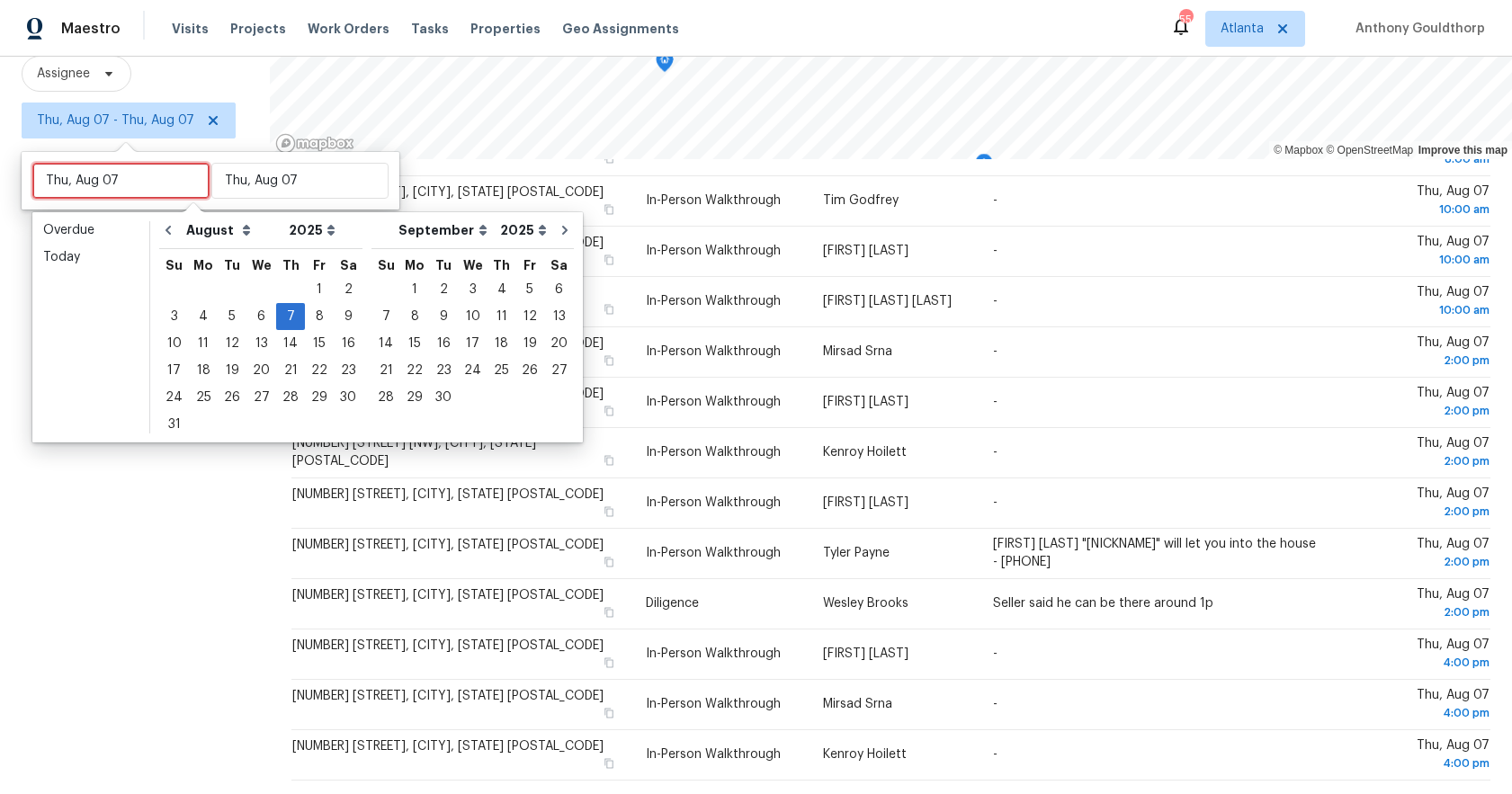 click on "Thu, Aug 07" at bounding box center [121, 181] 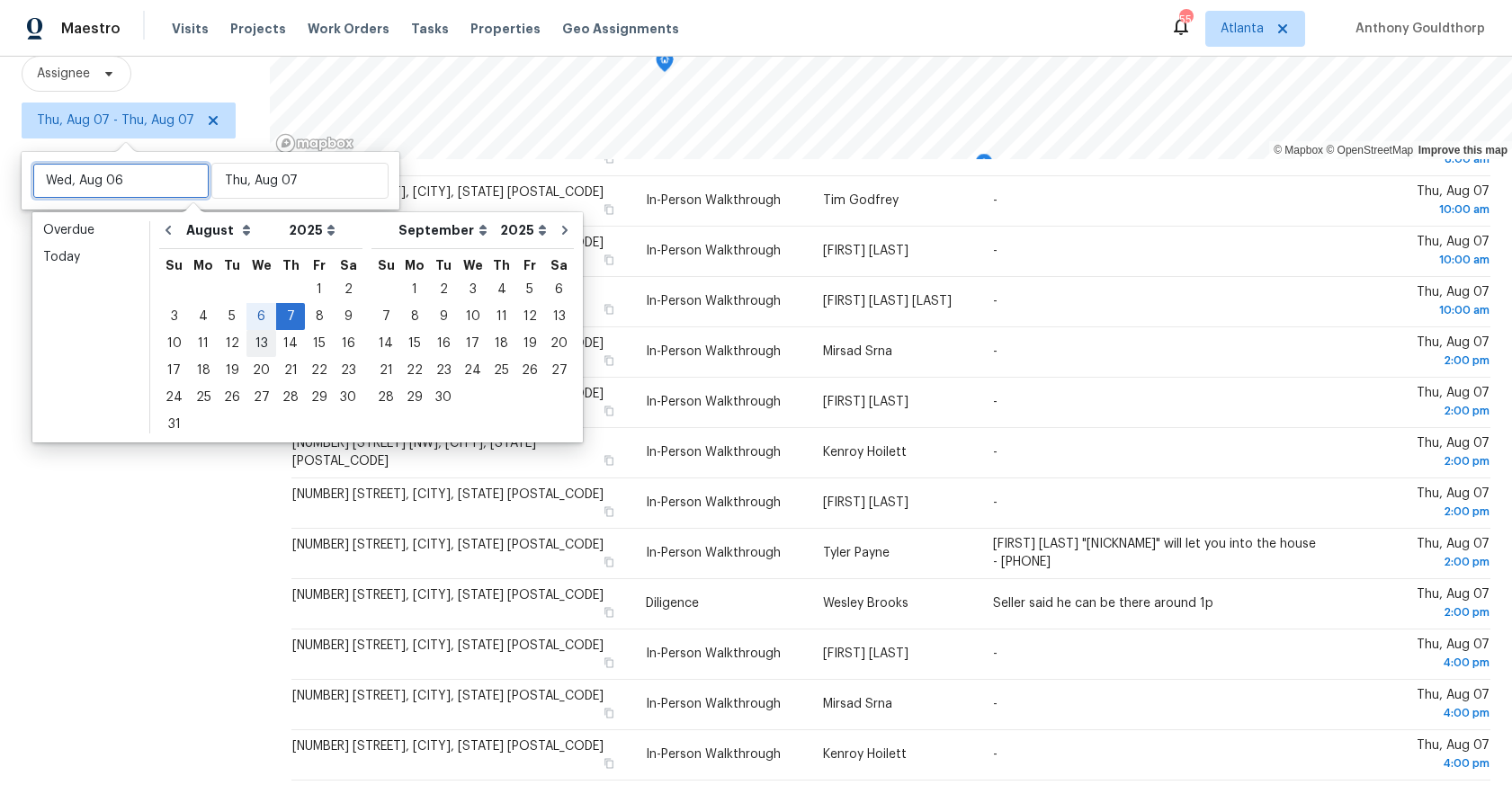 type on "Wed, Aug 13" 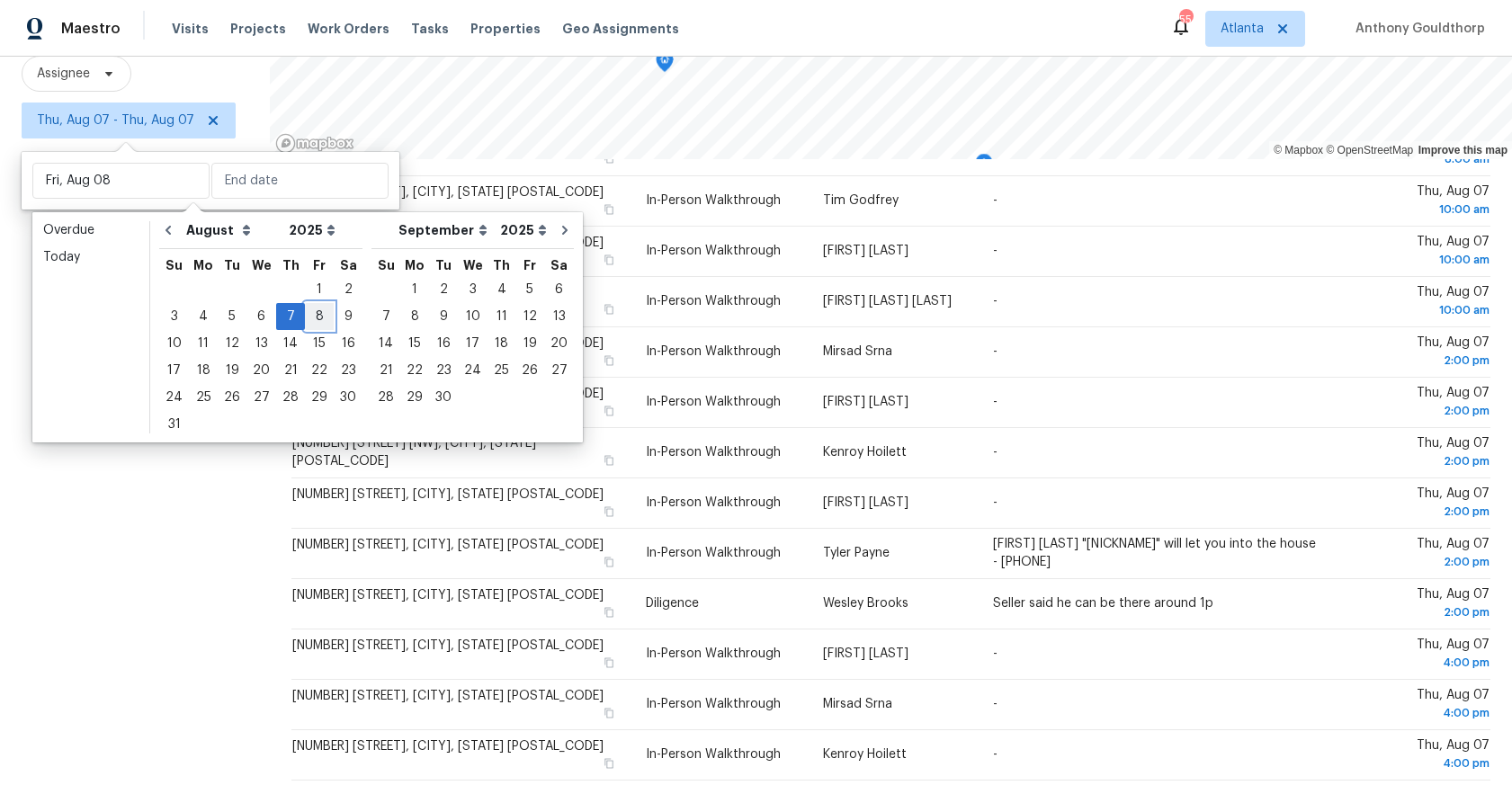click on "8" at bounding box center (319, 317) 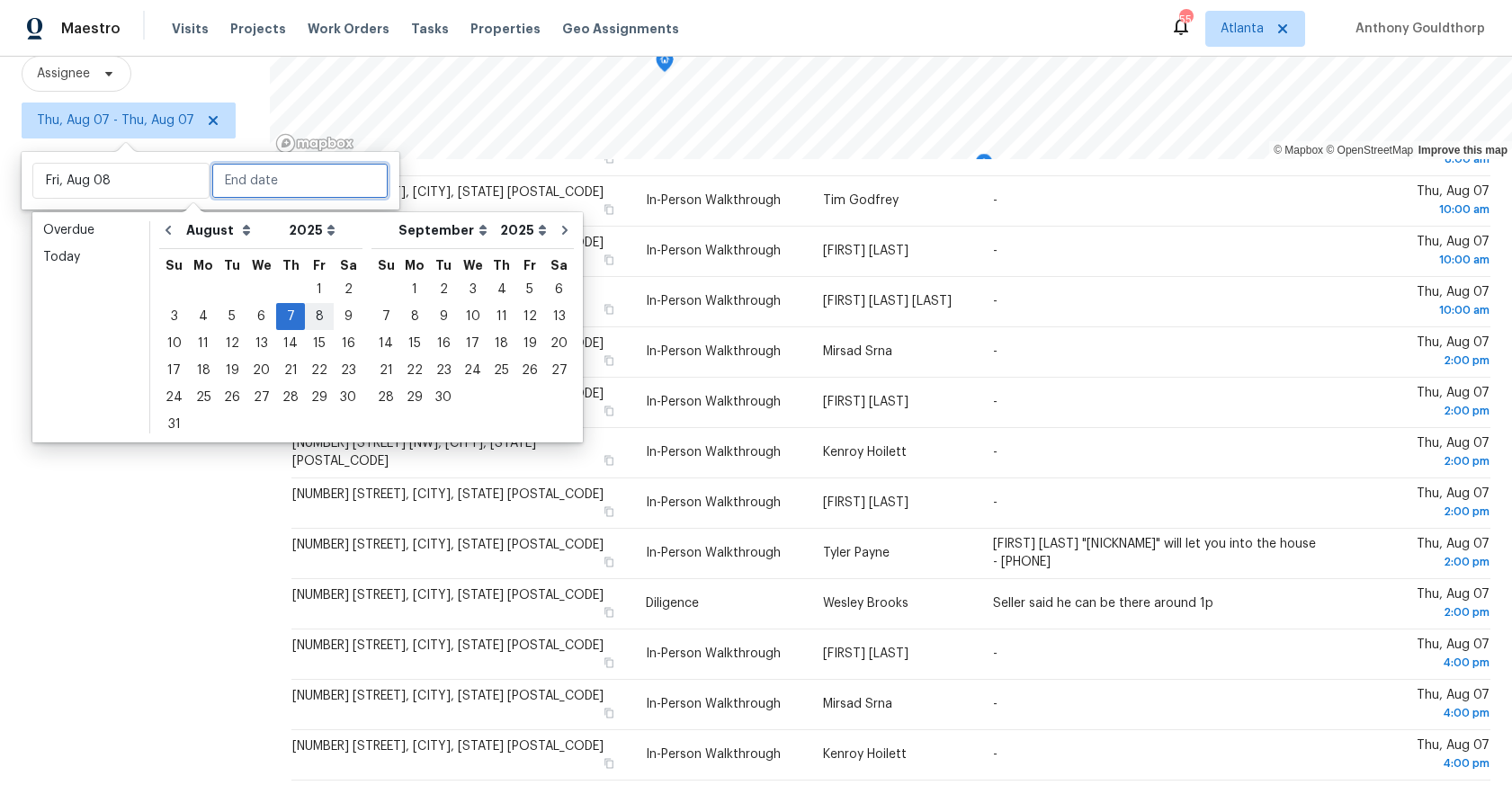 type on "Fri, Aug 08" 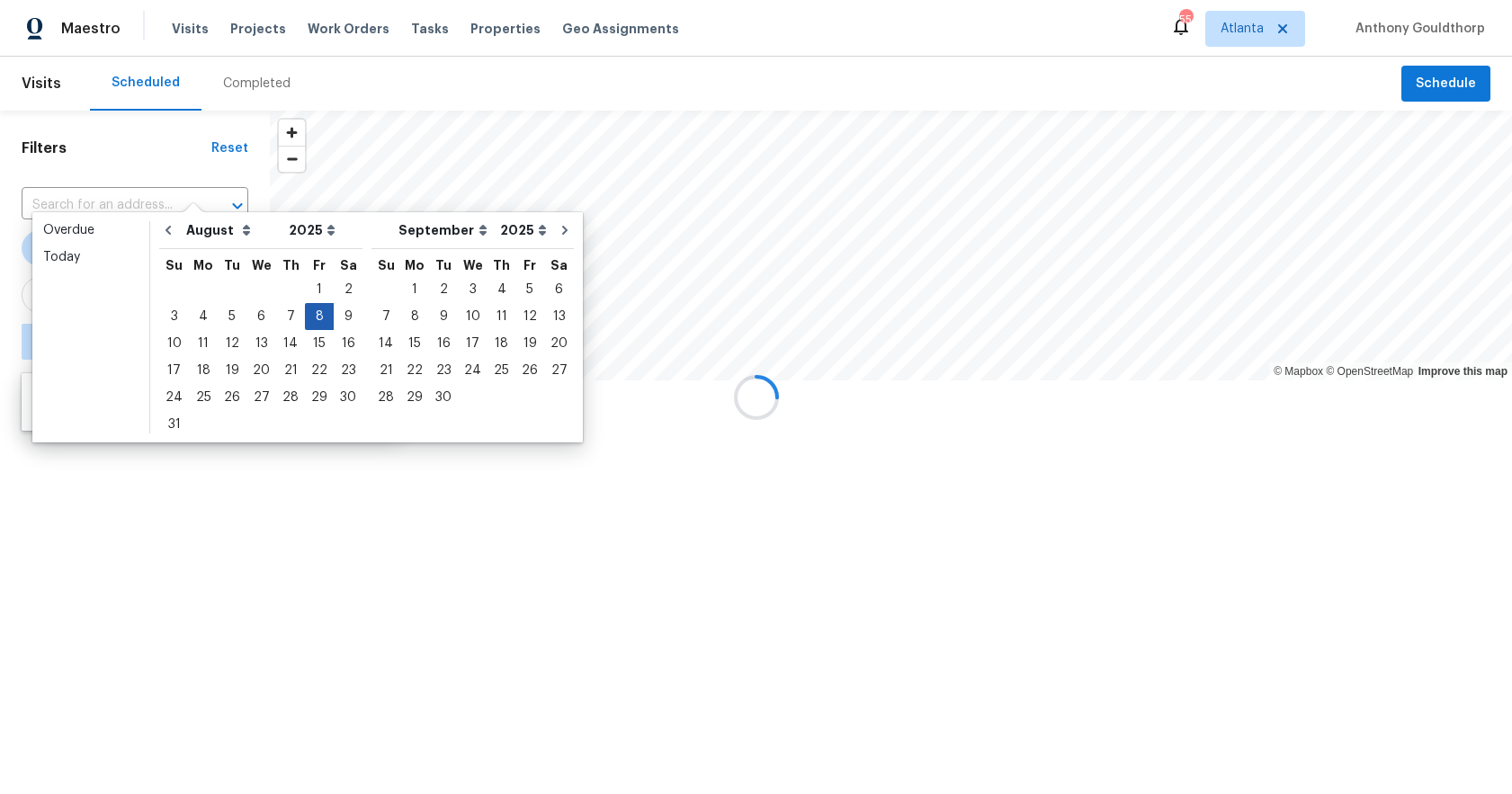 scroll, scrollTop: 0, scrollLeft: 0, axis: both 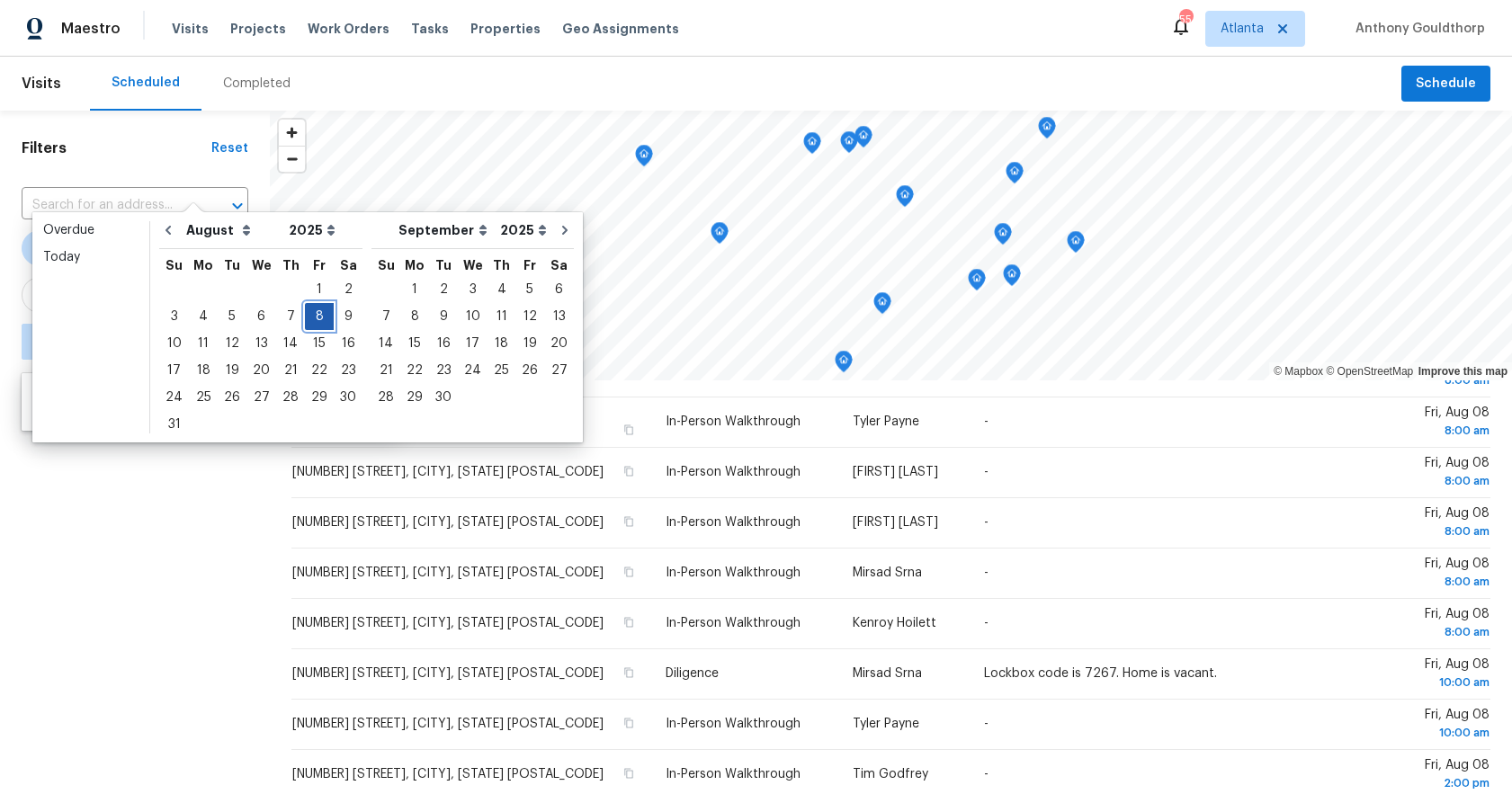 click on "8" at bounding box center (319, 317) 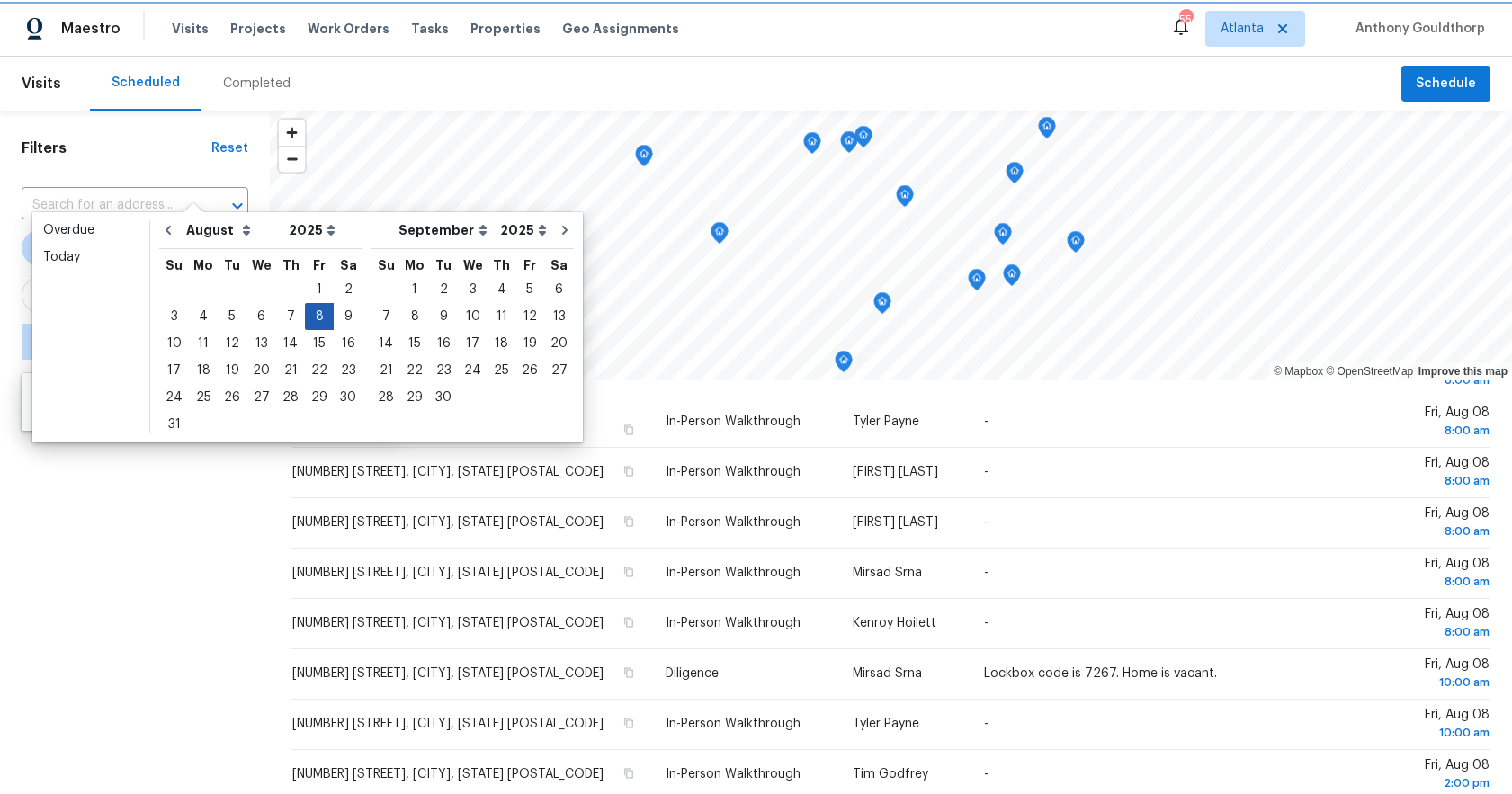 type on "Fri, Aug 08" 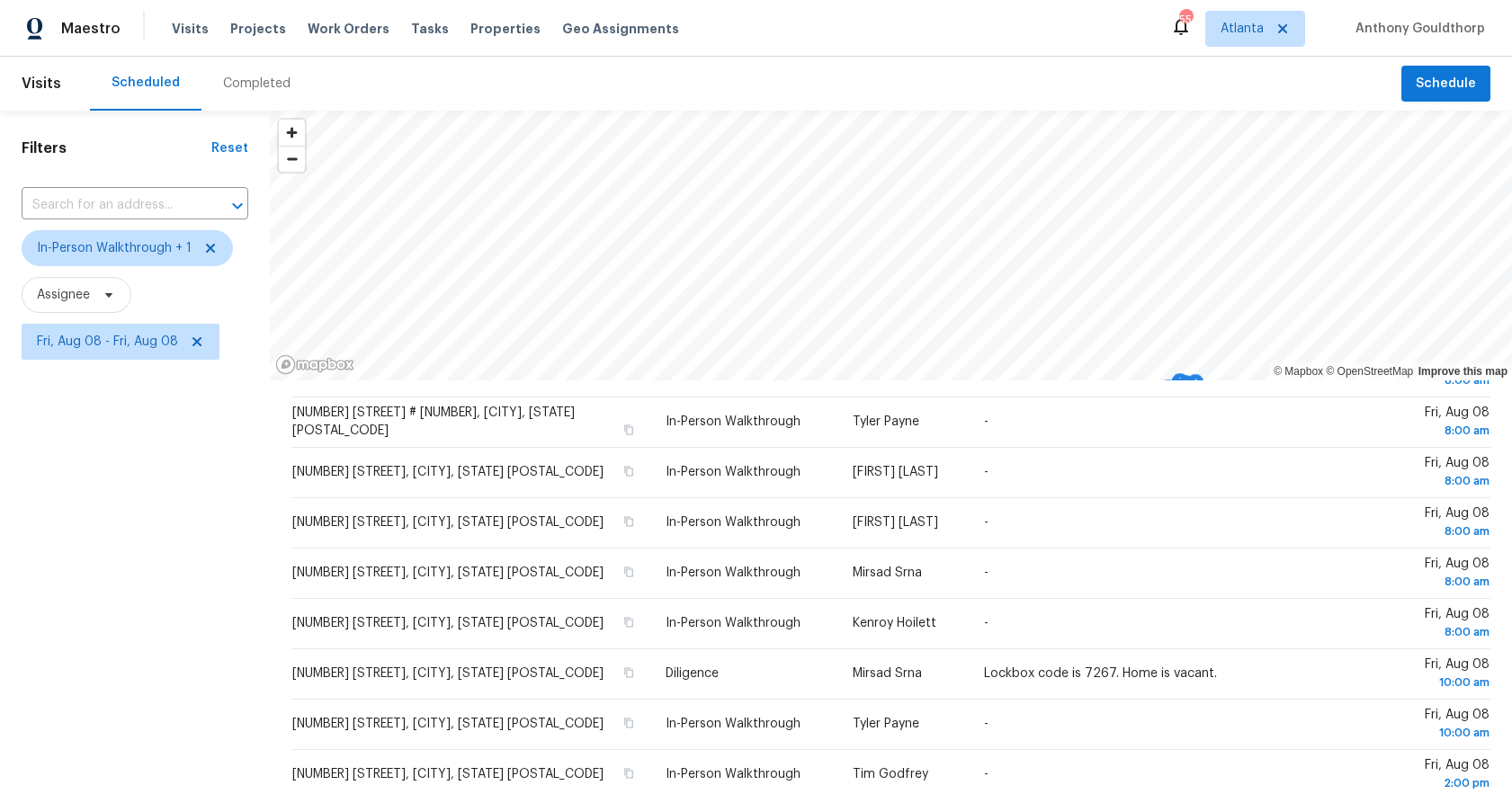click on "Filters Reset ​ In-Person Walkthrough + 1 Assignee Fri, Aug 08 - Fri, Aug 08" at bounding box center [135, 563] 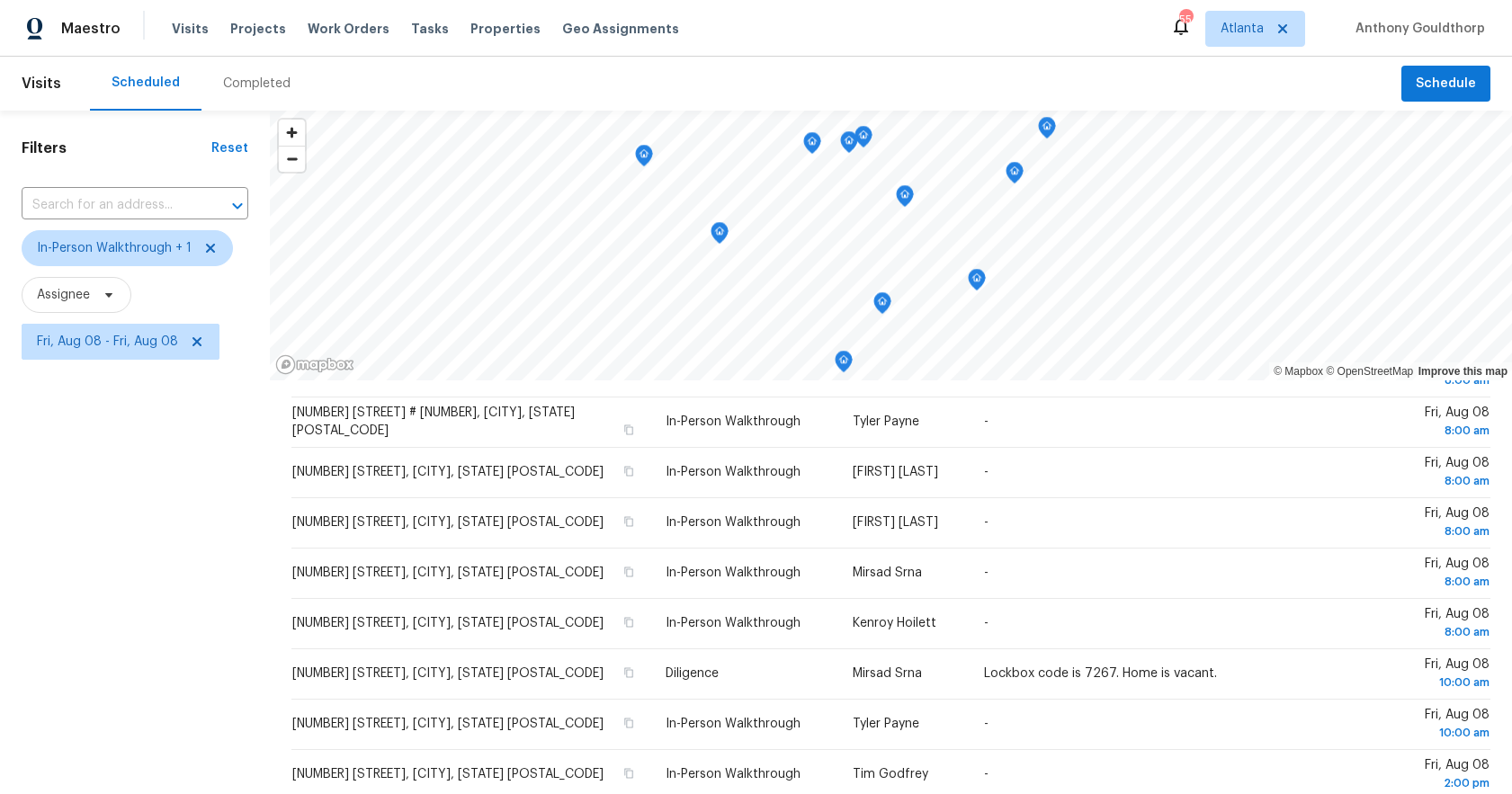drag, startPoint x: 272, startPoint y: 398, endPoint x: 277, endPoint y: 424, distance: 26.476405 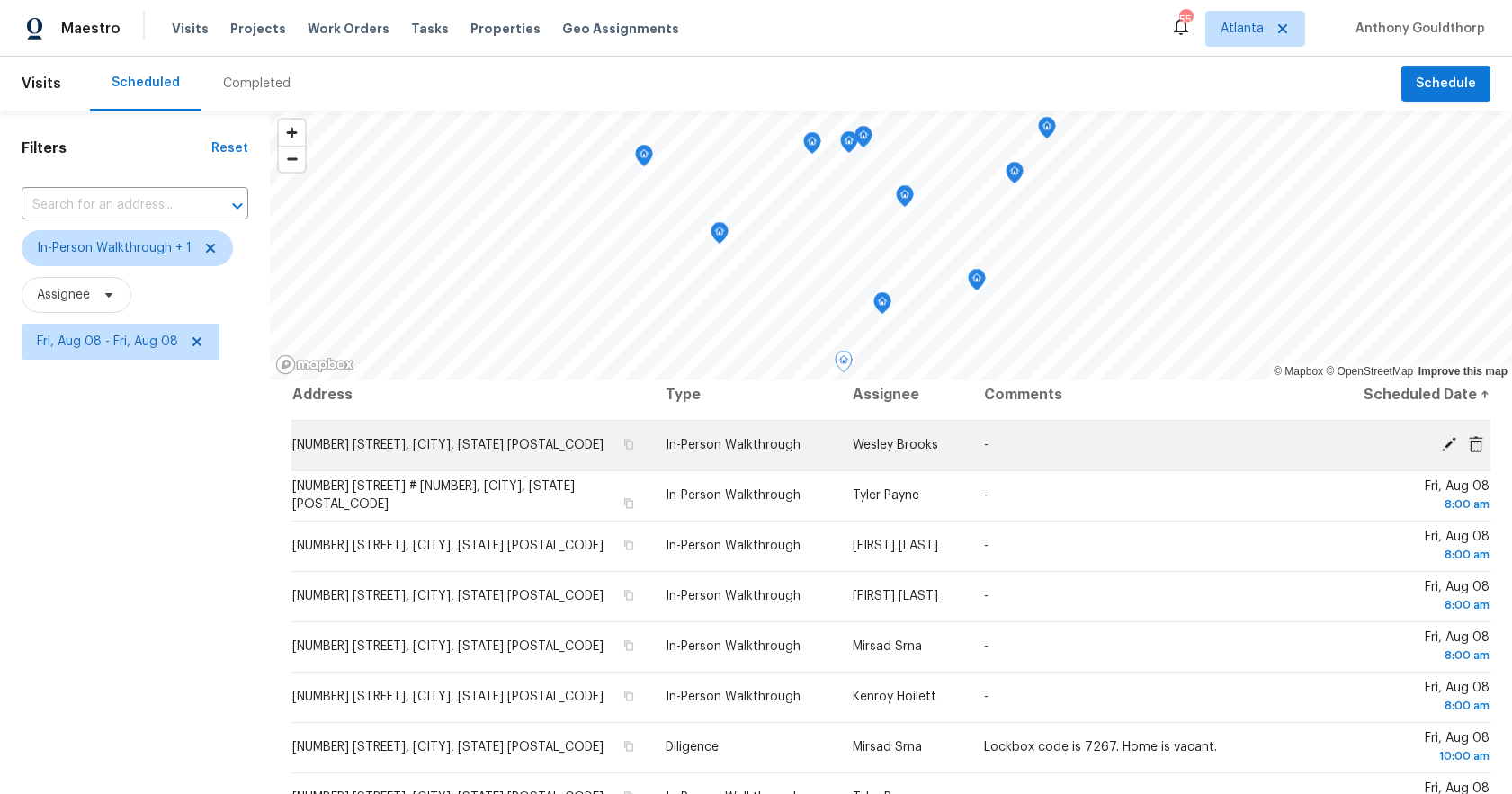 scroll, scrollTop: 0, scrollLeft: 0, axis: both 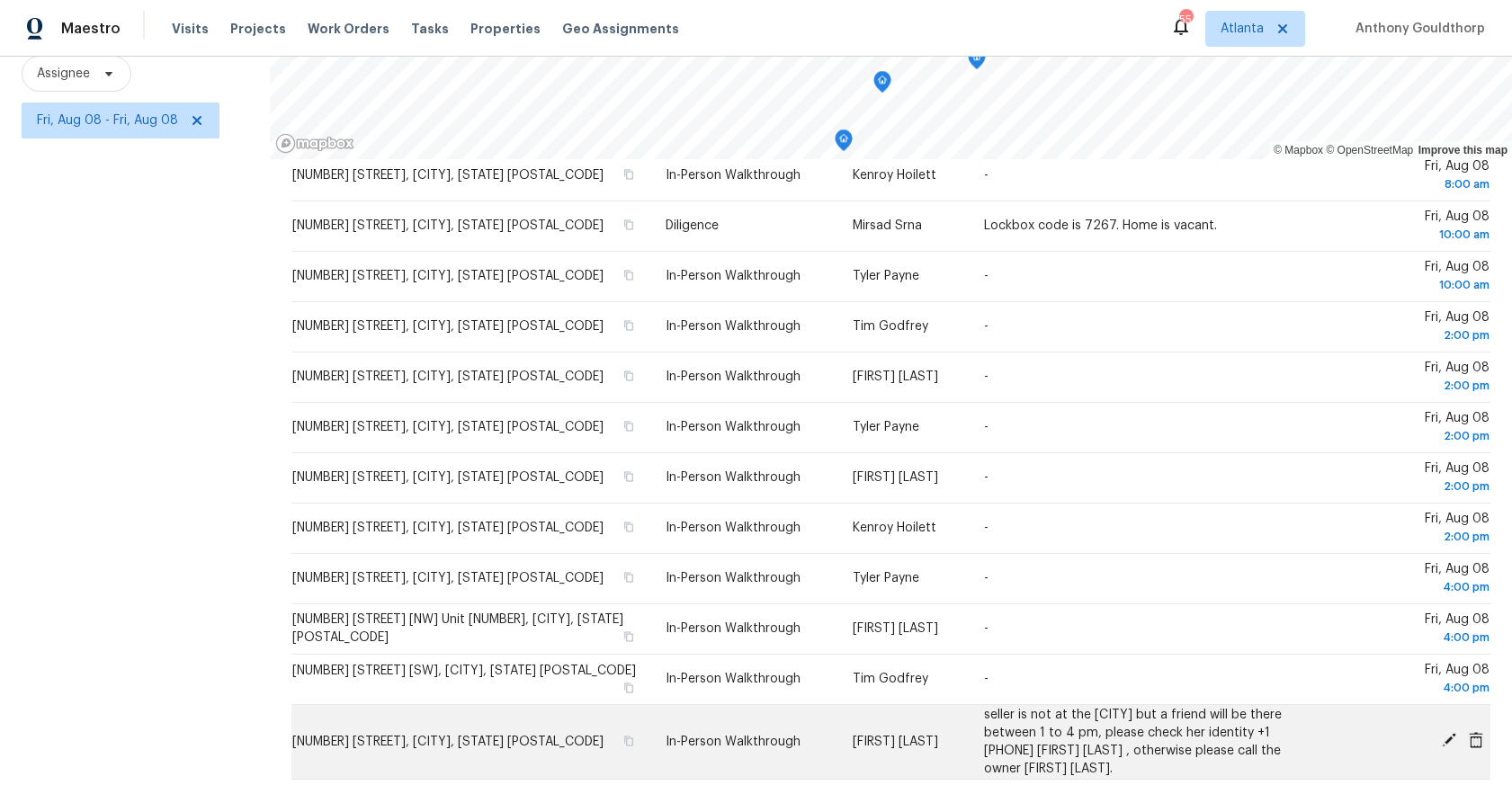 drag, startPoint x: 275, startPoint y: 429, endPoint x: 1203, endPoint y: 773, distance: 989.707 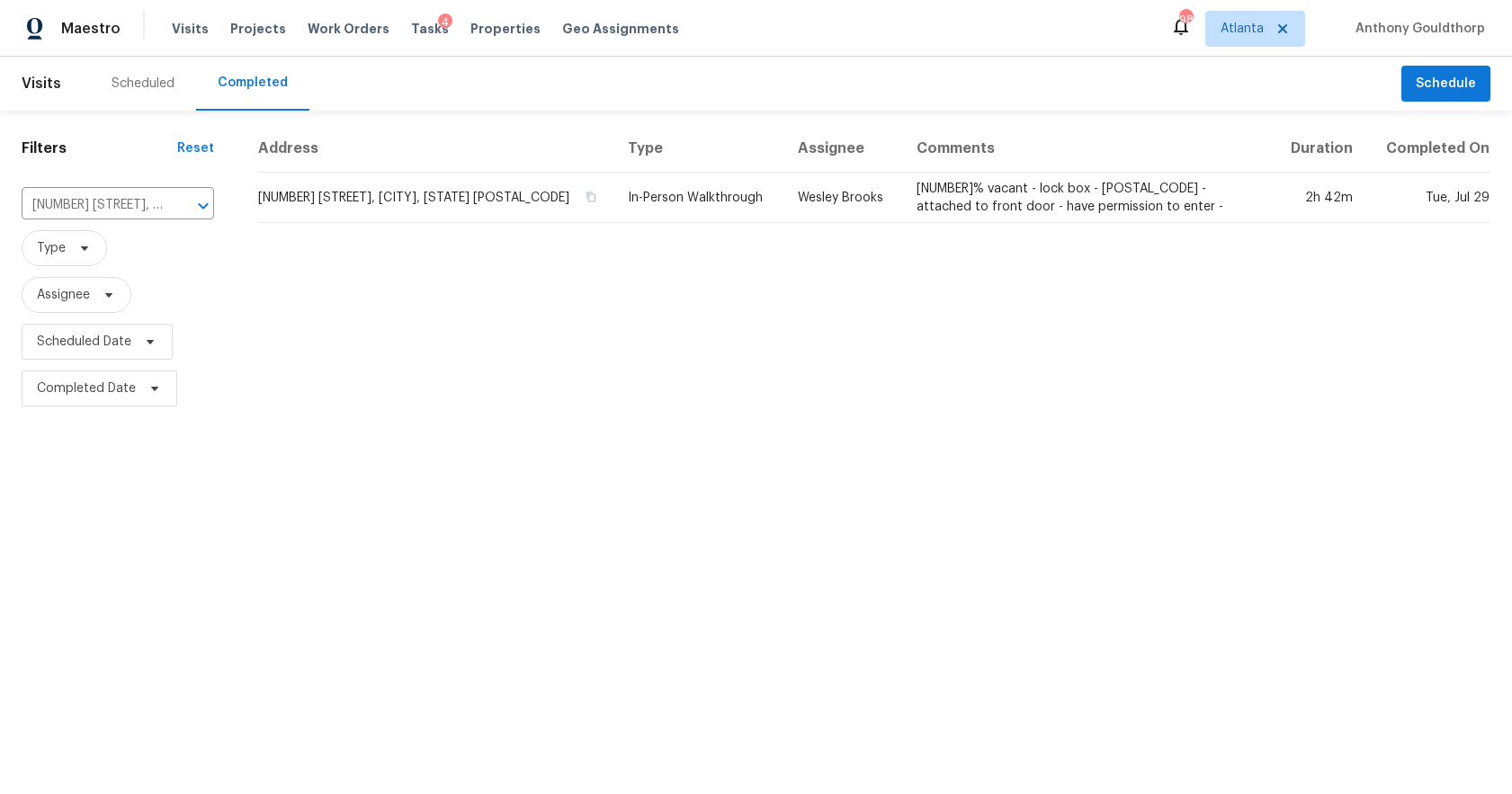 scroll, scrollTop: 0, scrollLeft: 0, axis: both 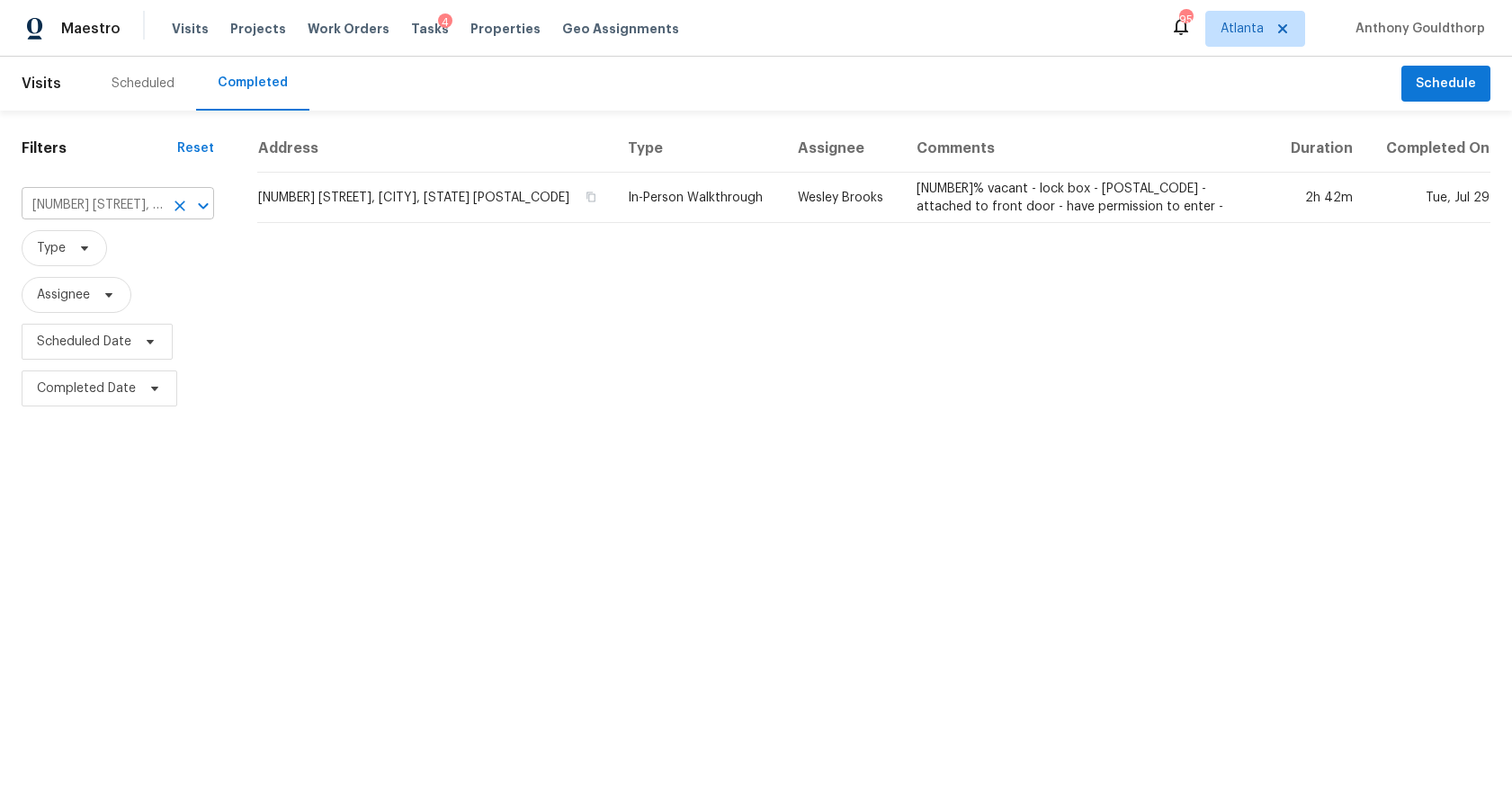 click on "[NUMBER] [STREET], [CITY], [STATE] [POSTAL_CODE]" at bounding box center [93, 205] 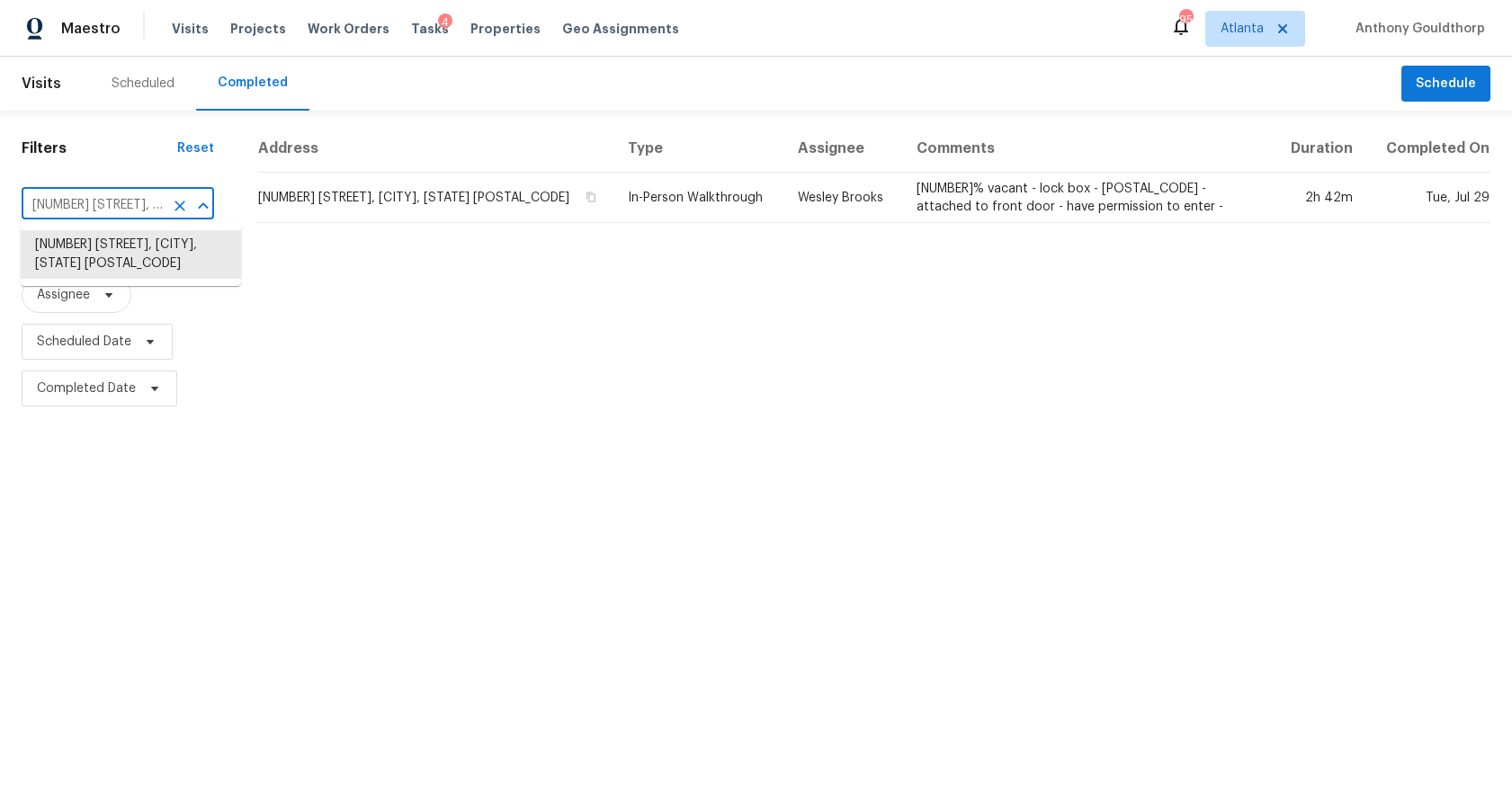 paste on "[NUMBER] [STREET], [CITY], [STATE] [POSTAL_CODE]" 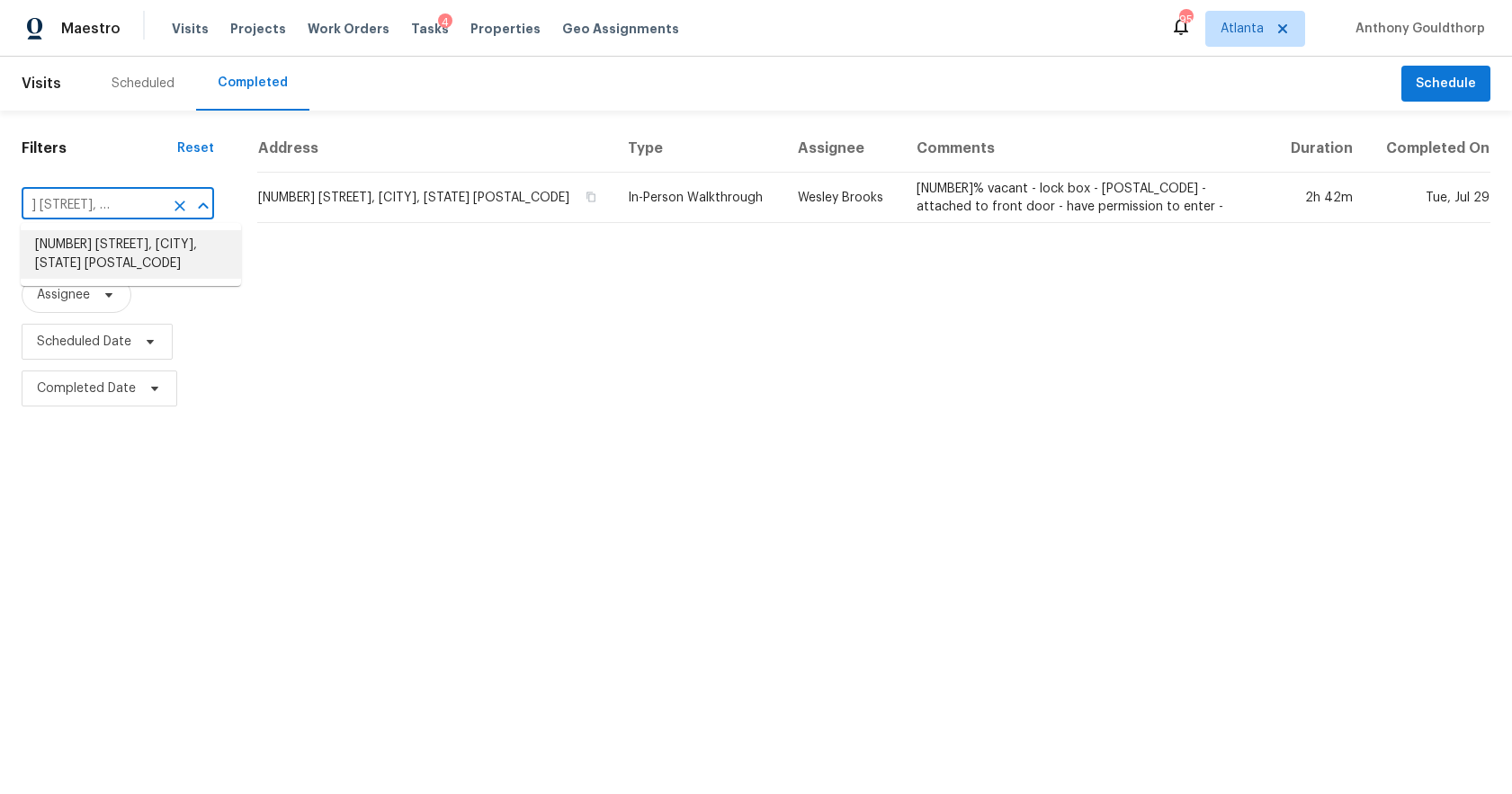 click on "45 Kendall Ln, Covington, GA 30014" at bounding box center [130, 254] 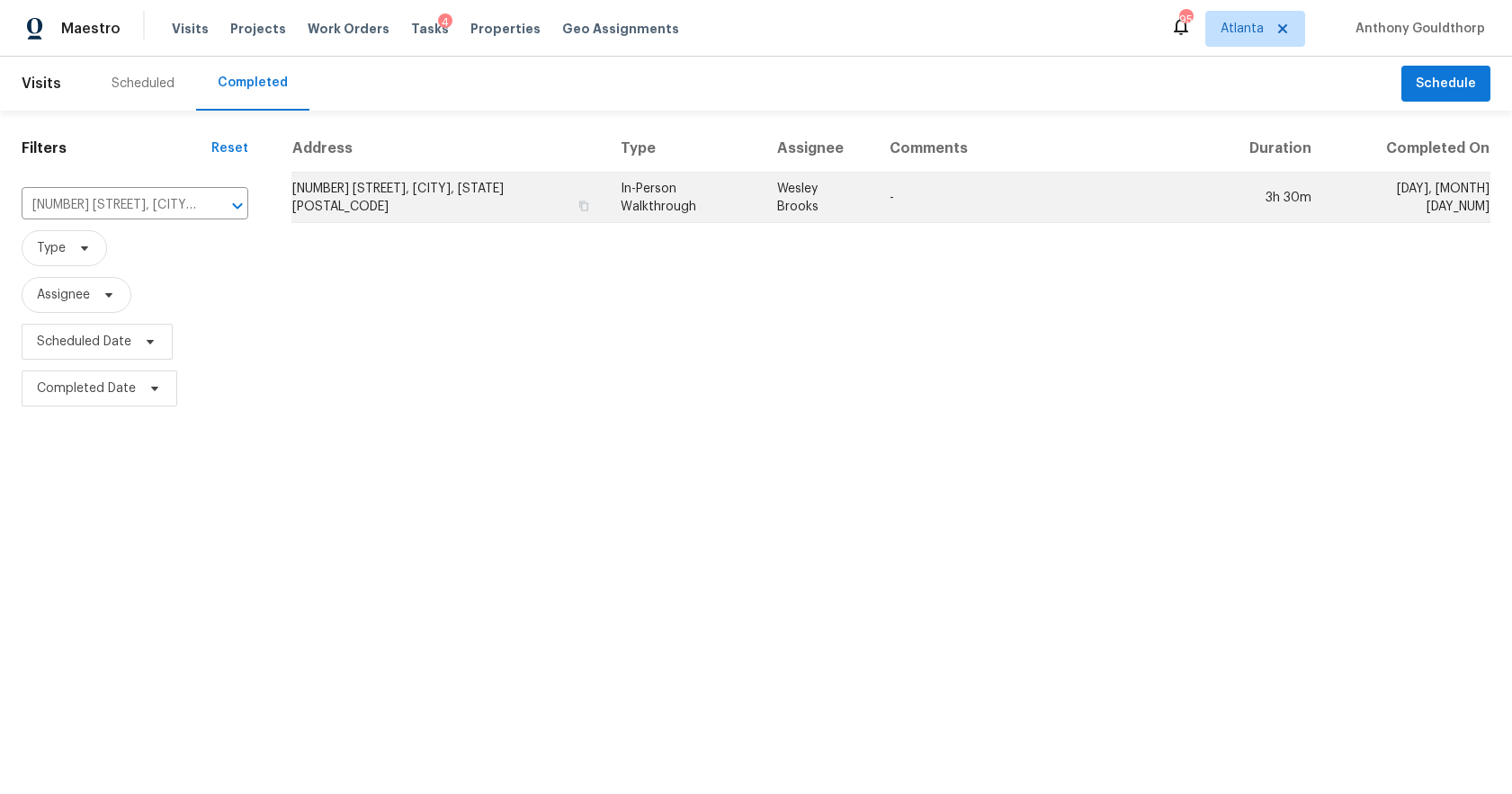 click on "45 Kendall Ln, Covington, GA 30014" at bounding box center (449, 198) 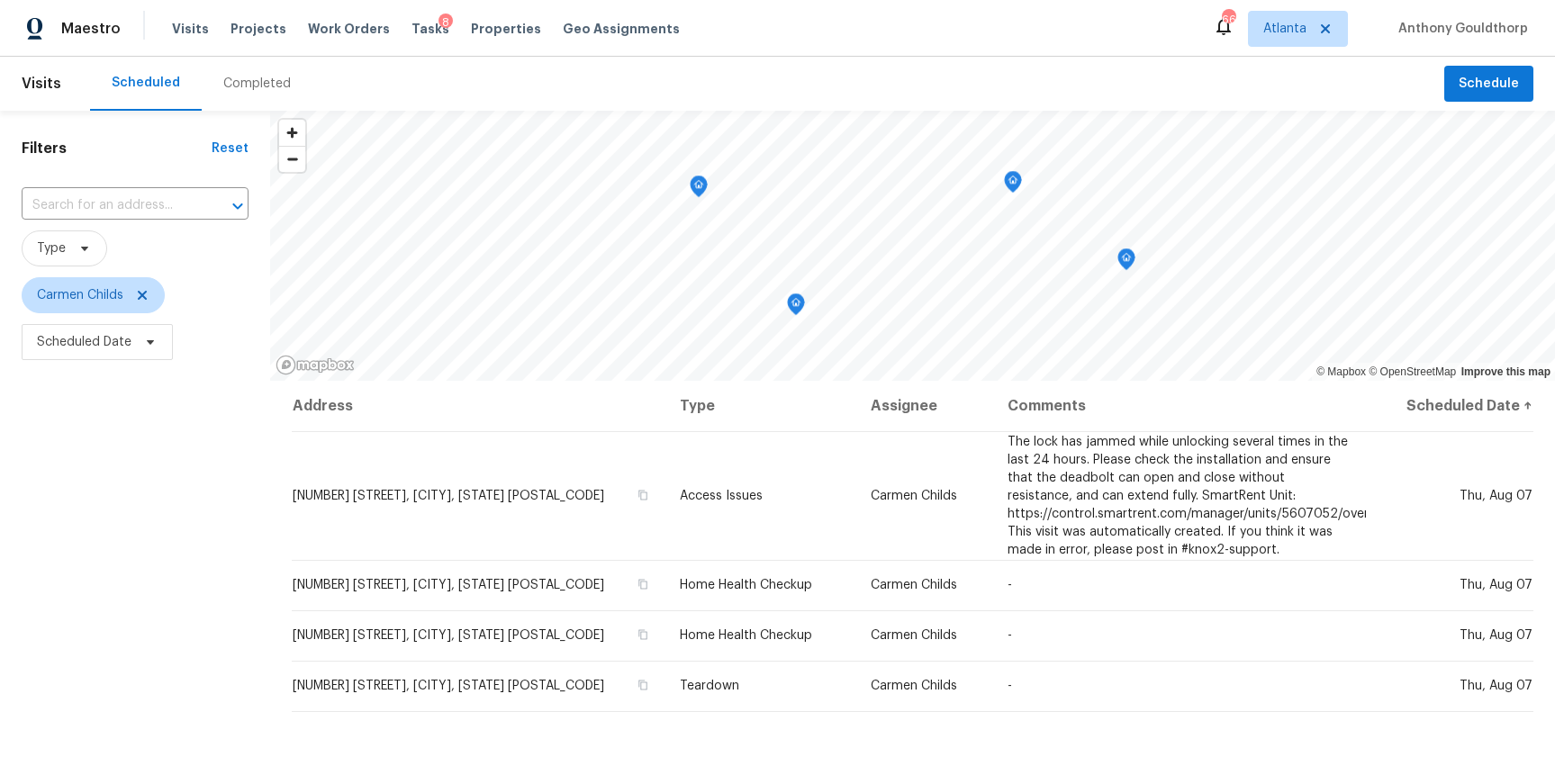 scroll, scrollTop: 0, scrollLeft: 0, axis: both 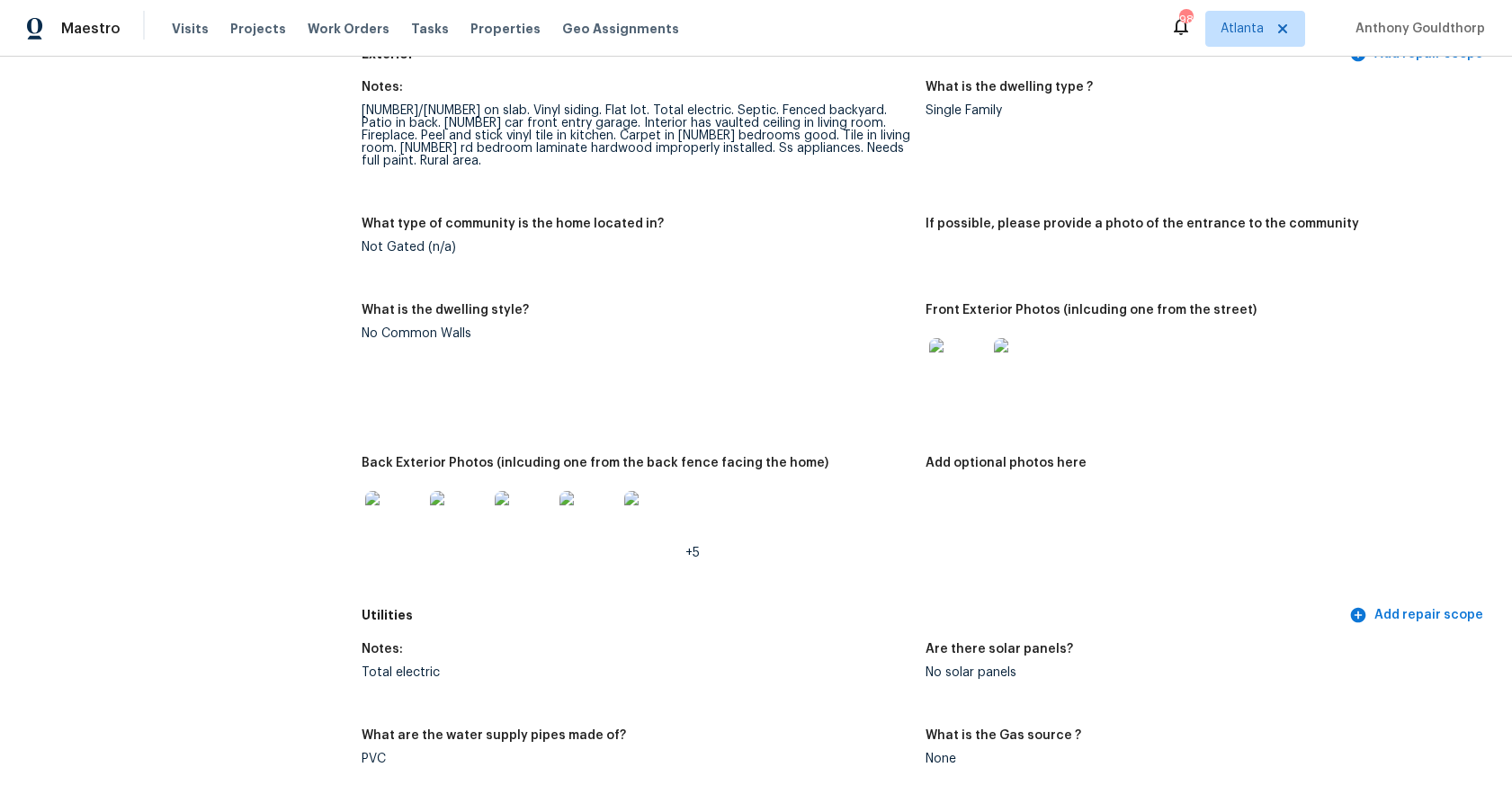 click at bounding box center [394, 520] 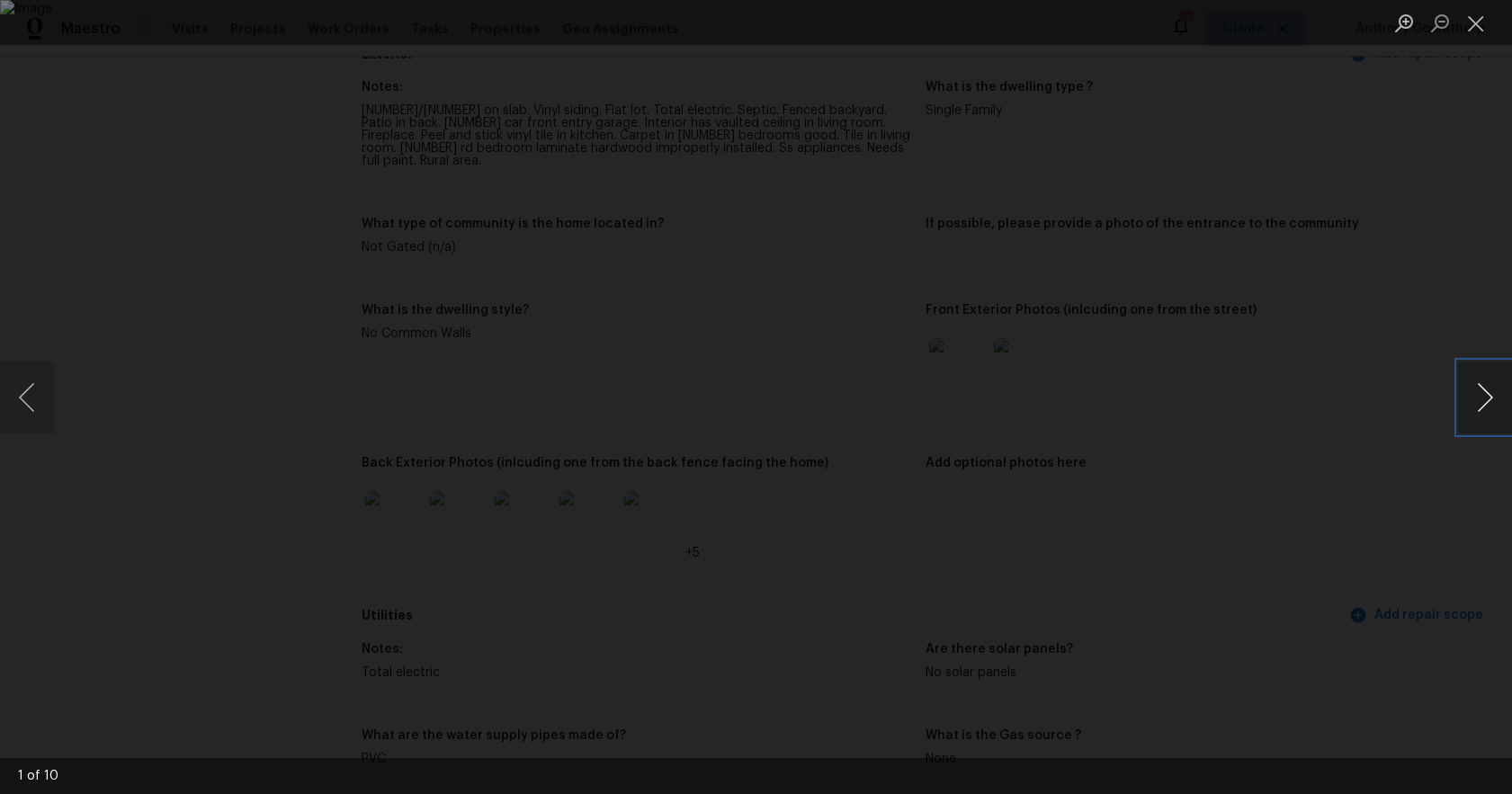 click at bounding box center [1485, 397] 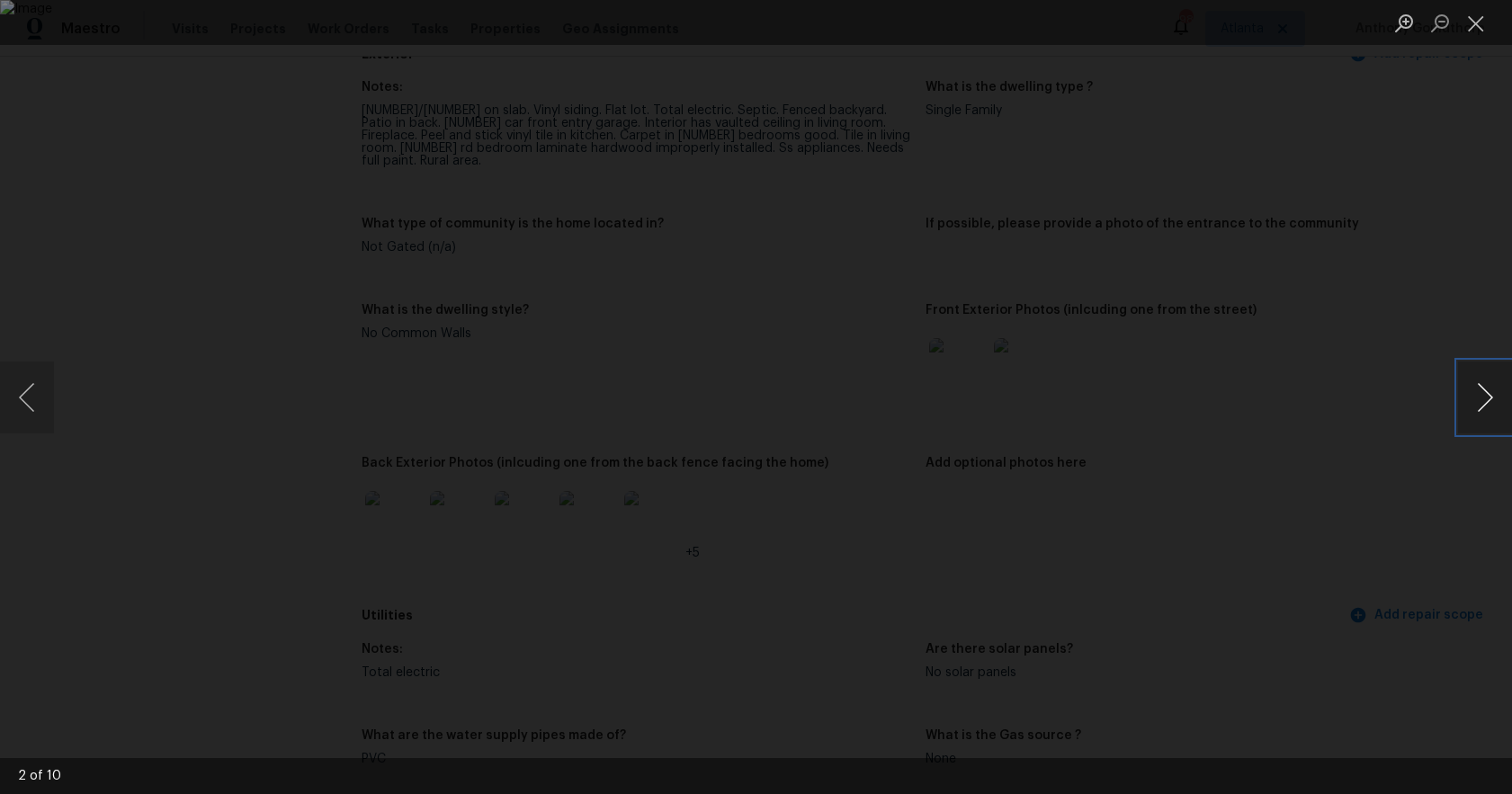 click at bounding box center (1485, 397) 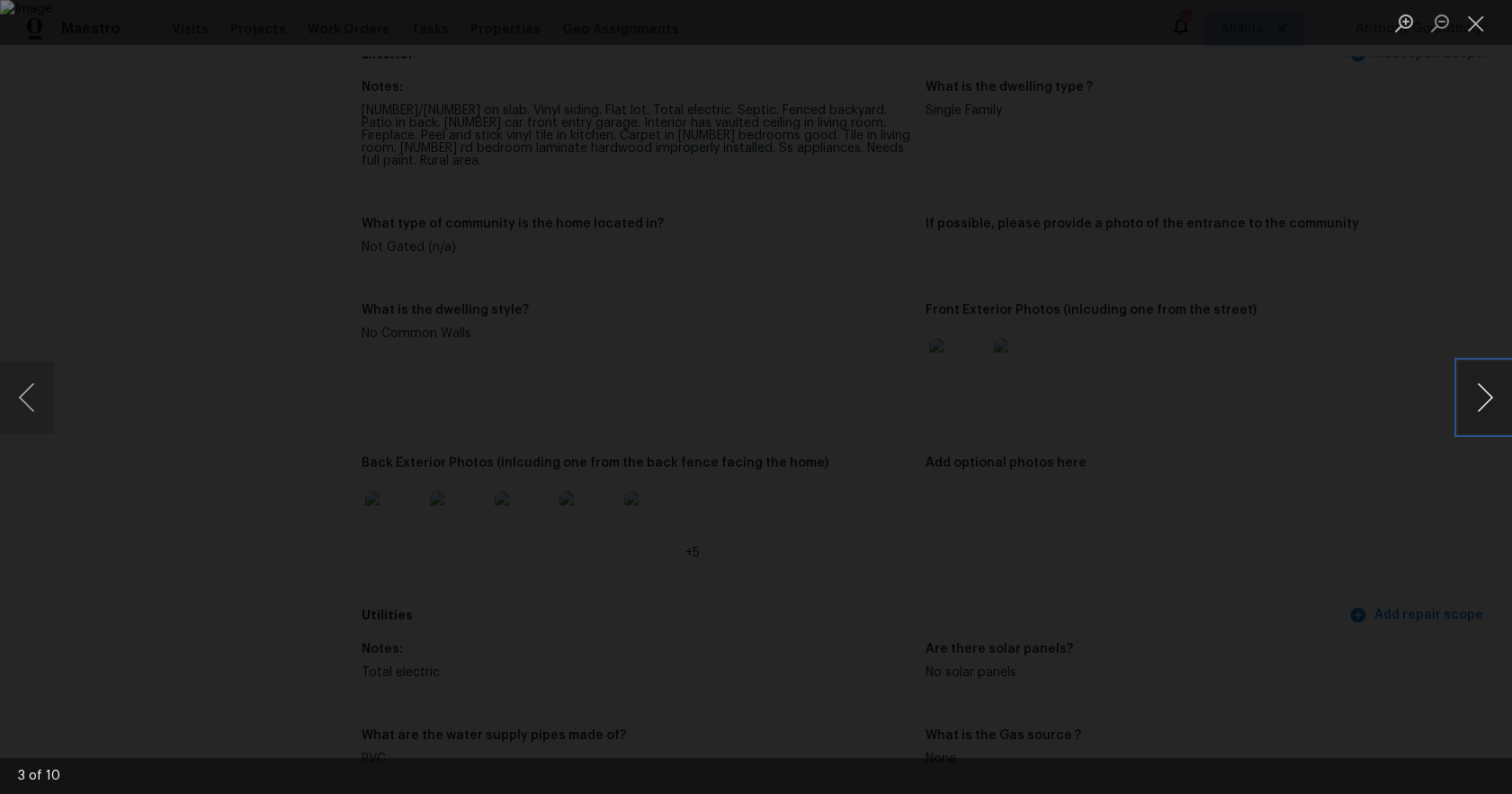 click at bounding box center [1485, 397] 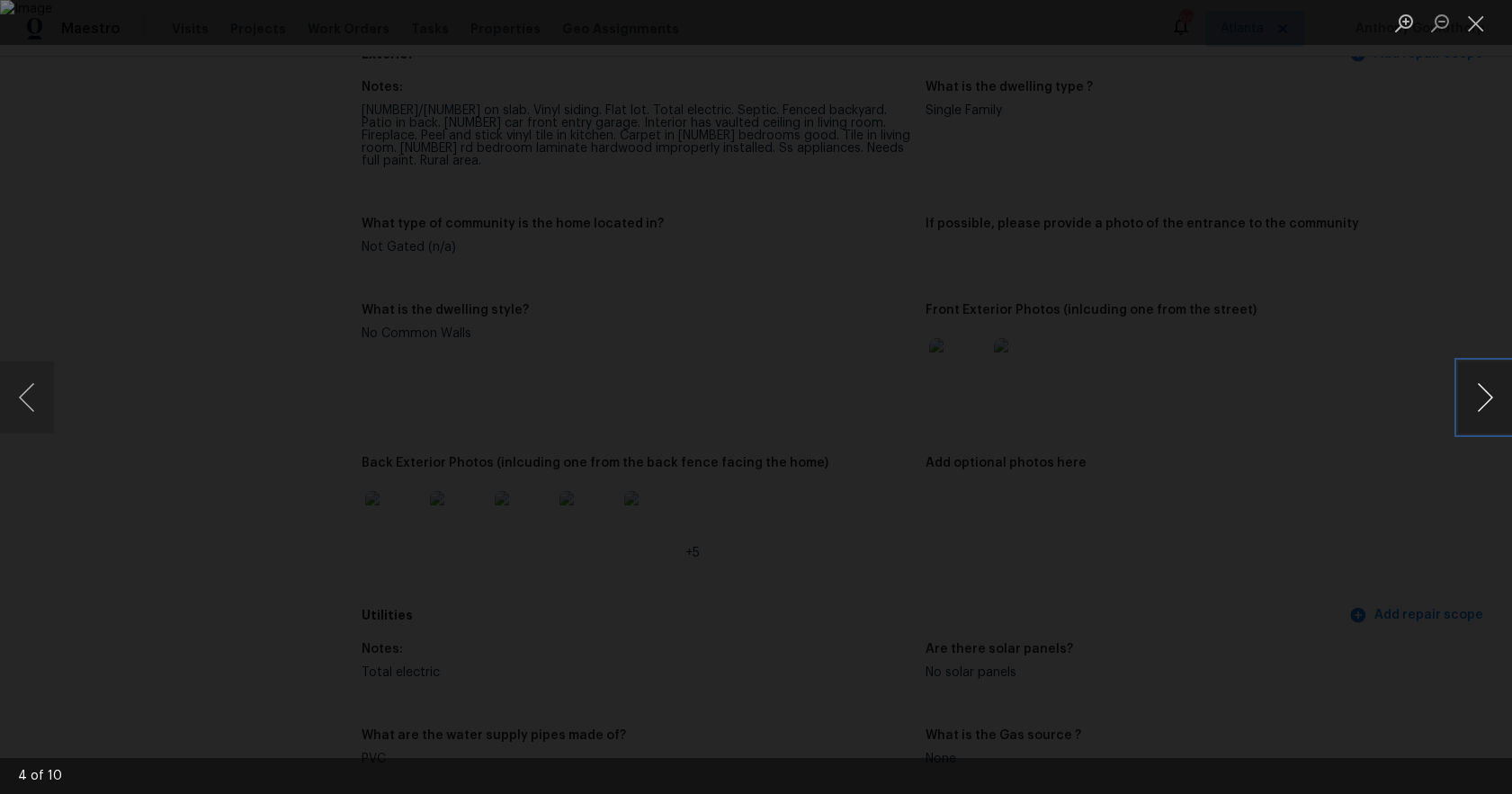 click at bounding box center (1485, 397) 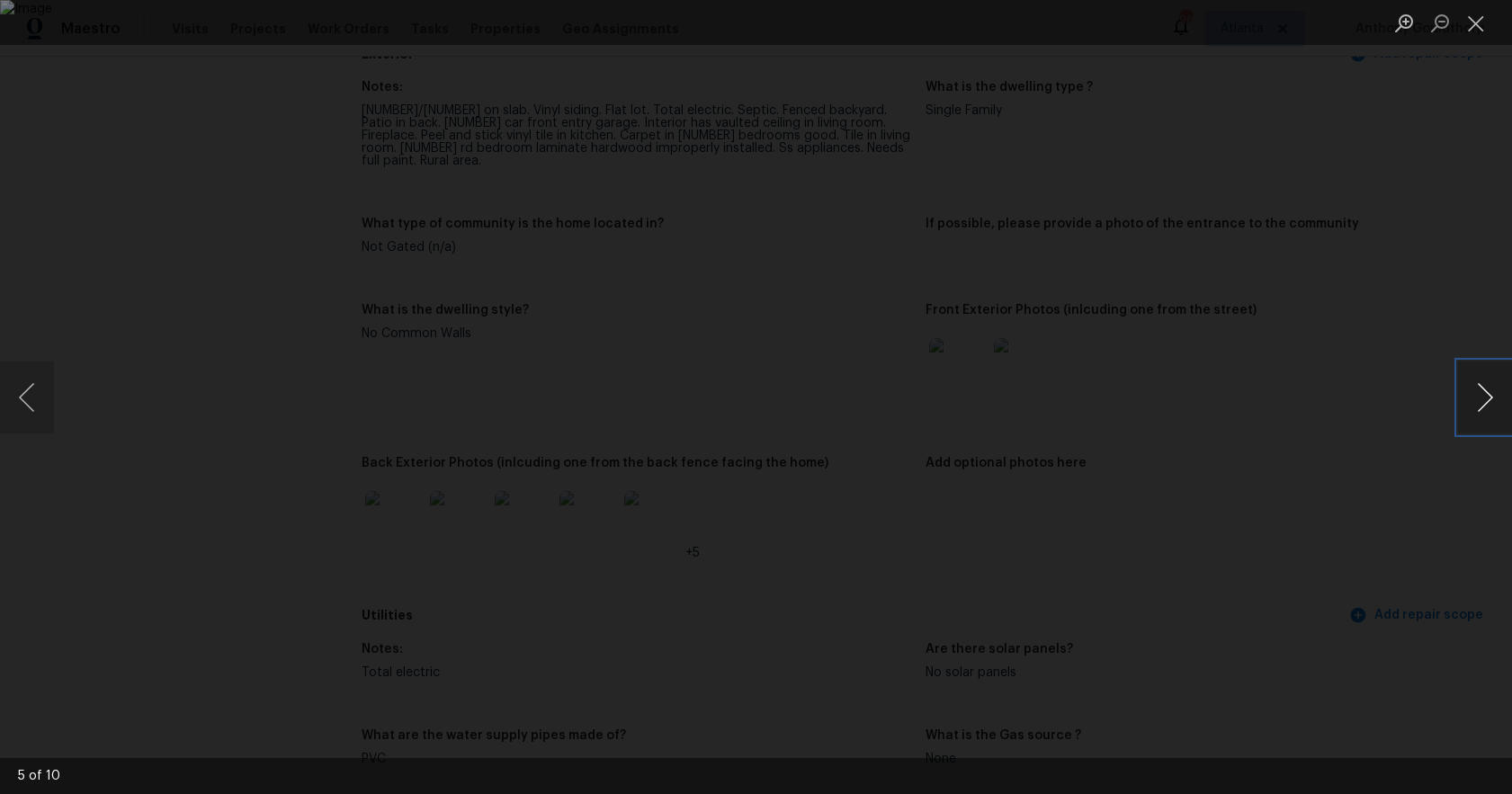 click at bounding box center (1485, 397) 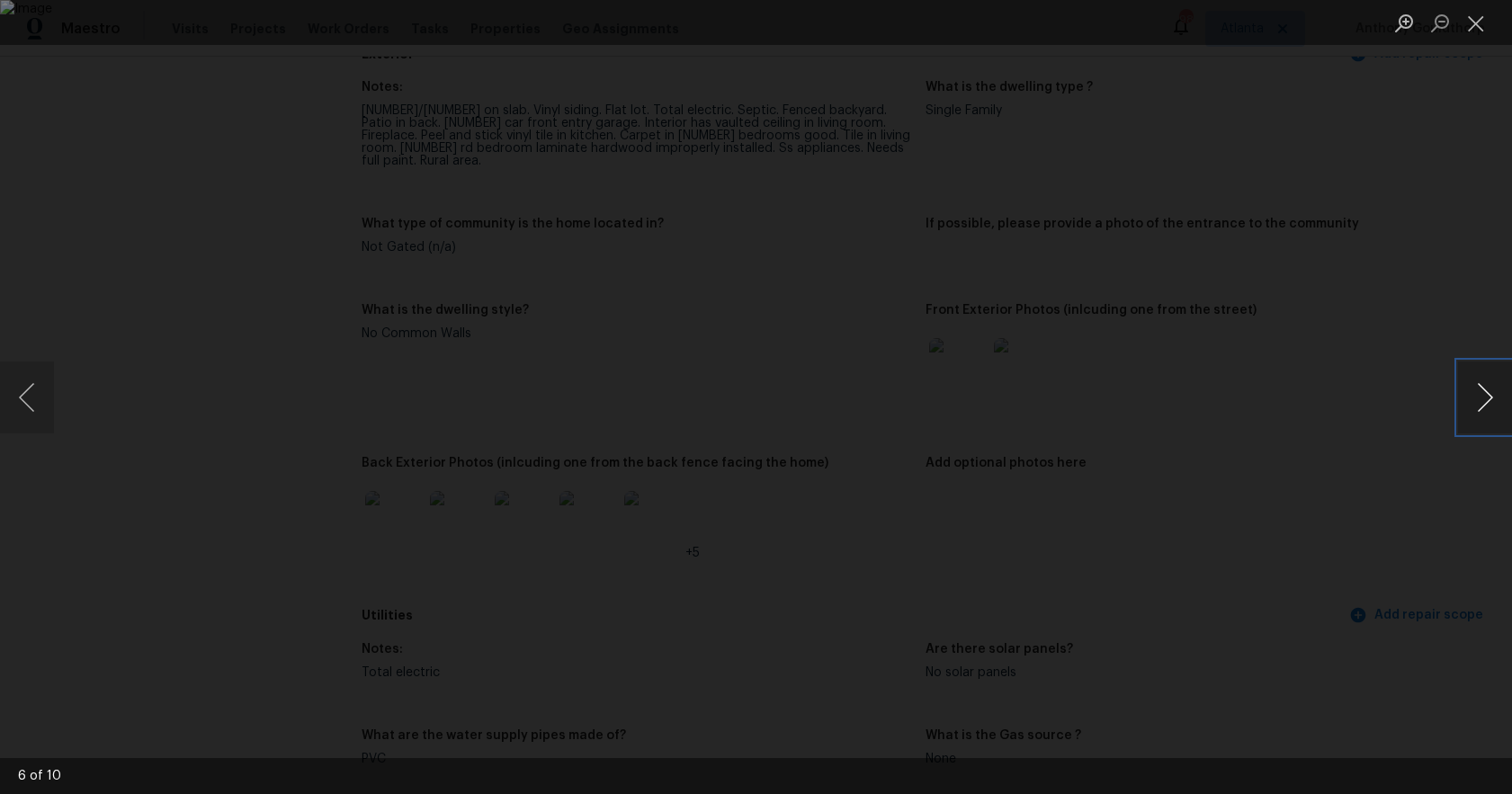 click at bounding box center (1485, 397) 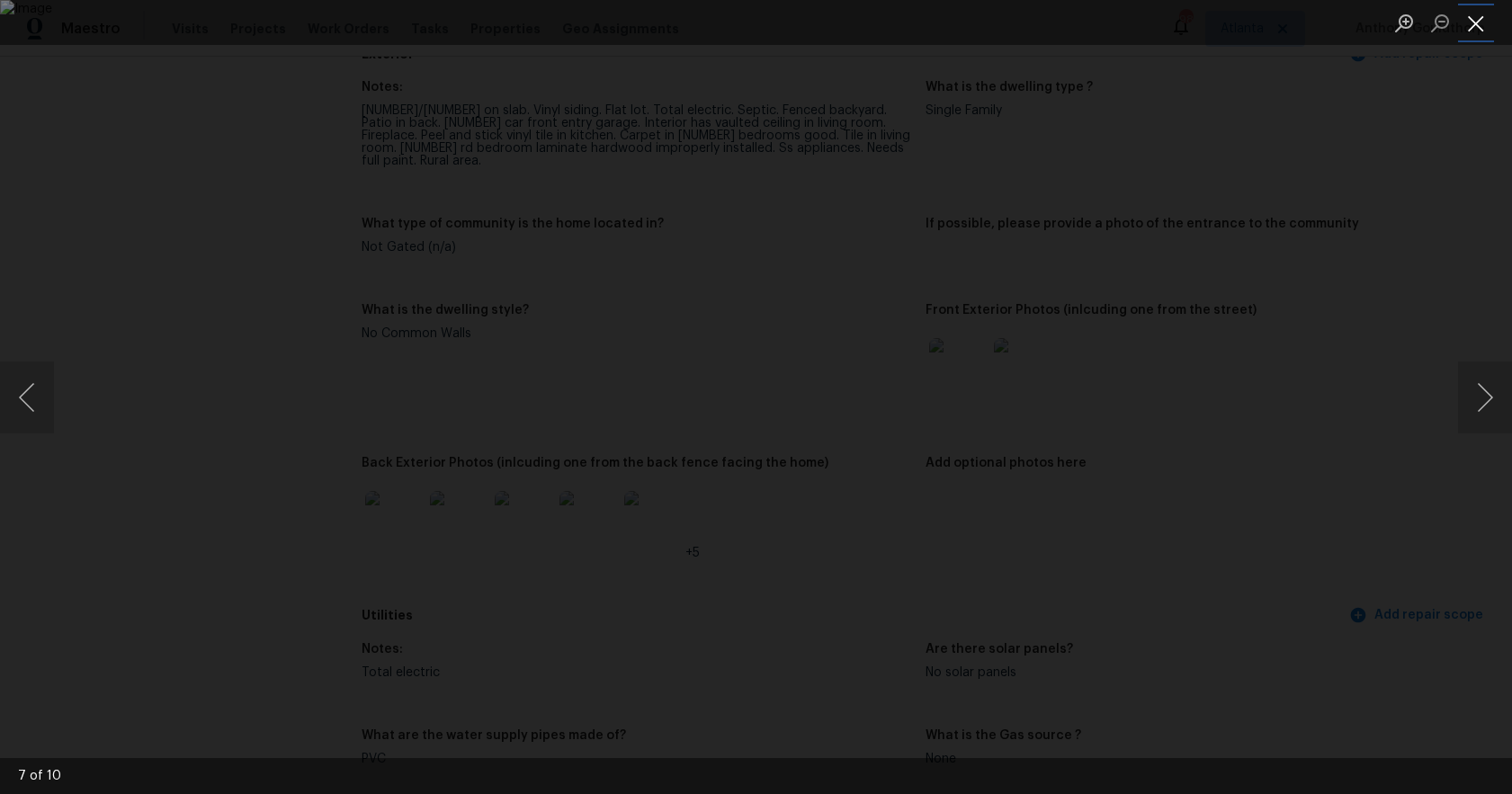 click at bounding box center [1476, 22] 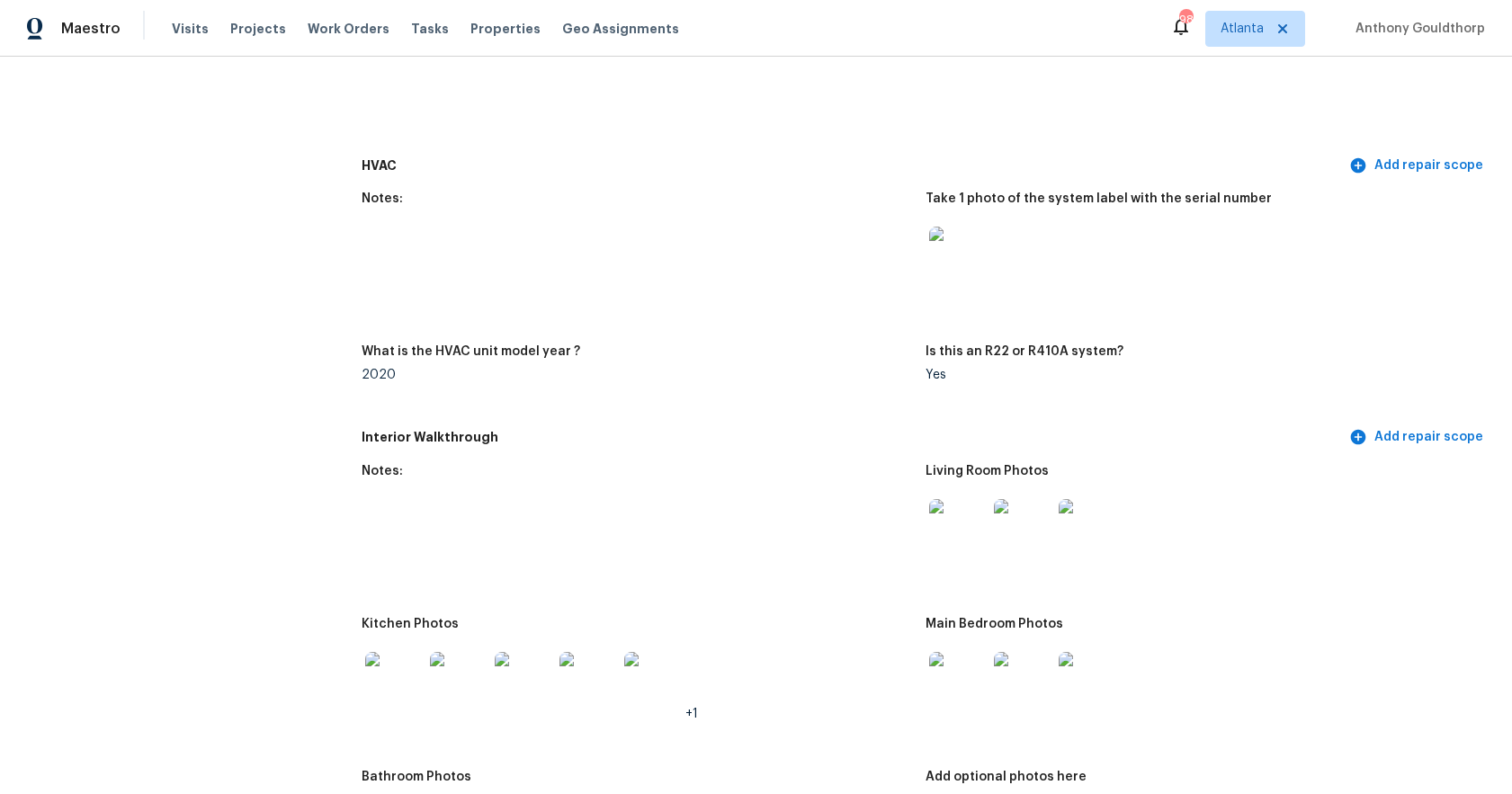 scroll, scrollTop: 1776, scrollLeft: 0, axis: vertical 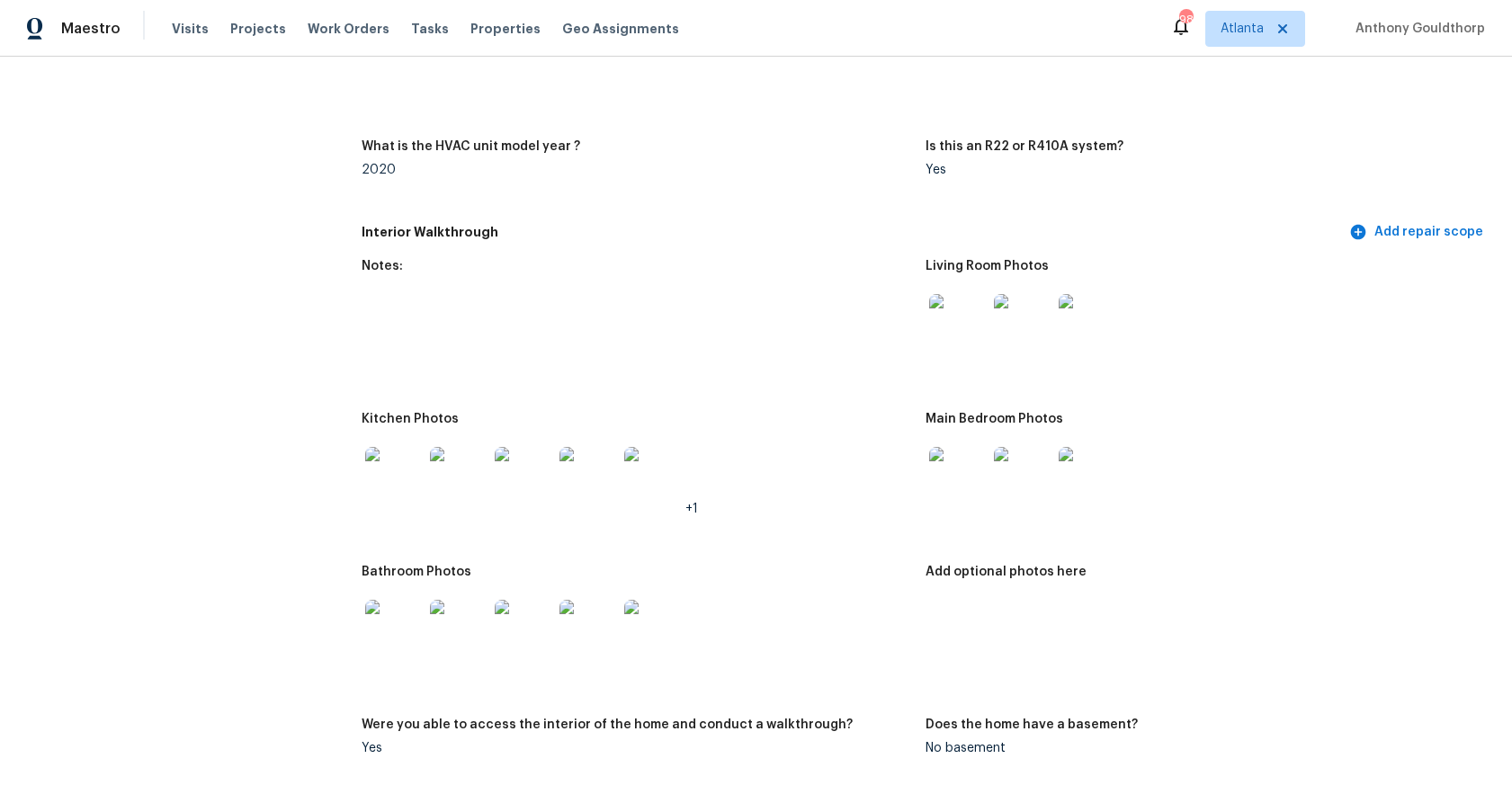 click at bounding box center (958, 323) 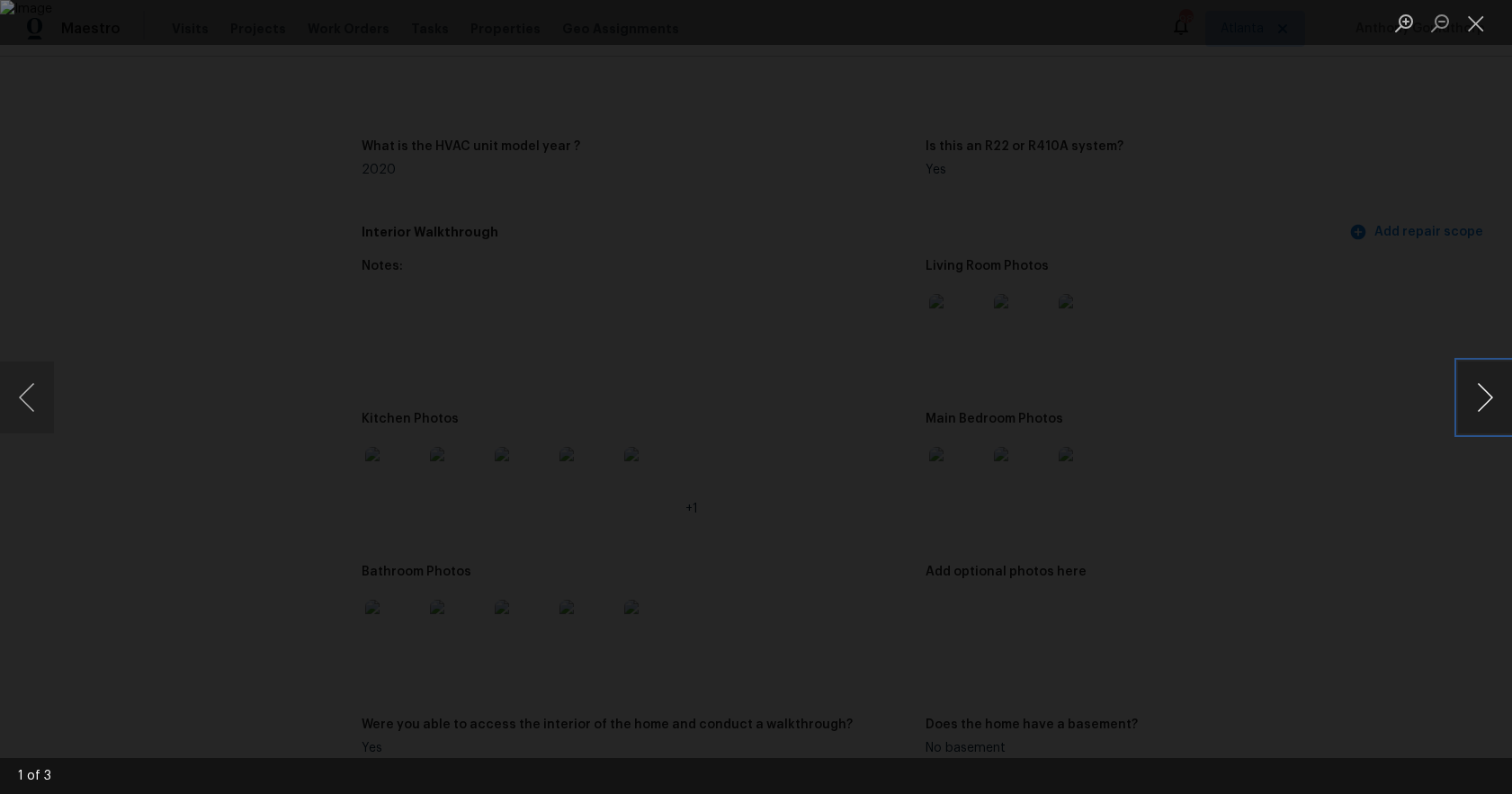 click at bounding box center [1485, 397] 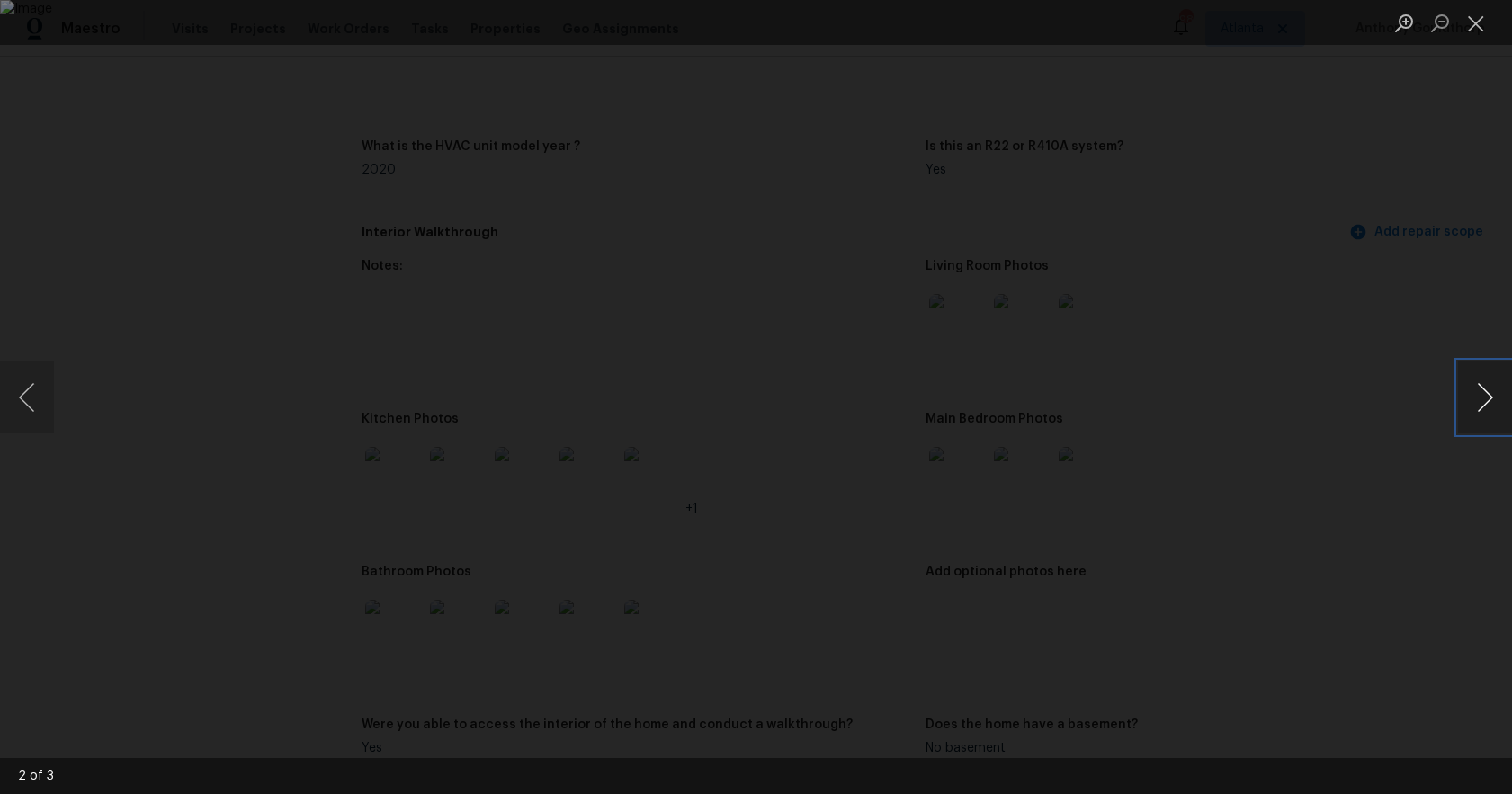 click at bounding box center [1485, 397] 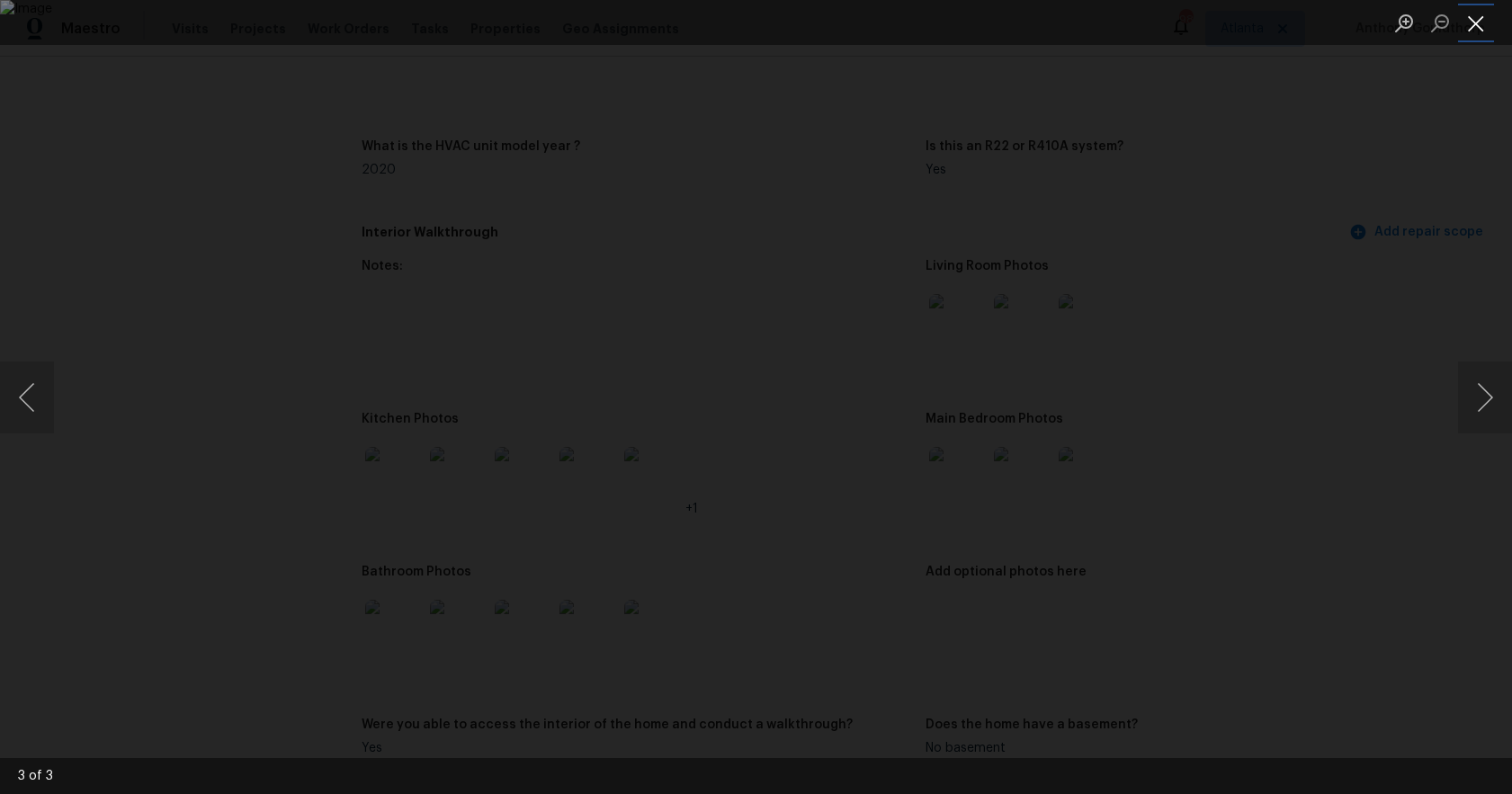 click at bounding box center [1476, 22] 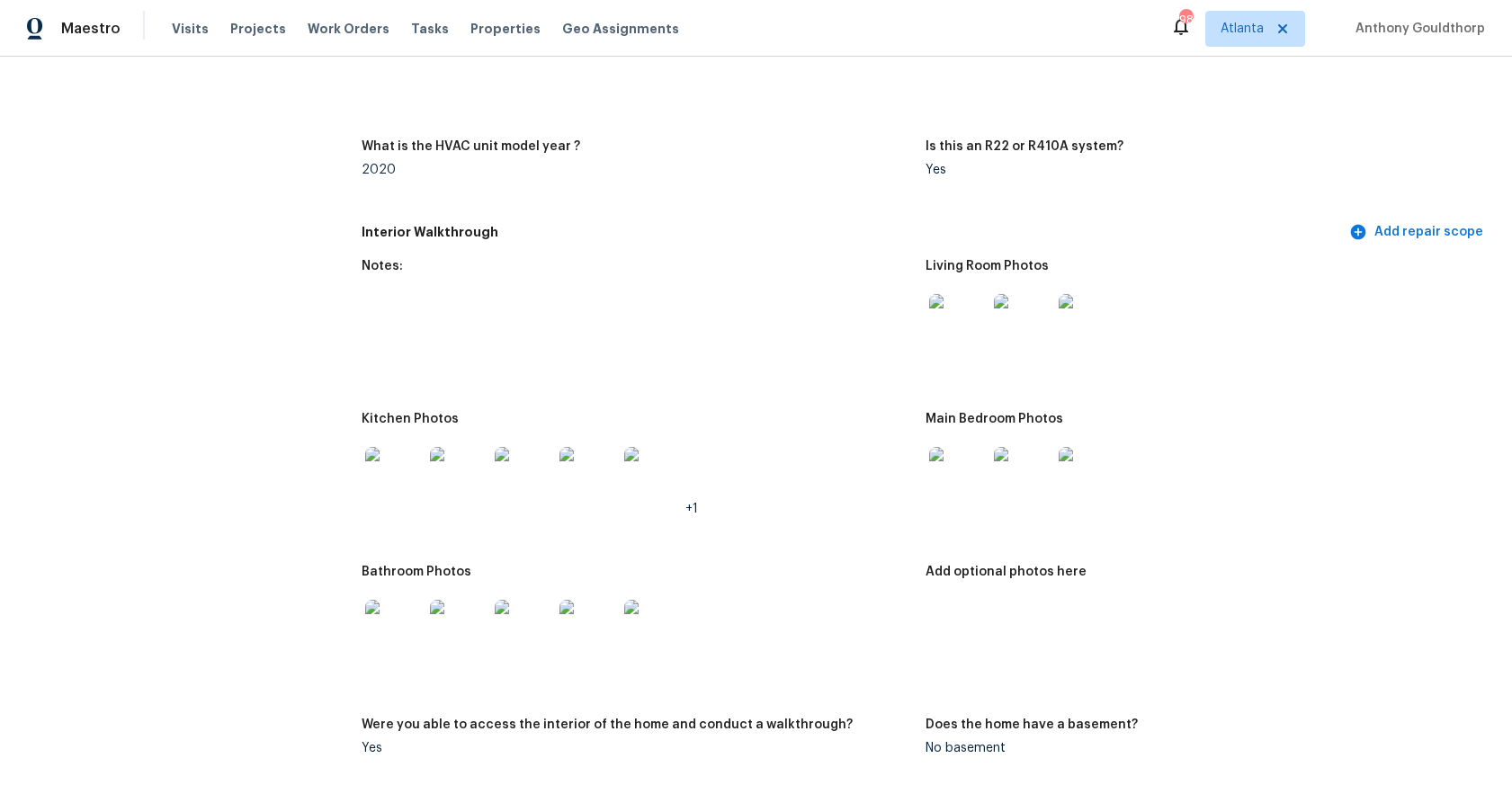 click at bounding box center [394, 476] 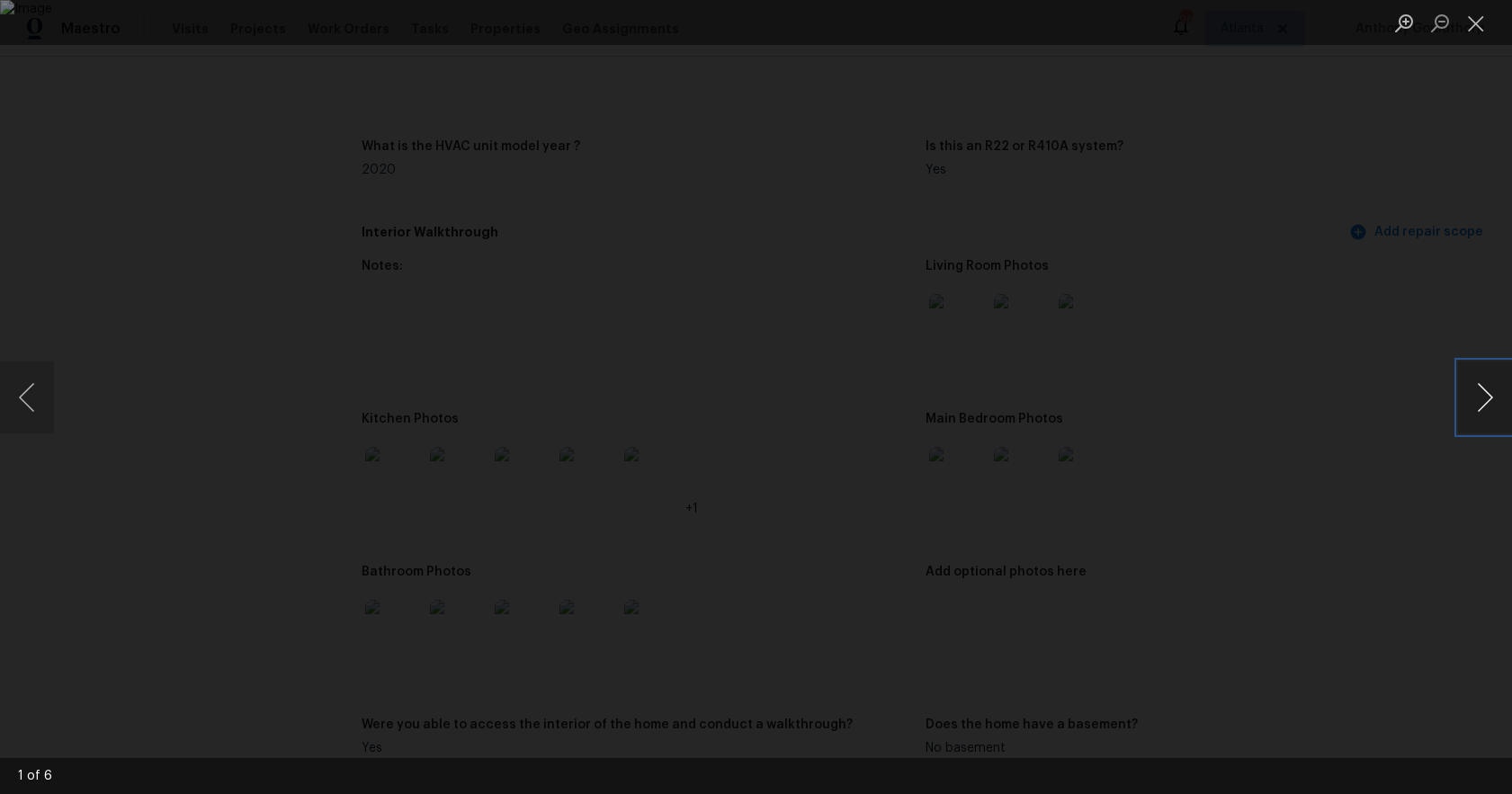 click at bounding box center (1485, 397) 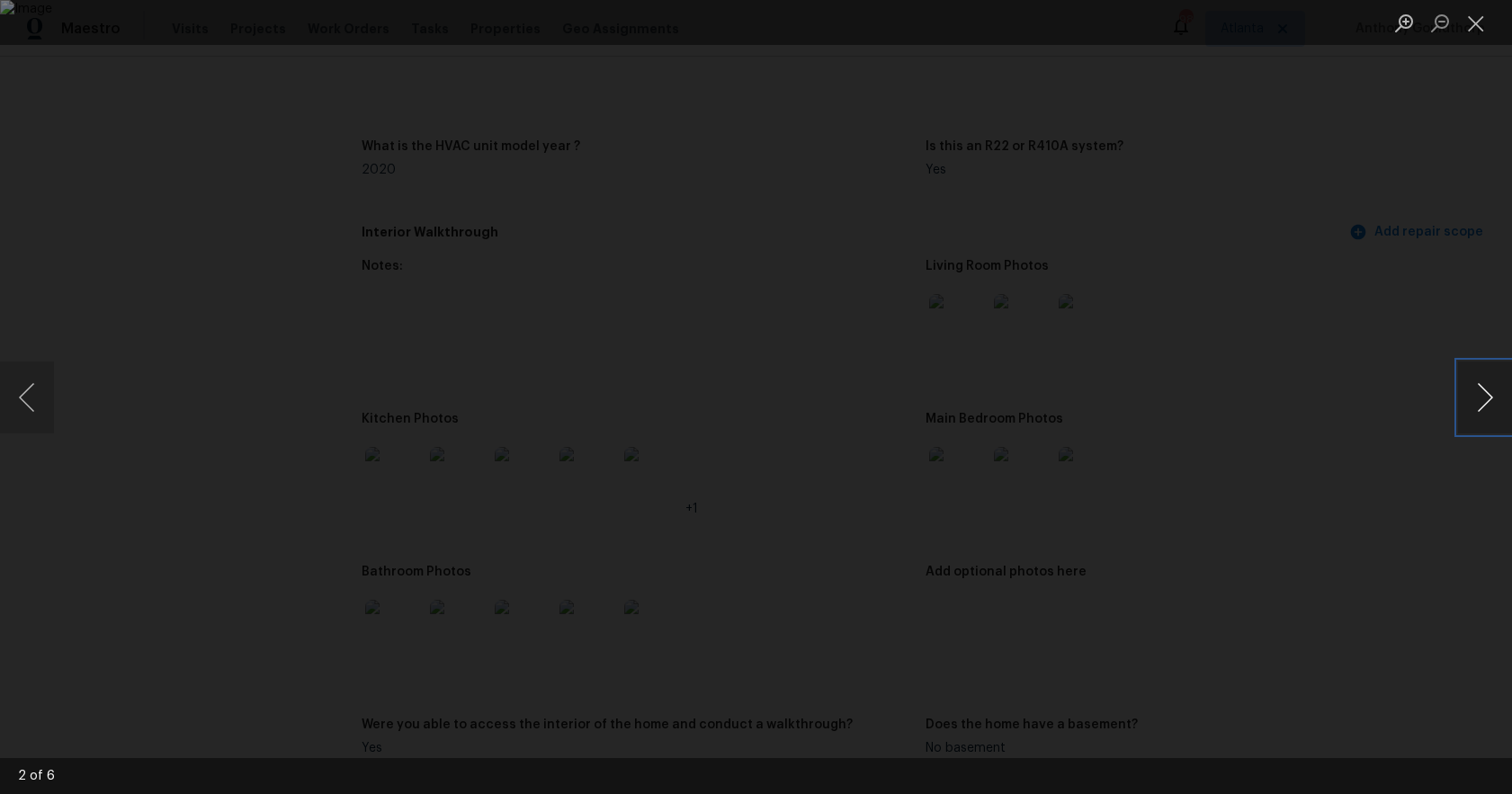 click at bounding box center (1485, 397) 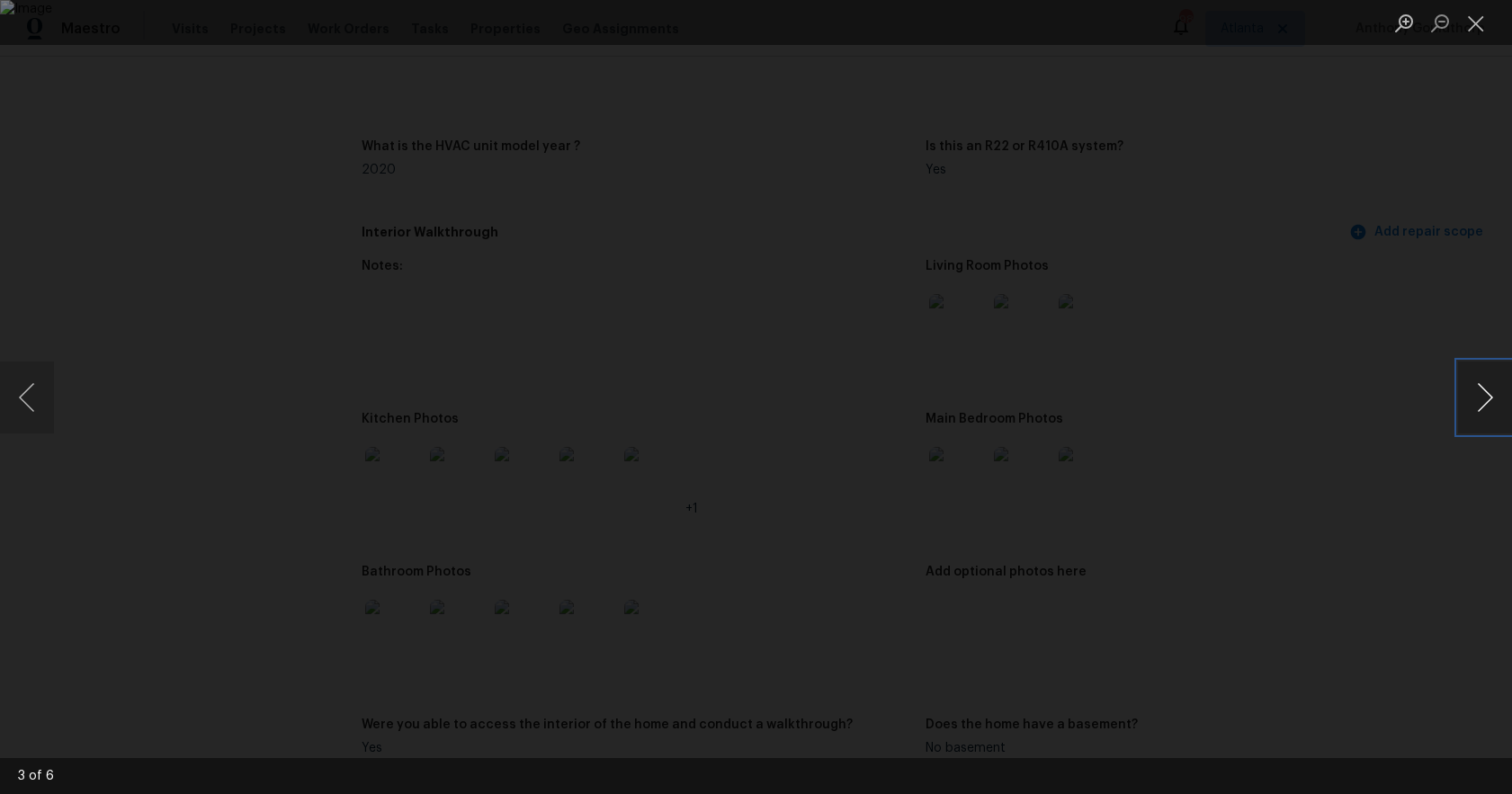 click at bounding box center (1485, 397) 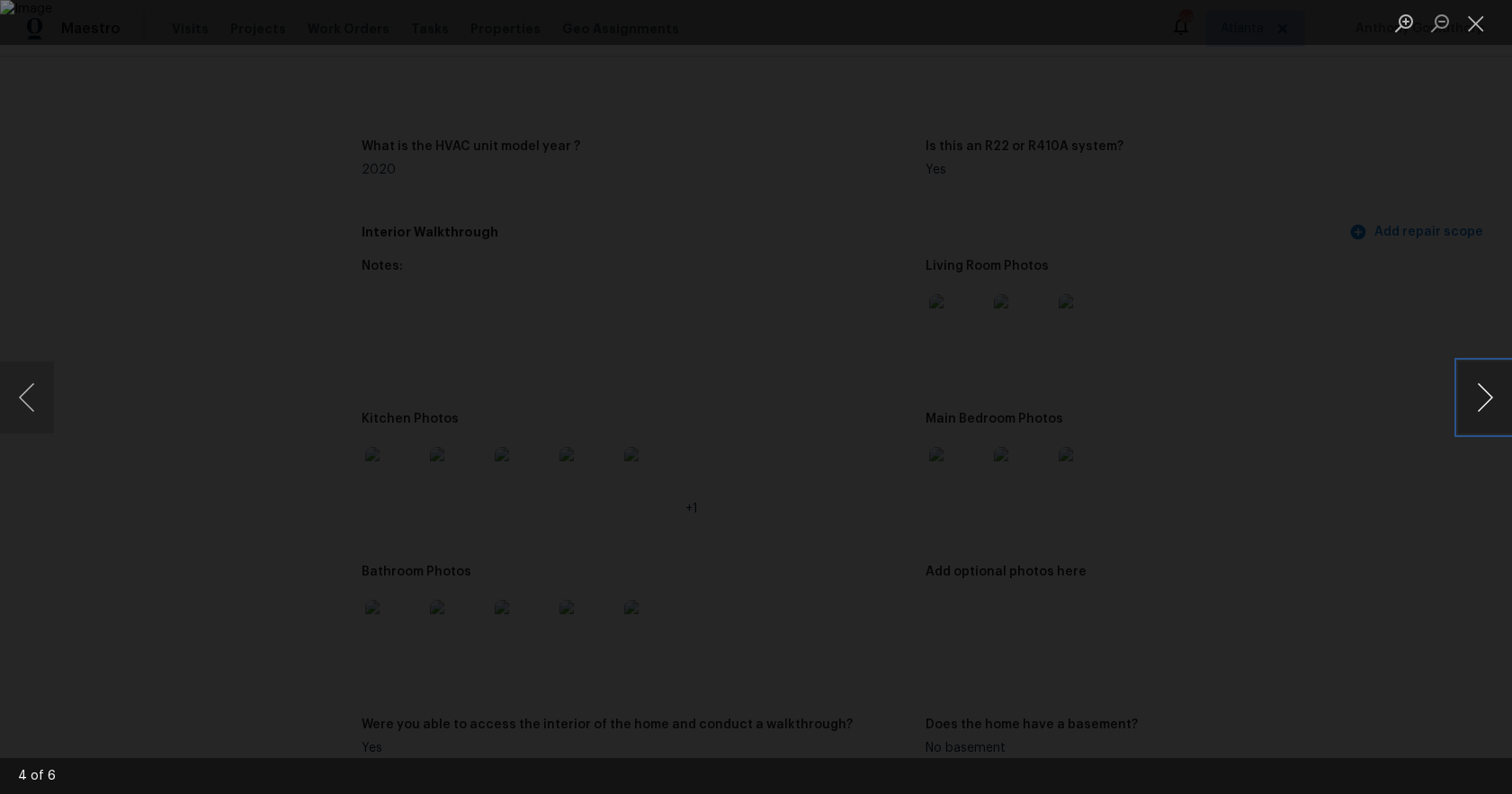 click at bounding box center (1485, 397) 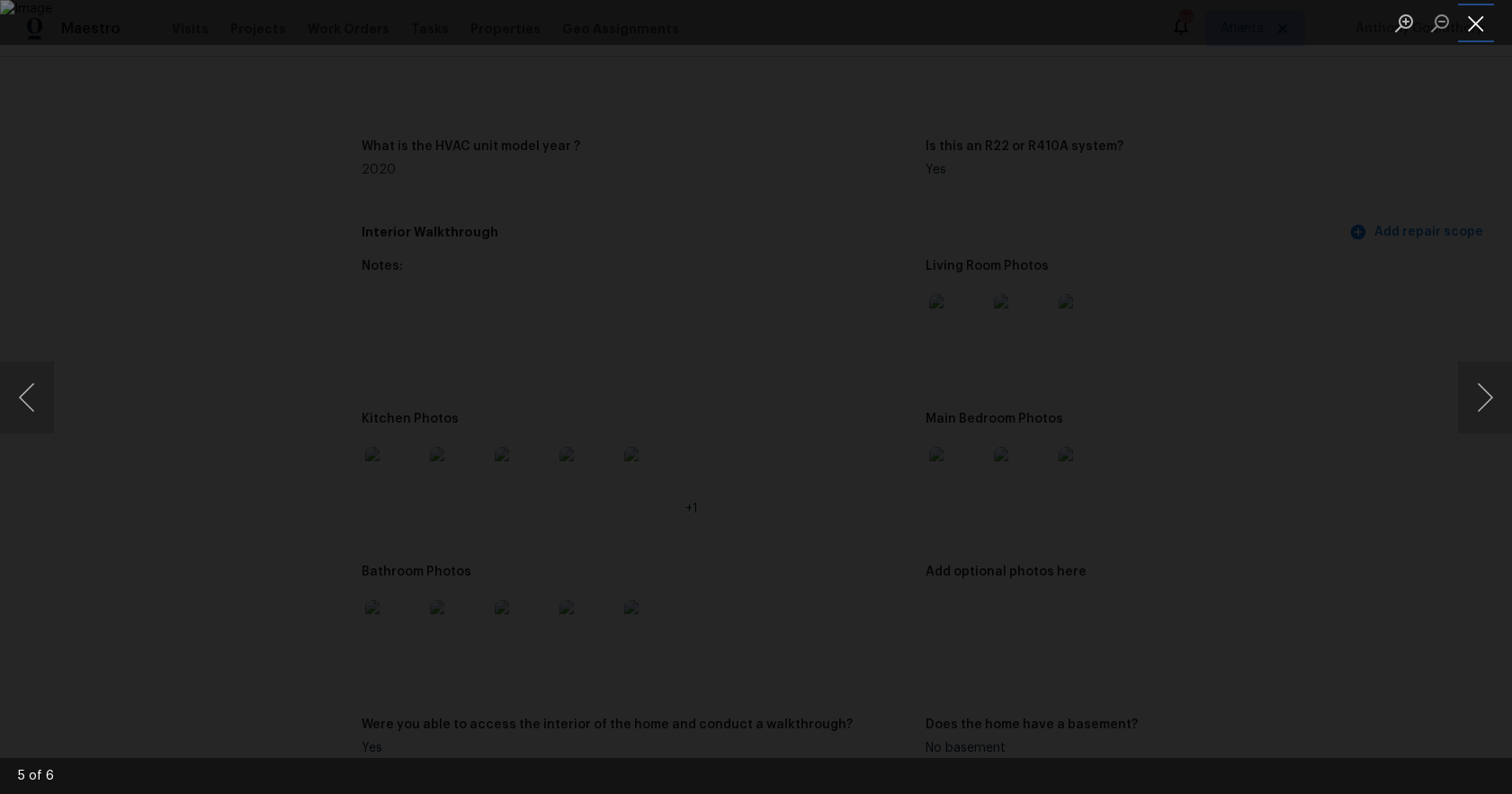 click at bounding box center [1476, 22] 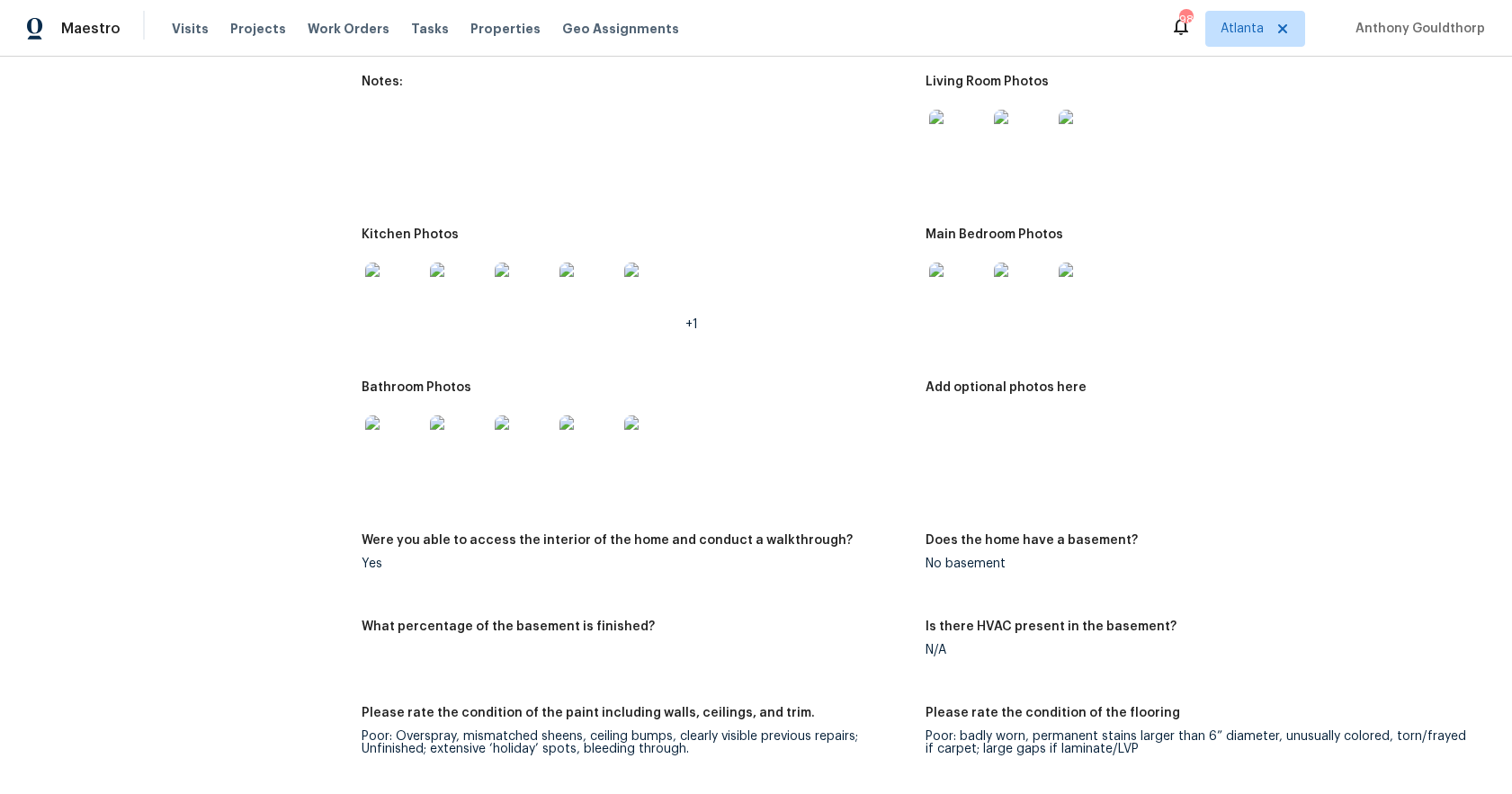scroll, scrollTop: 1961, scrollLeft: 0, axis: vertical 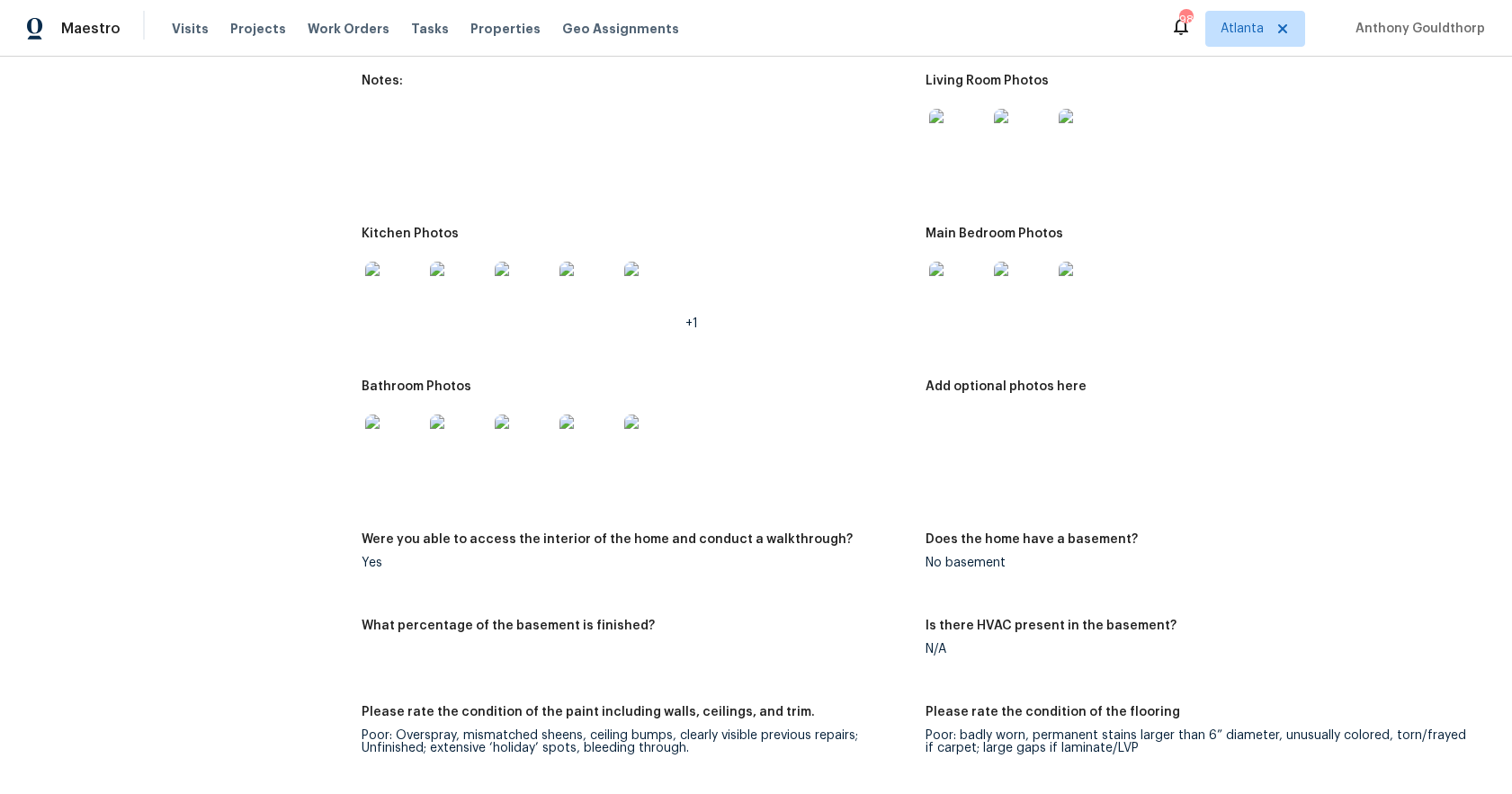 click at bounding box center (958, 290) 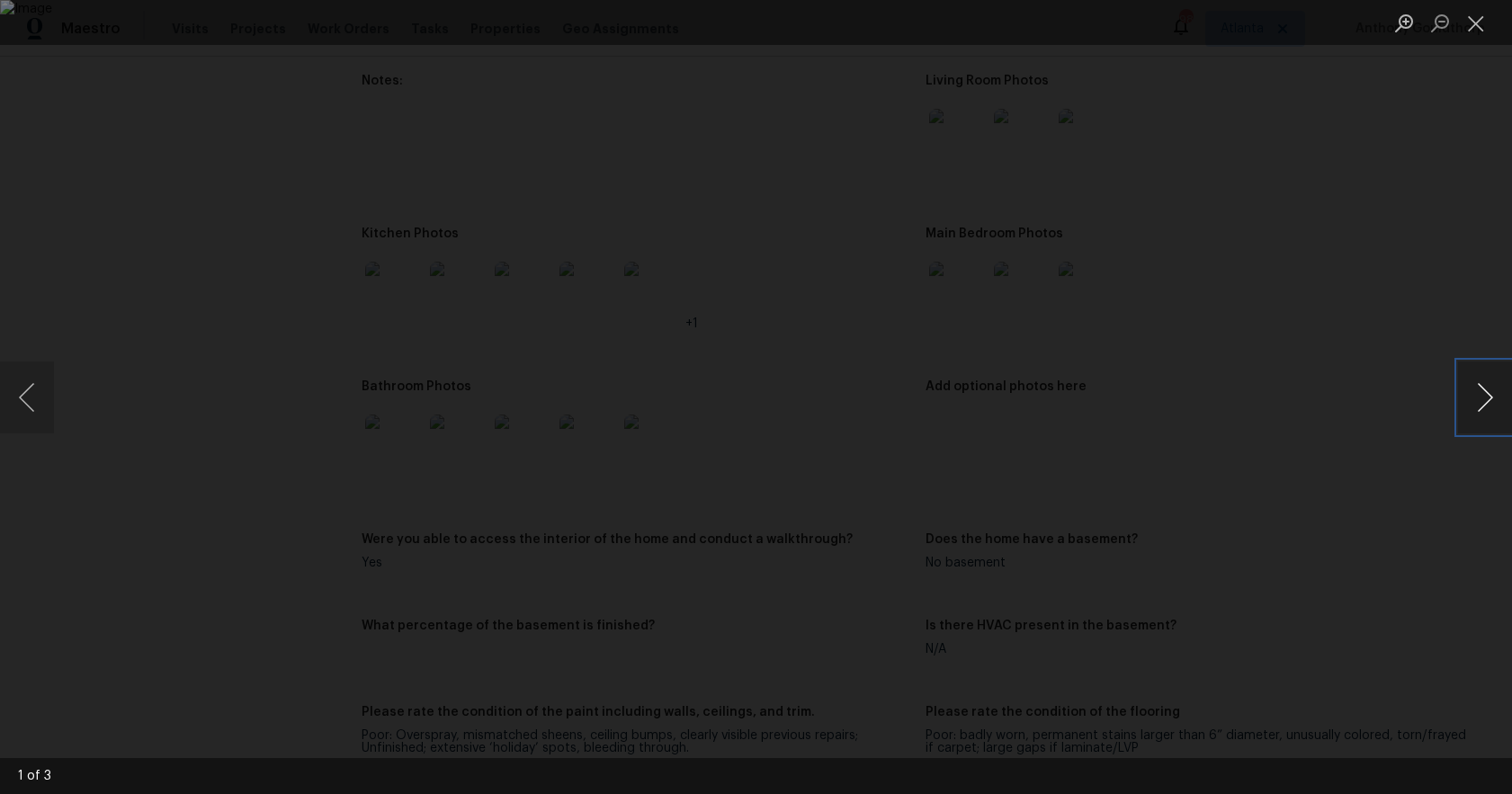 click at bounding box center (1485, 397) 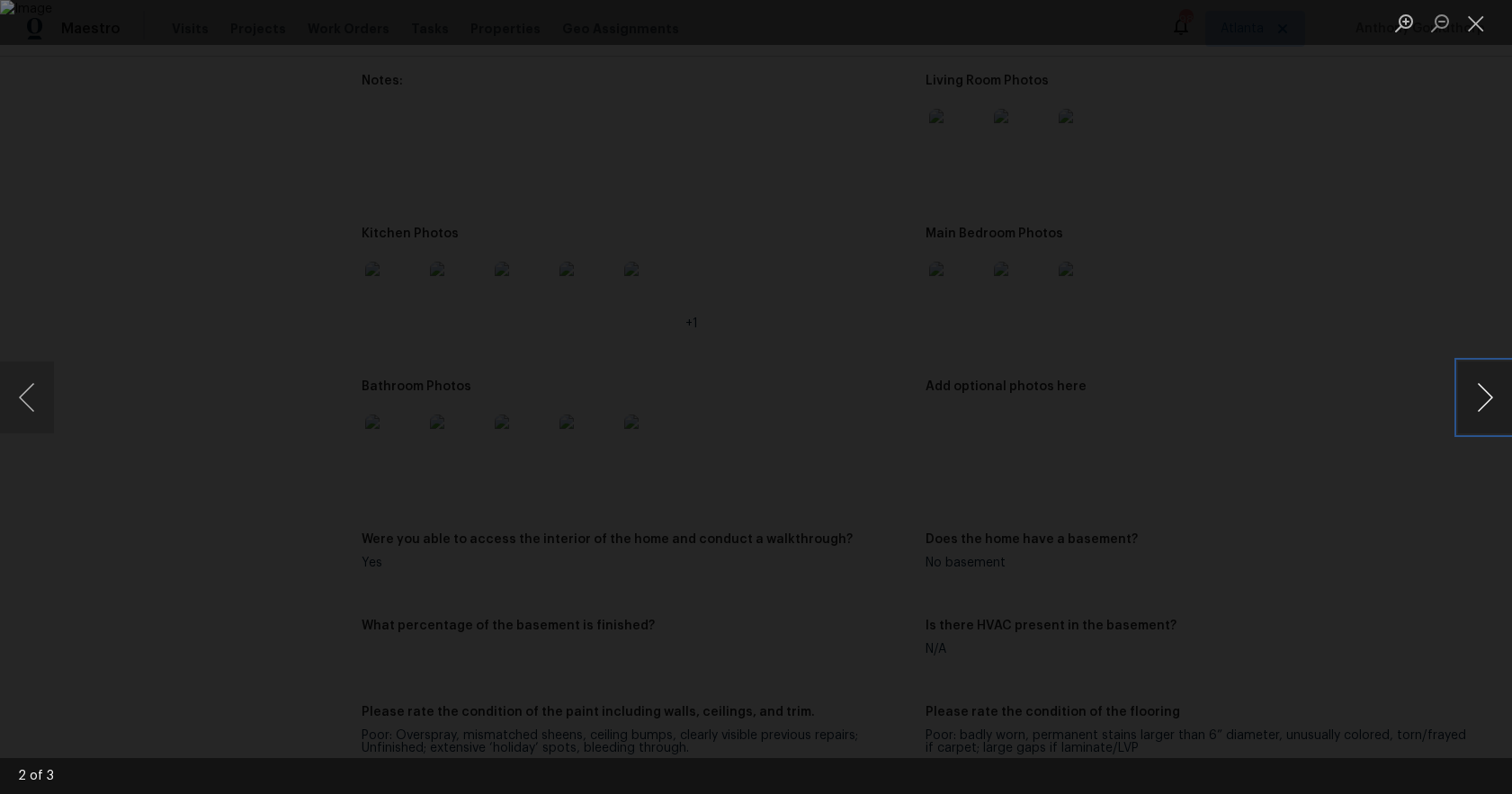 click at bounding box center (1485, 397) 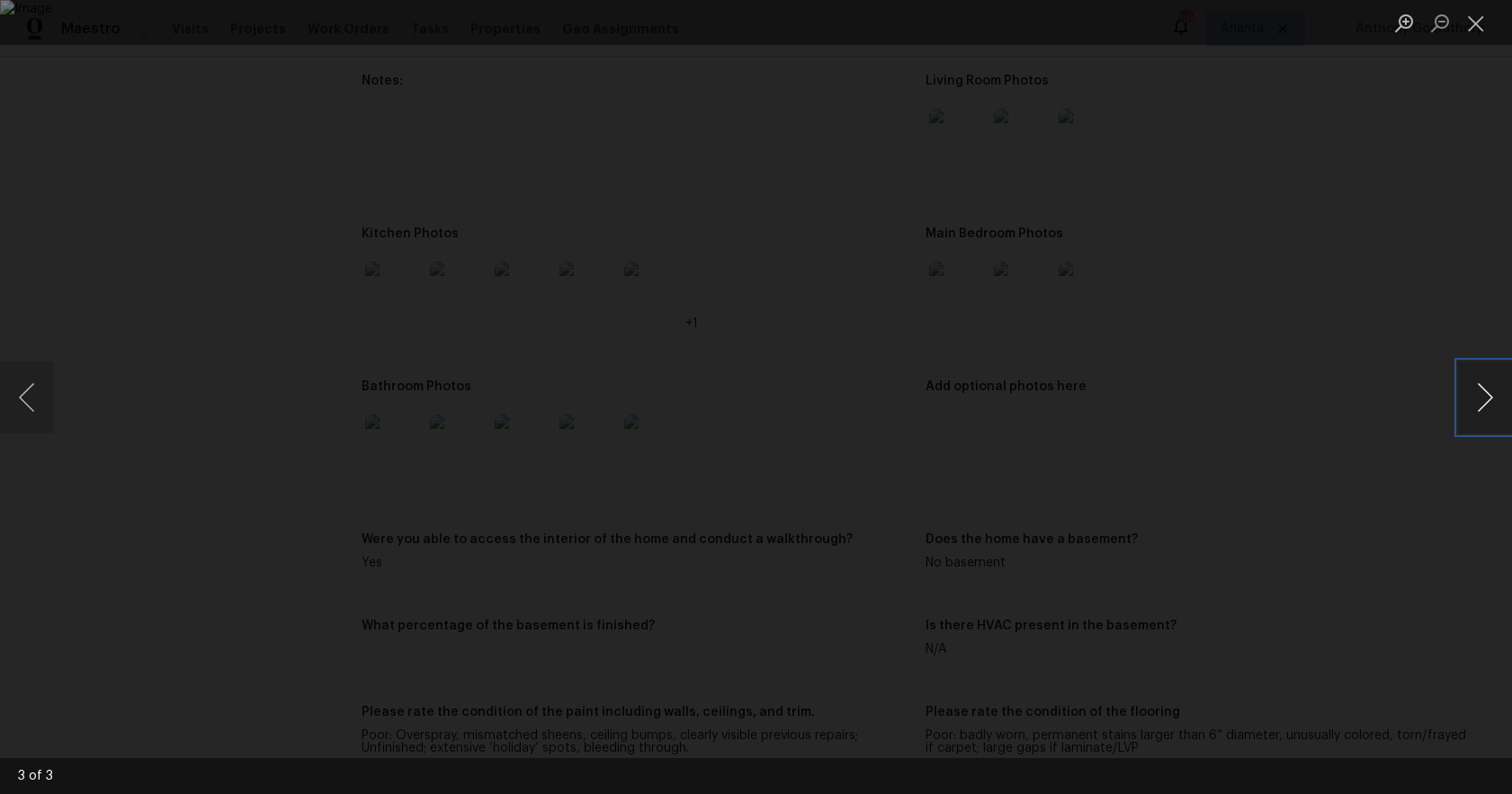 click at bounding box center [1485, 397] 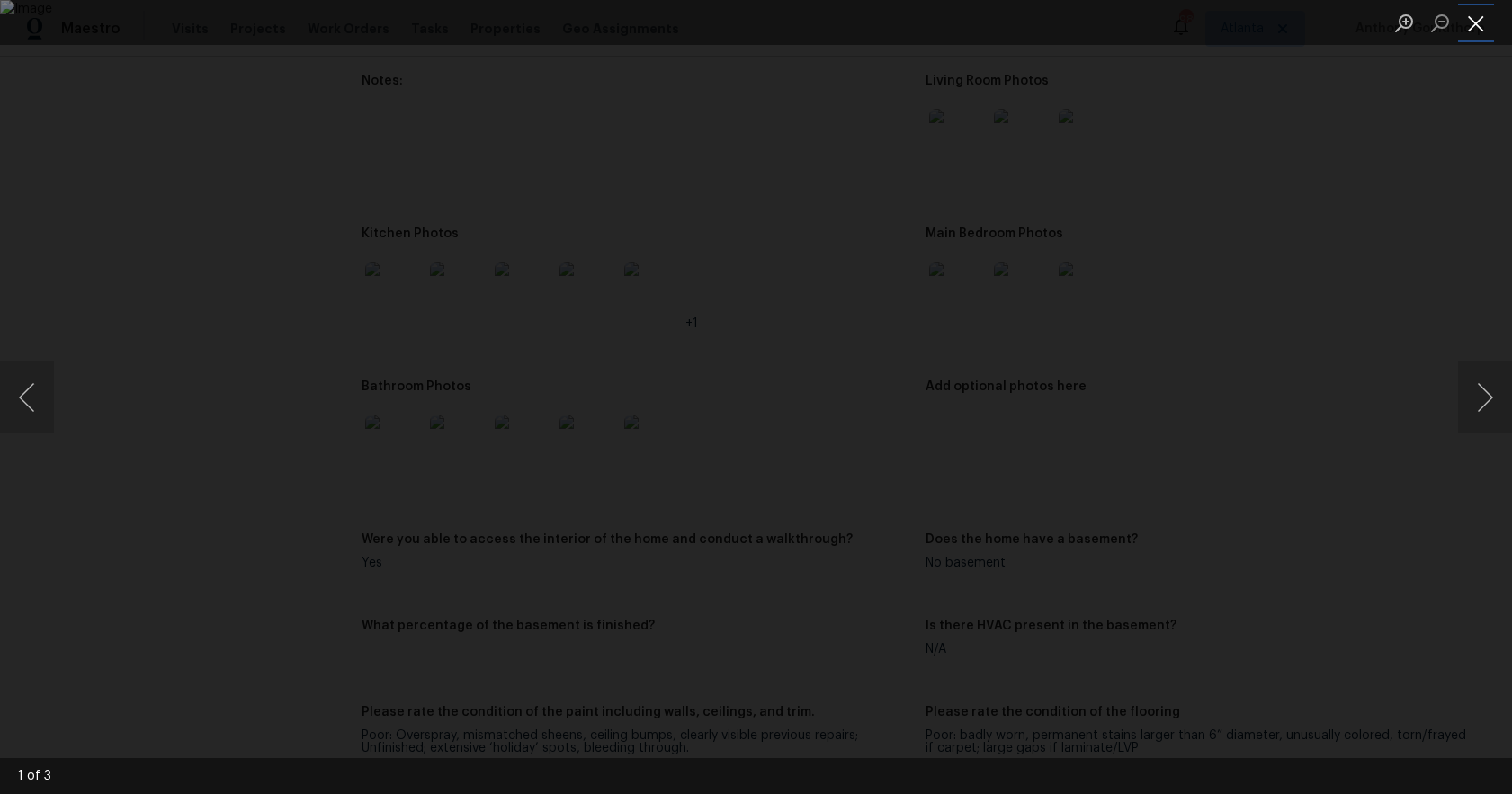 click at bounding box center (1476, 22) 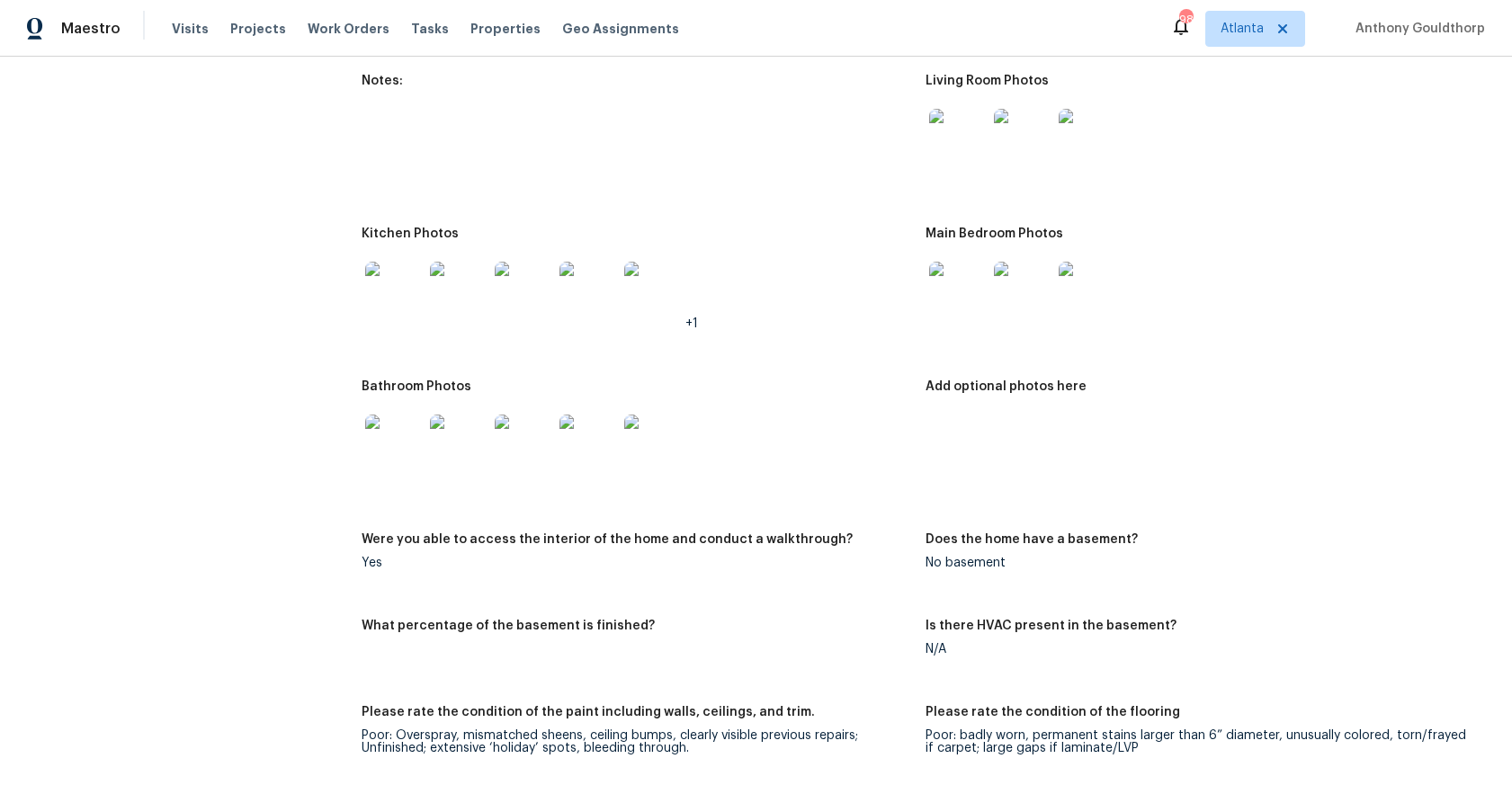 click at bounding box center (394, 443) 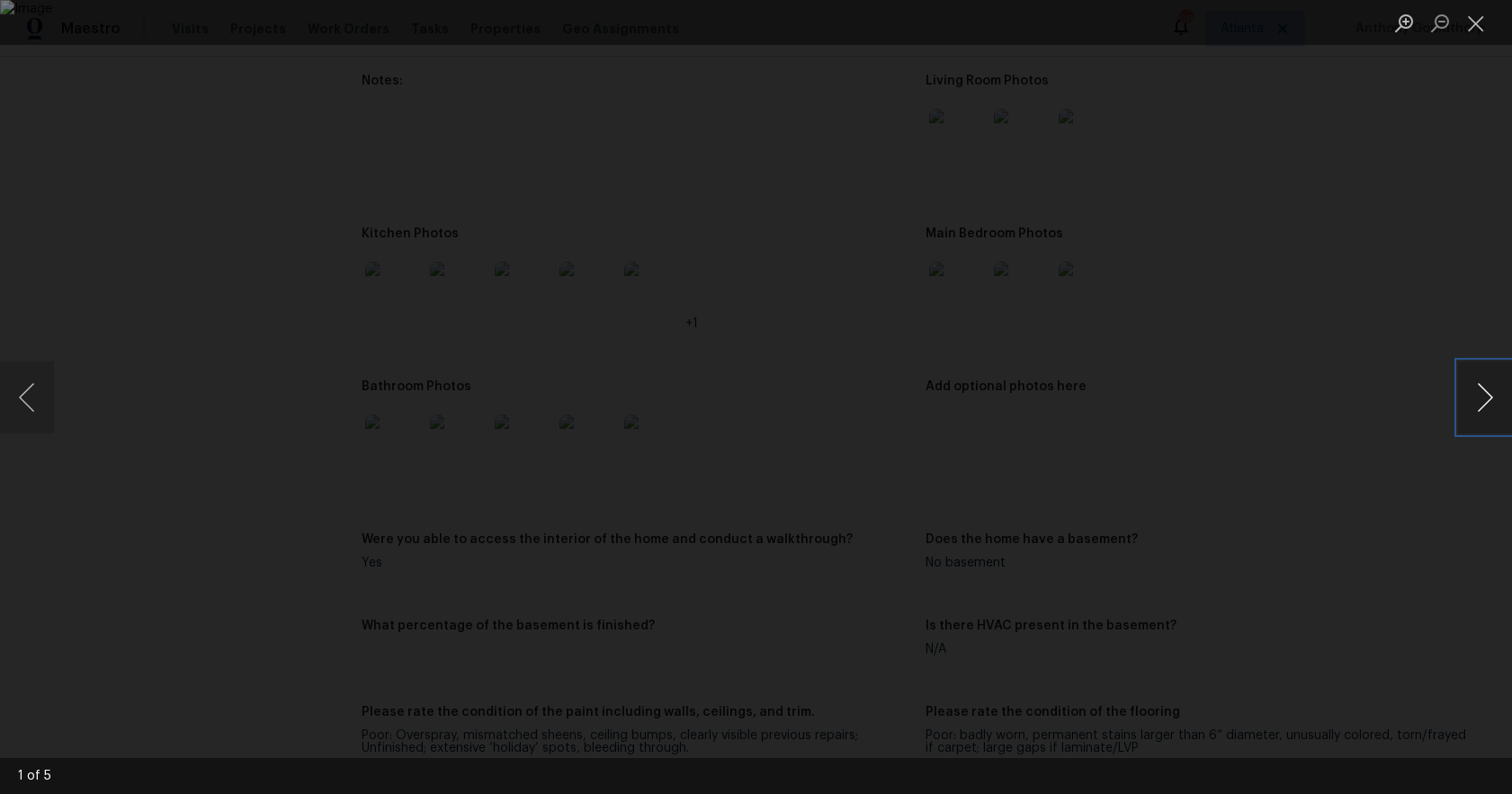 click at bounding box center (1485, 397) 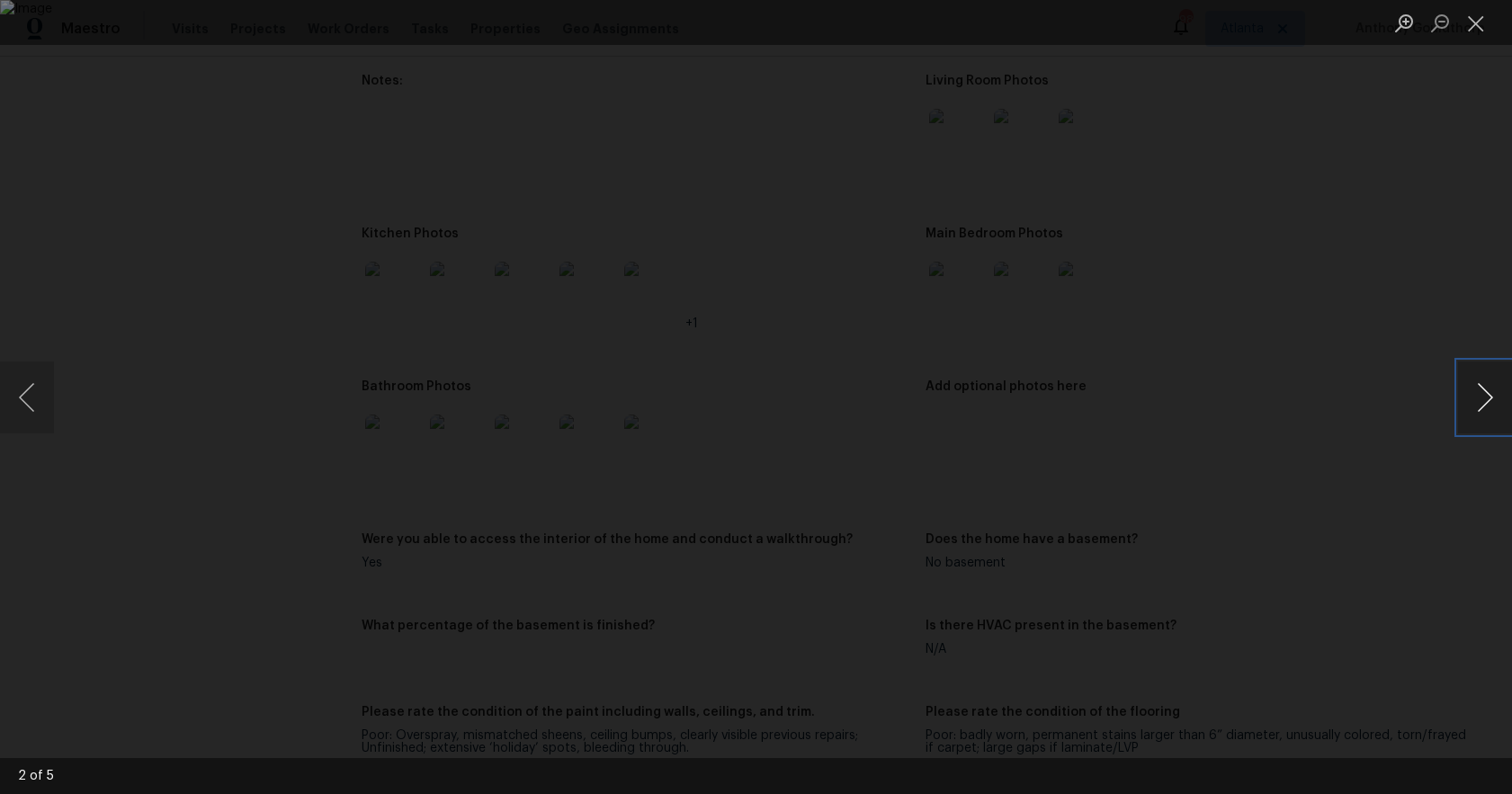 click at bounding box center [1485, 397] 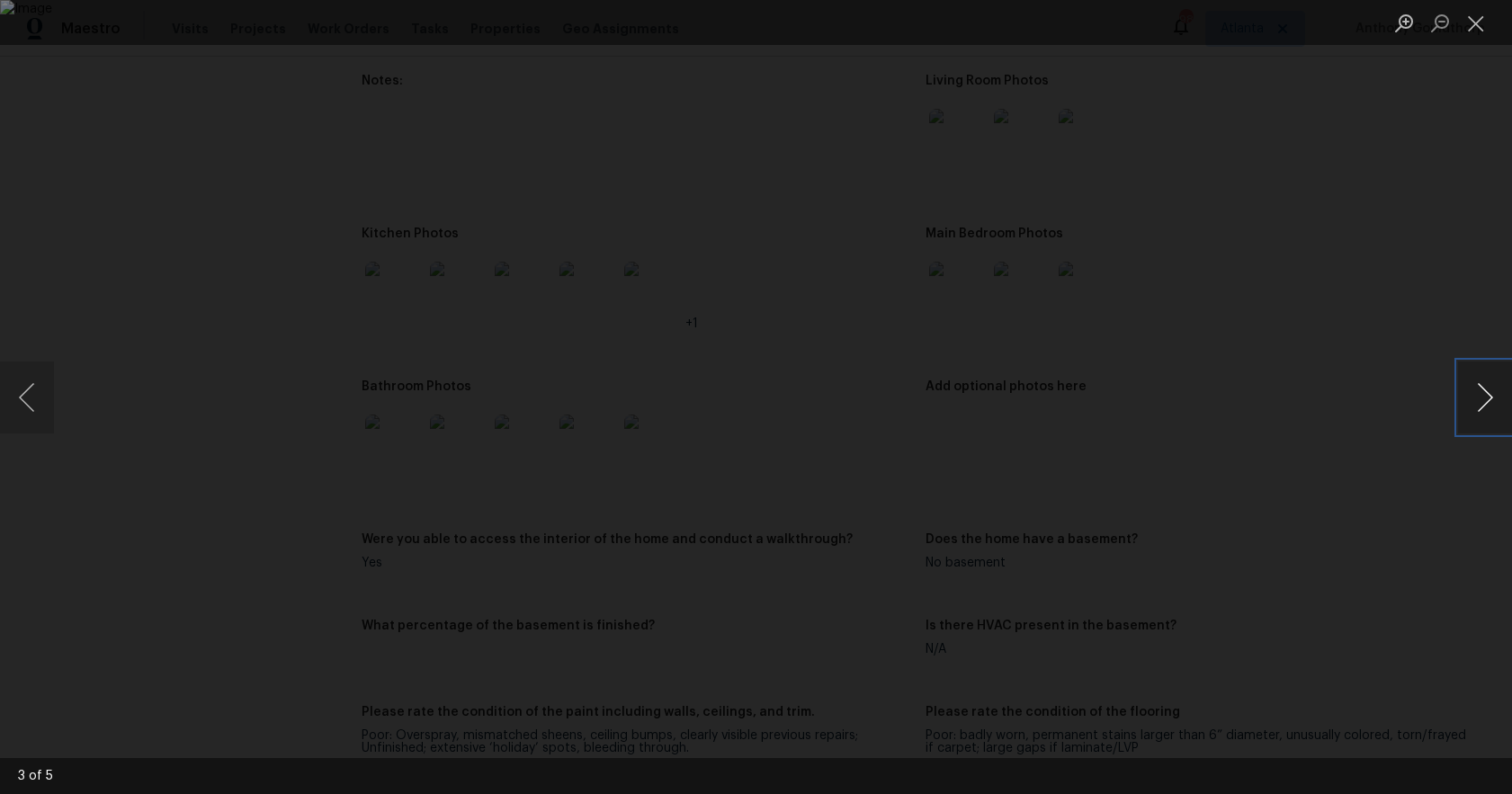 click at bounding box center (1485, 397) 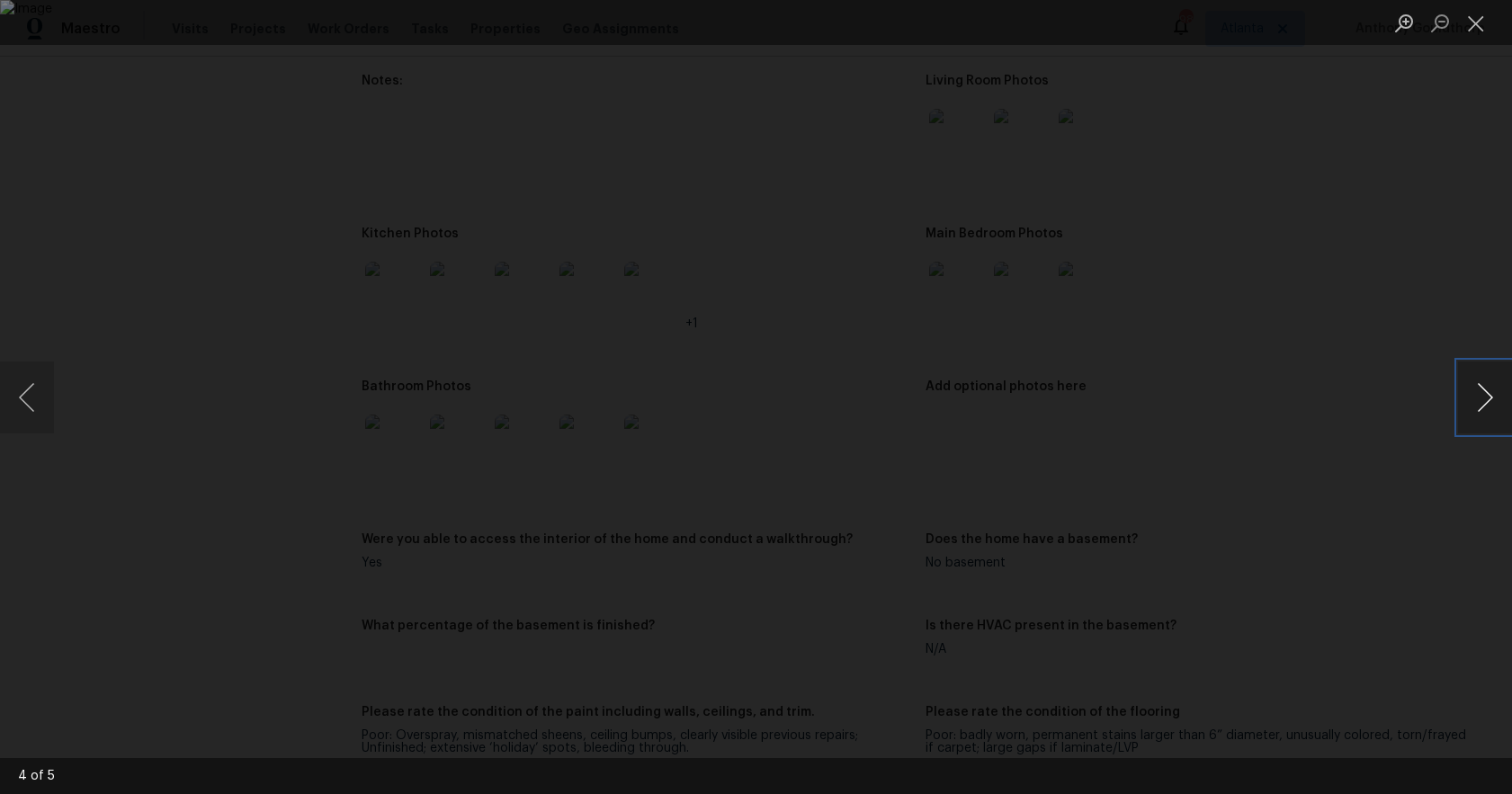 click at bounding box center (1485, 397) 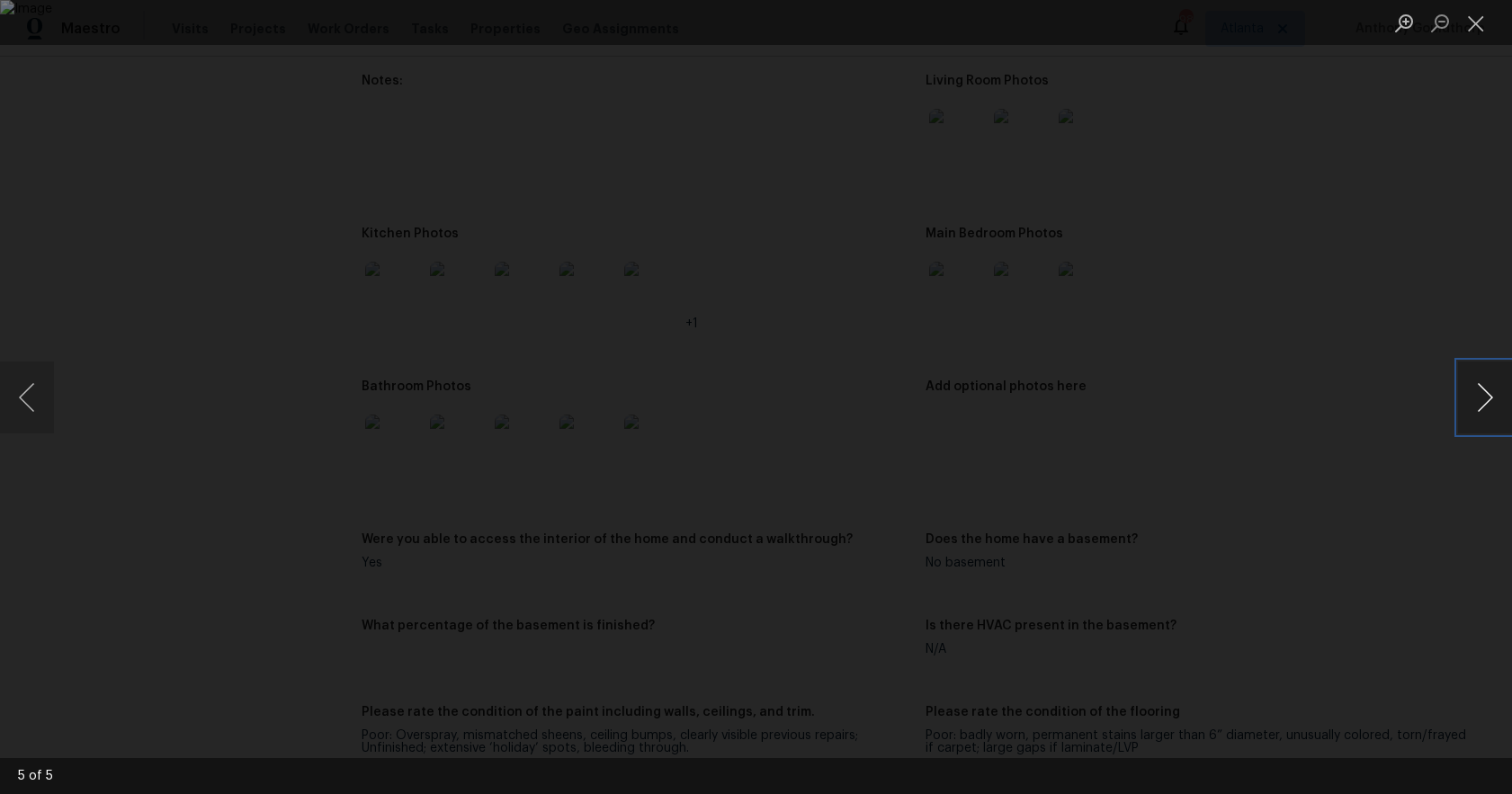 click at bounding box center [1485, 397] 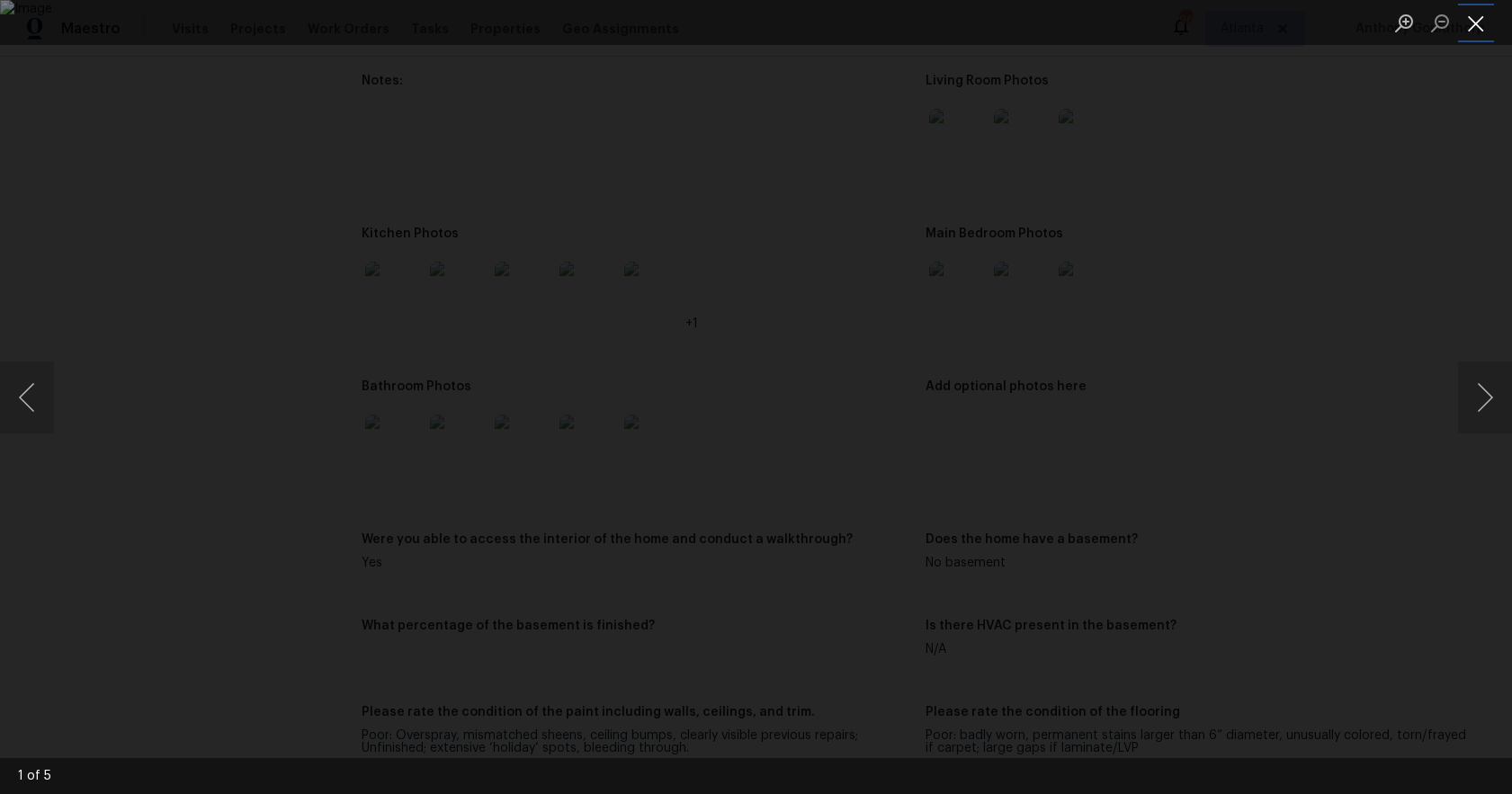 click at bounding box center (1476, 22) 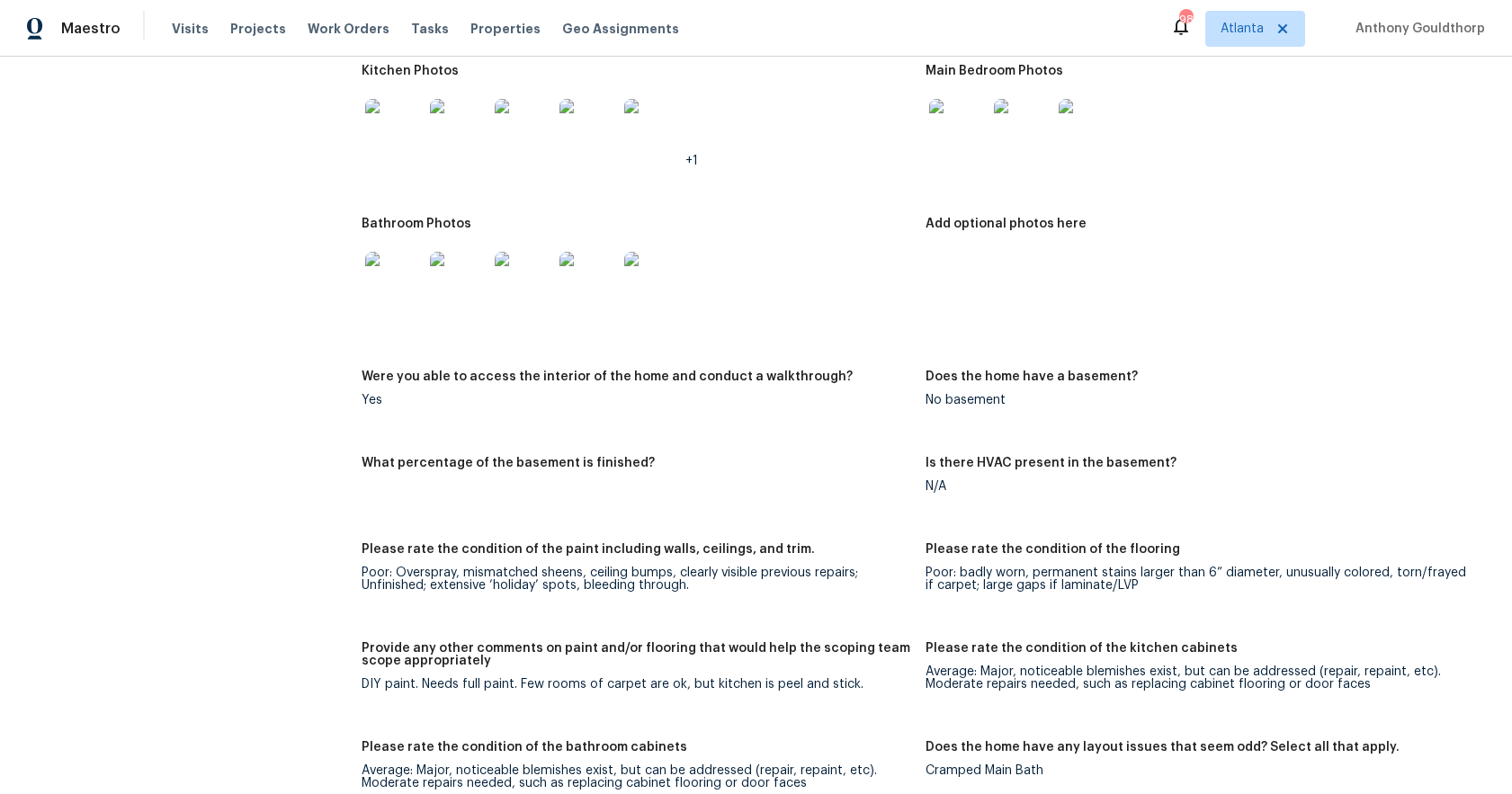scroll, scrollTop: 2126, scrollLeft: 0, axis: vertical 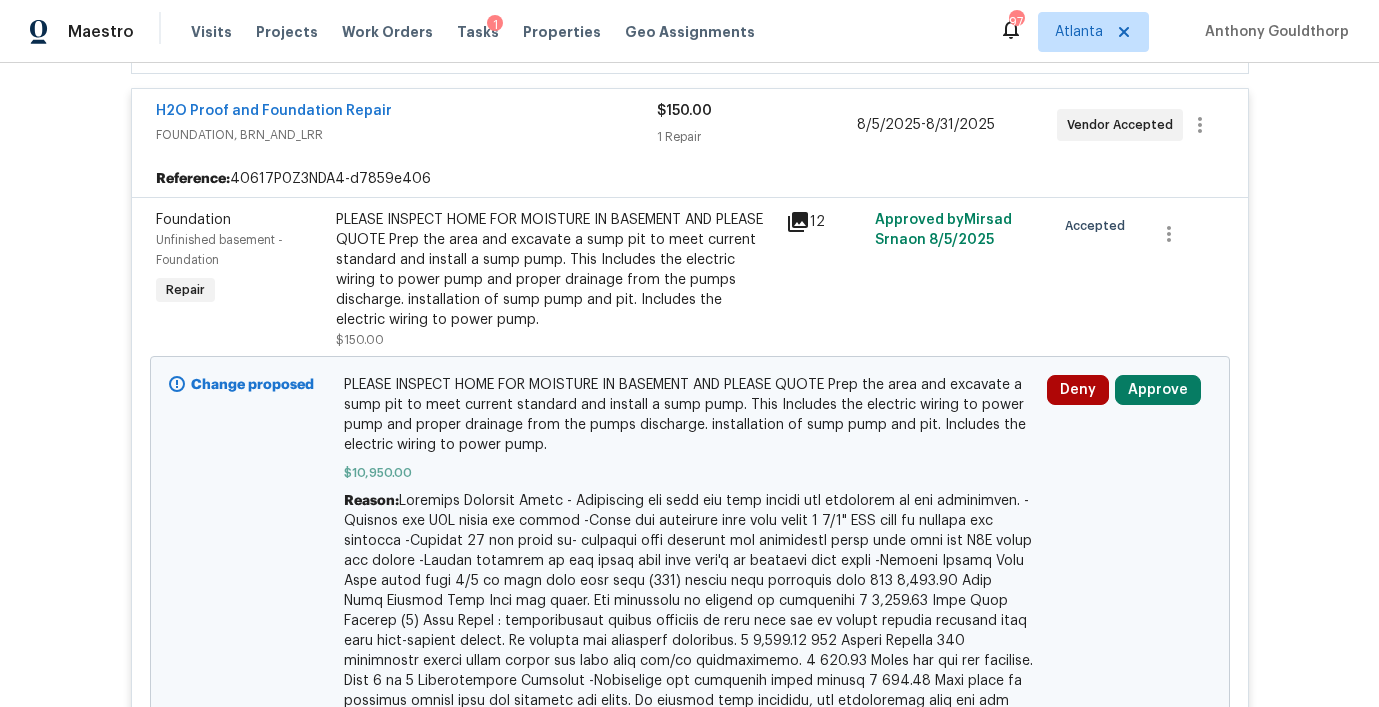 click 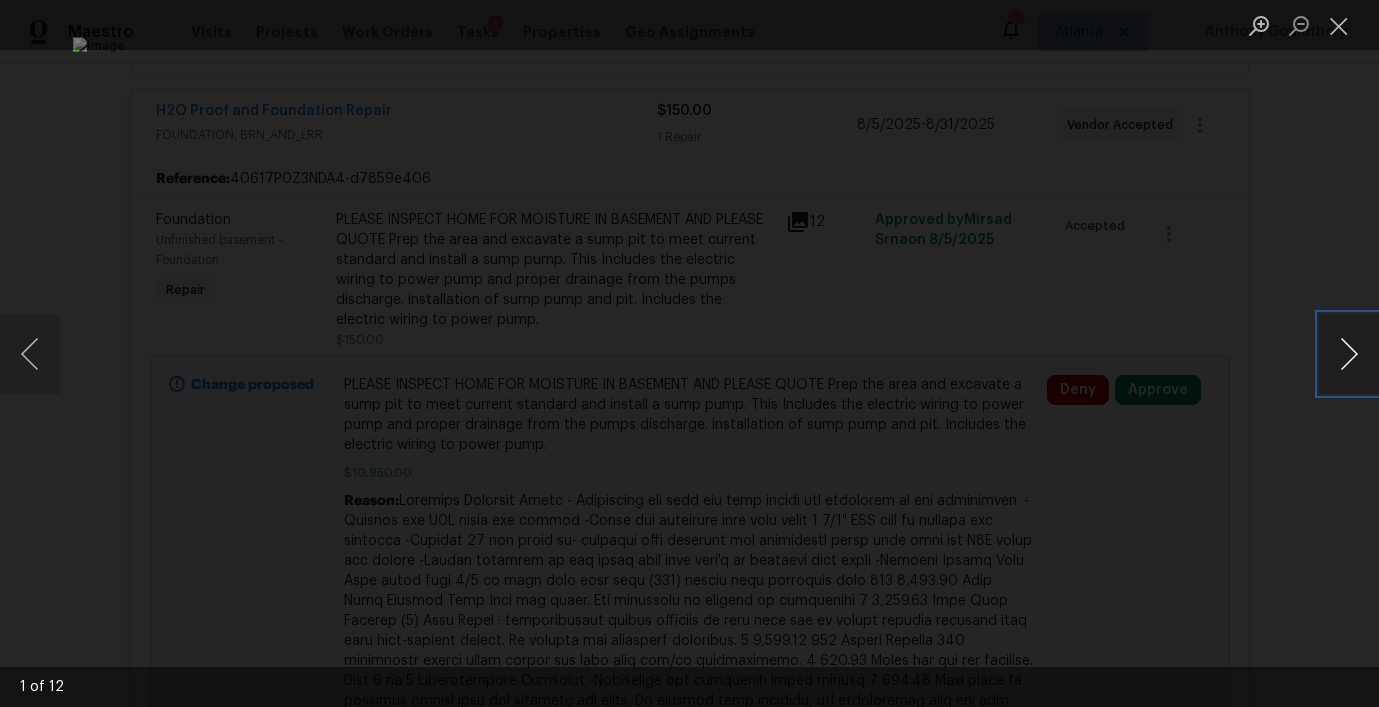 click at bounding box center [1349, 354] 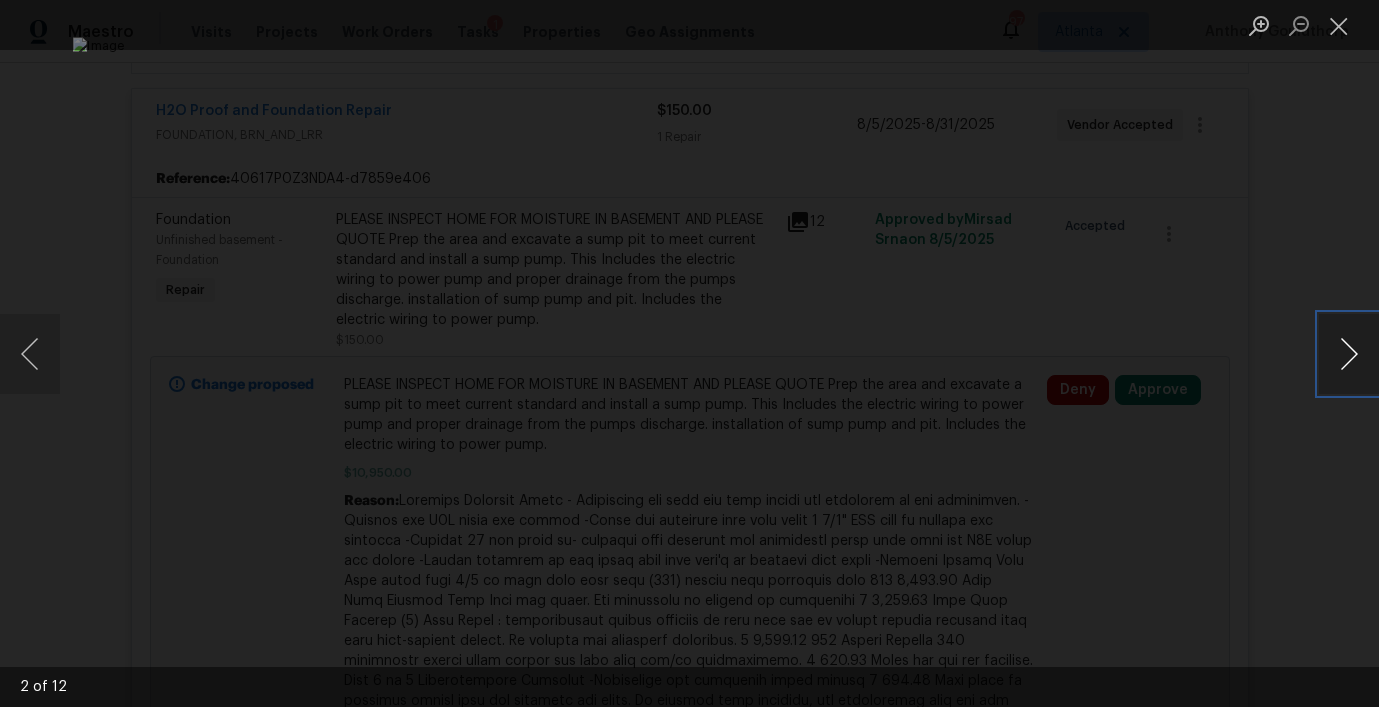 click at bounding box center [1349, 354] 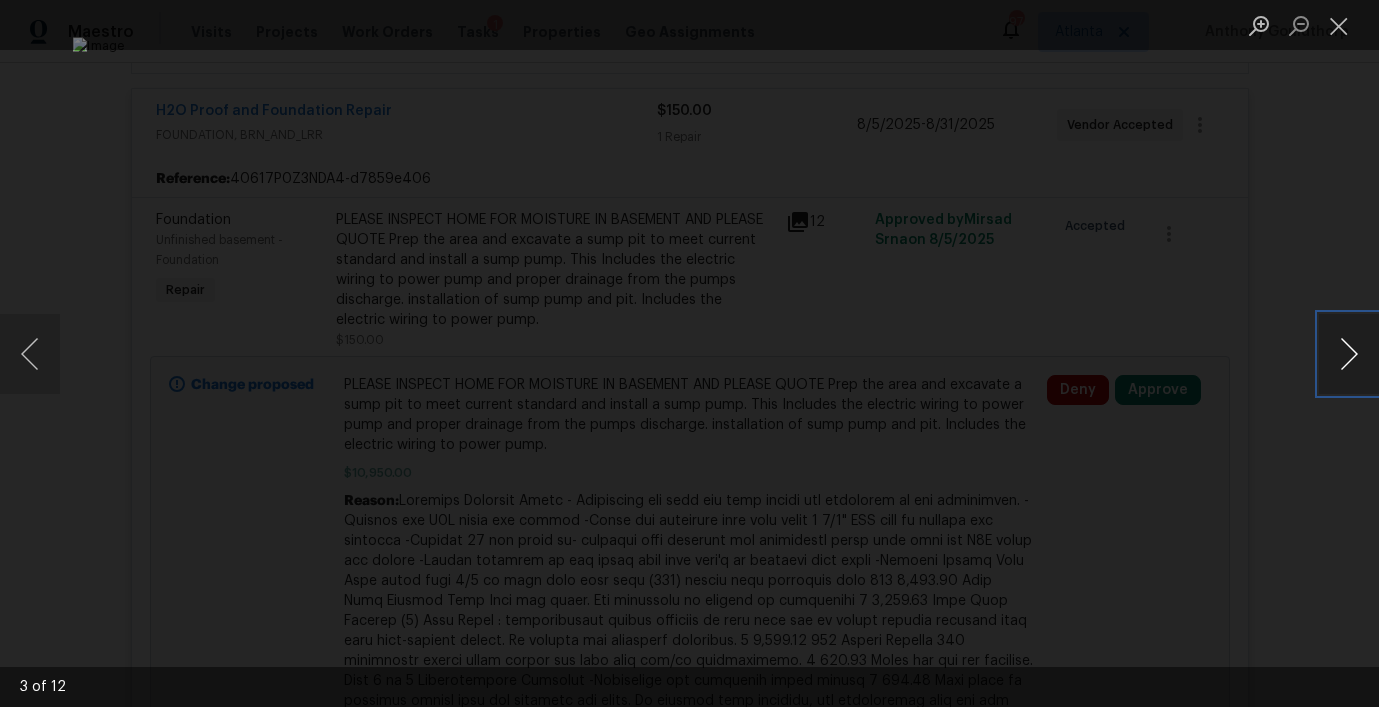 click at bounding box center [1349, 354] 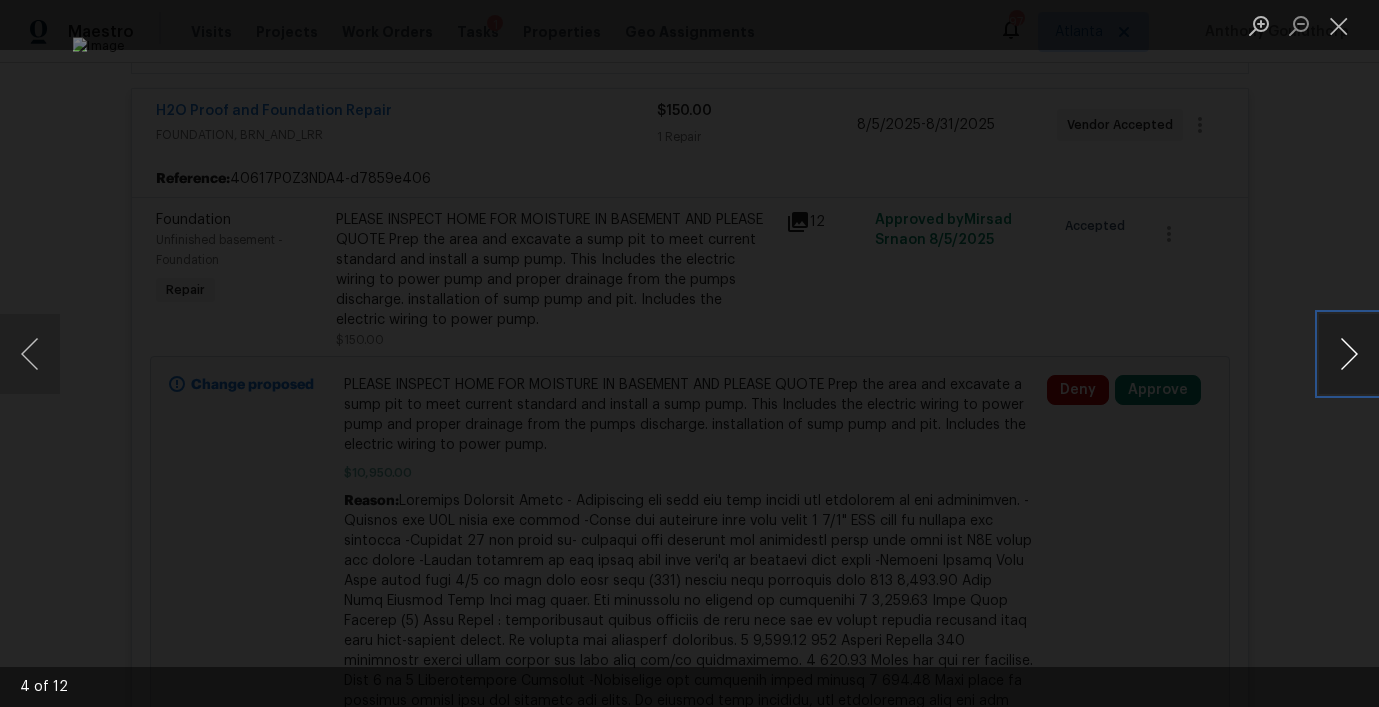 click at bounding box center (1349, 354) 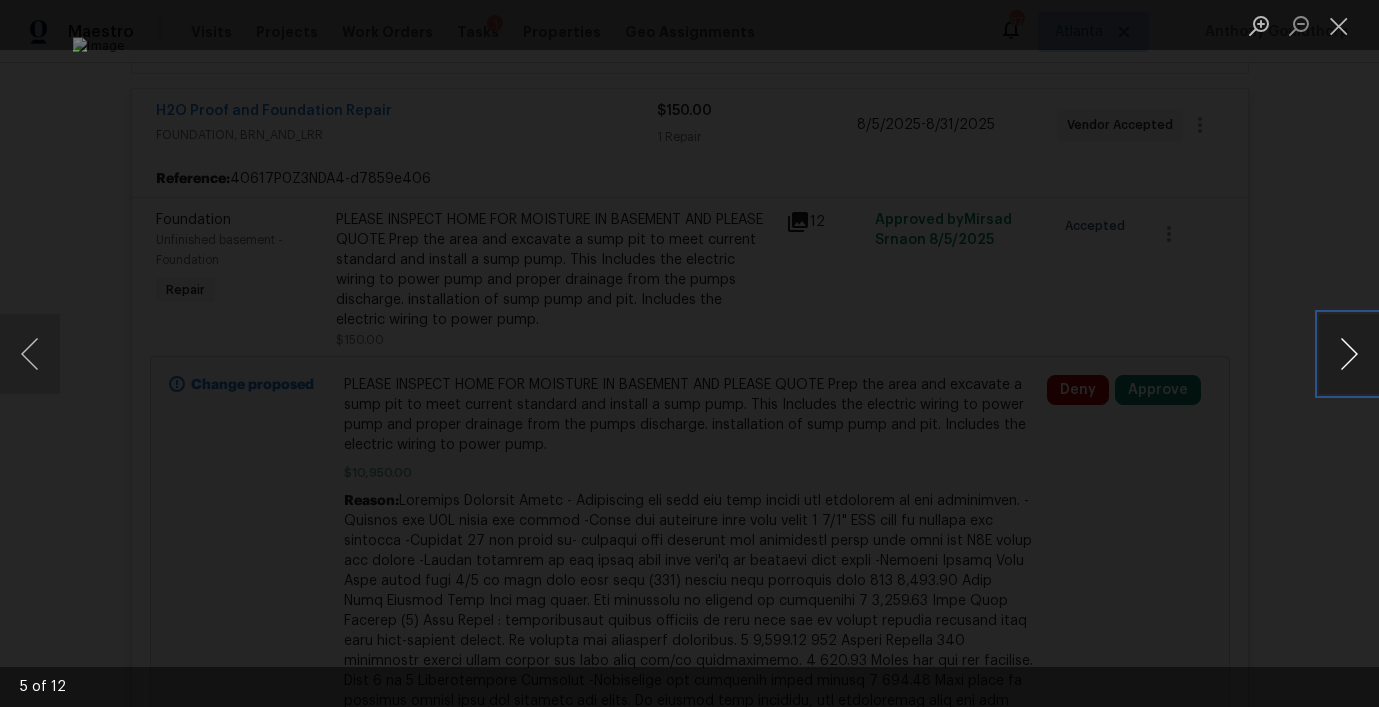 click at bounding box center [1349, 354] 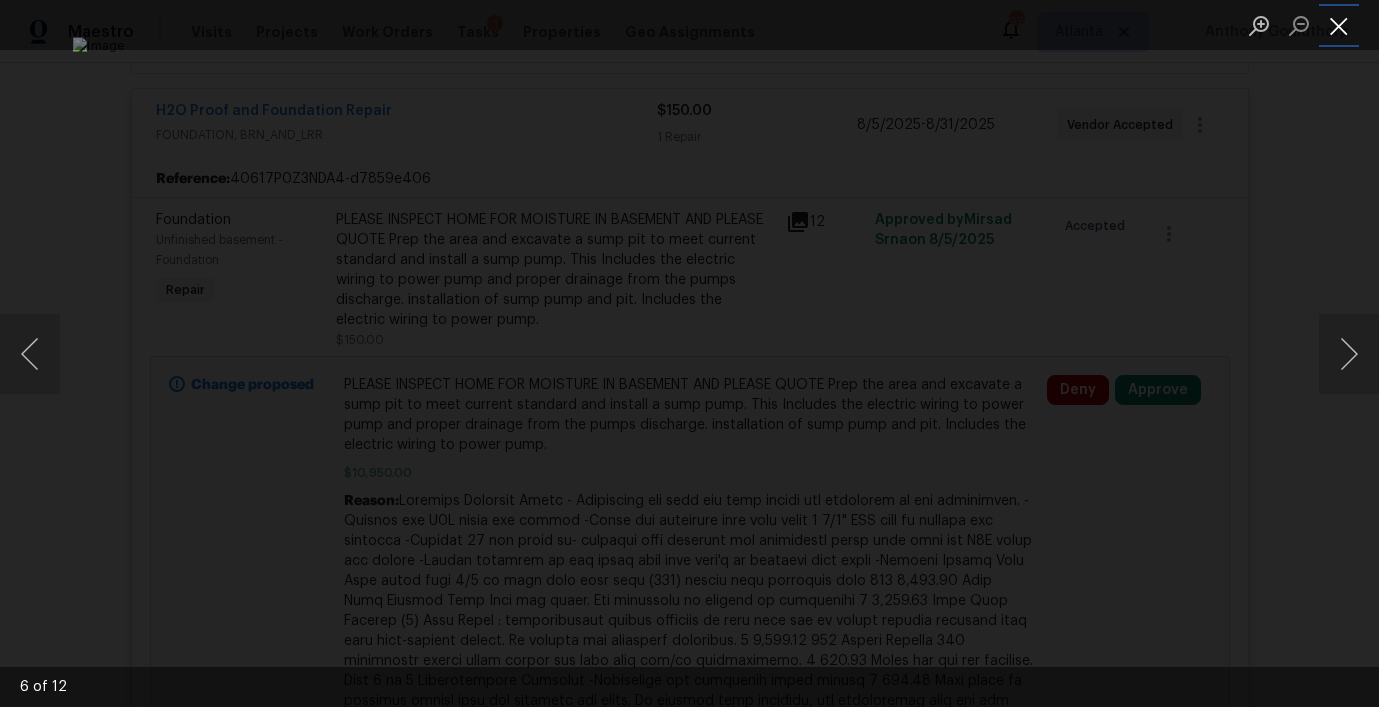 click at bounding box center (1339, 25) 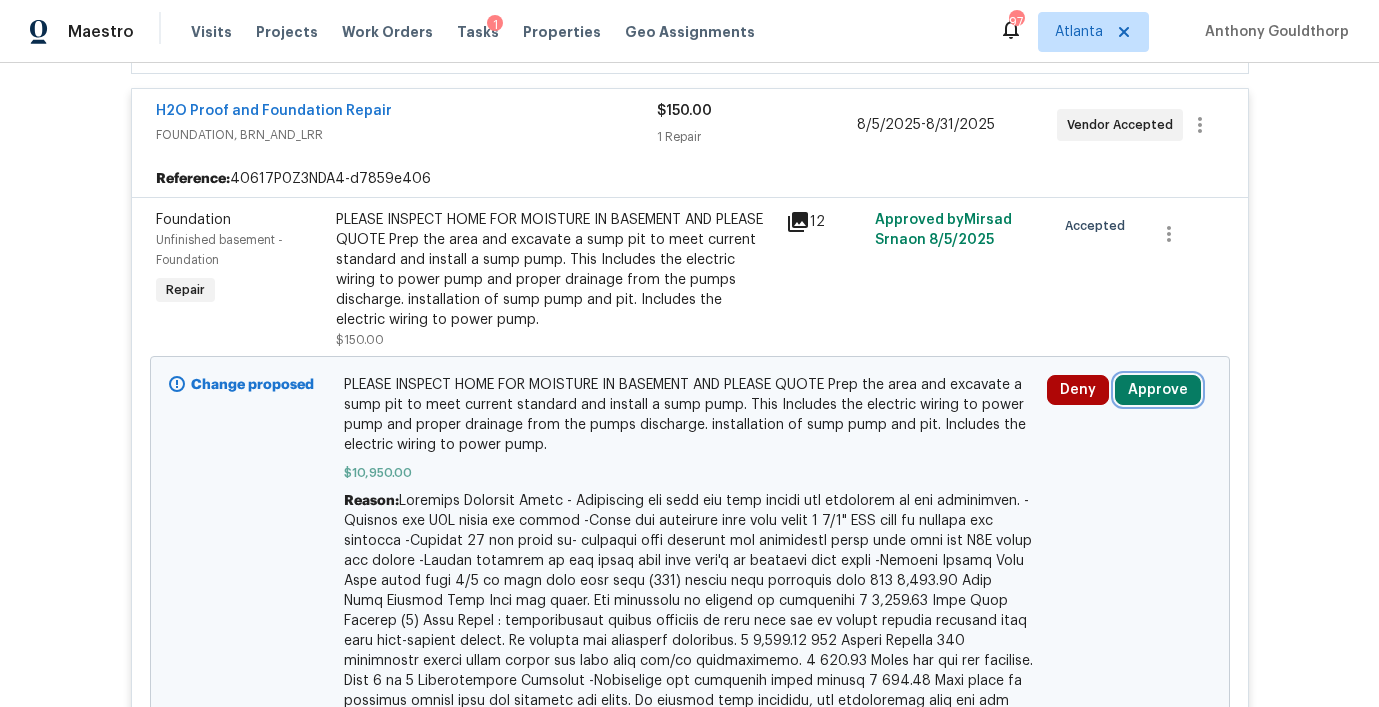 click on "Approve" at bounding box center (1158, 390) 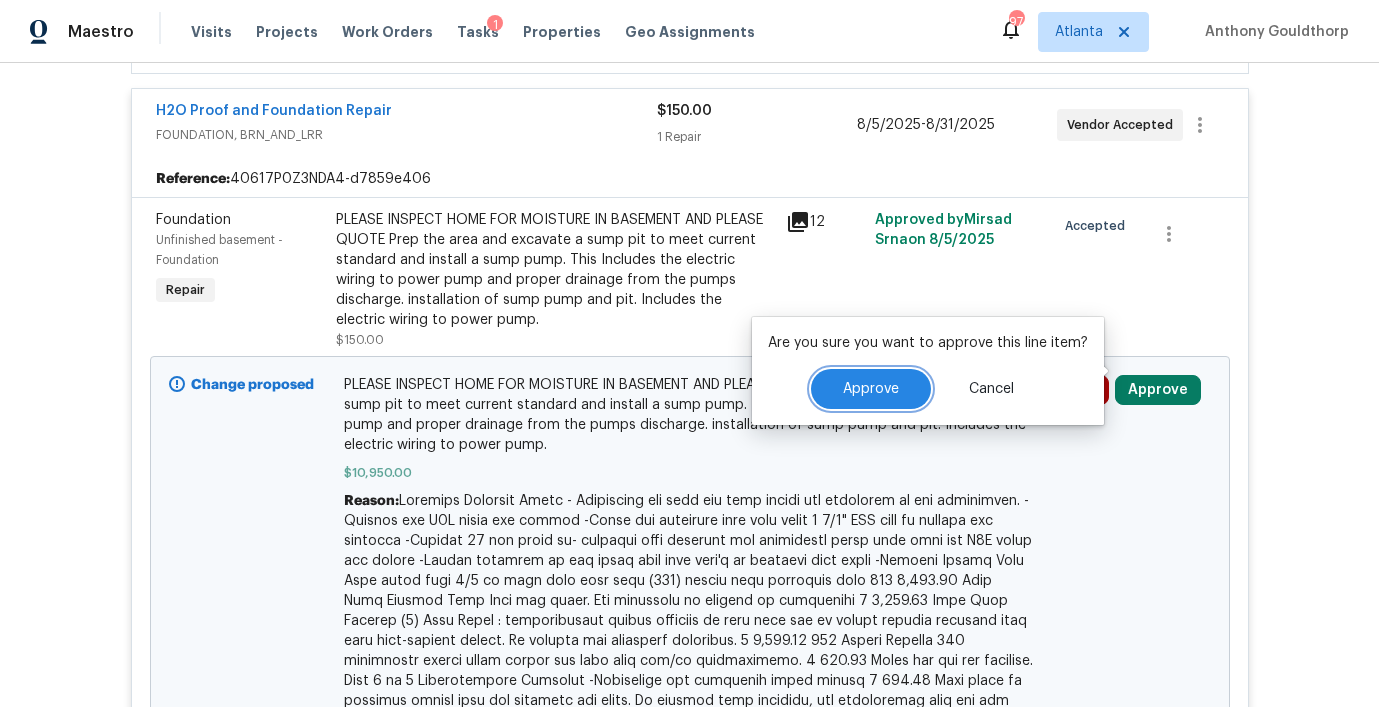 click on "Approve" at bounding box center (871, 389) 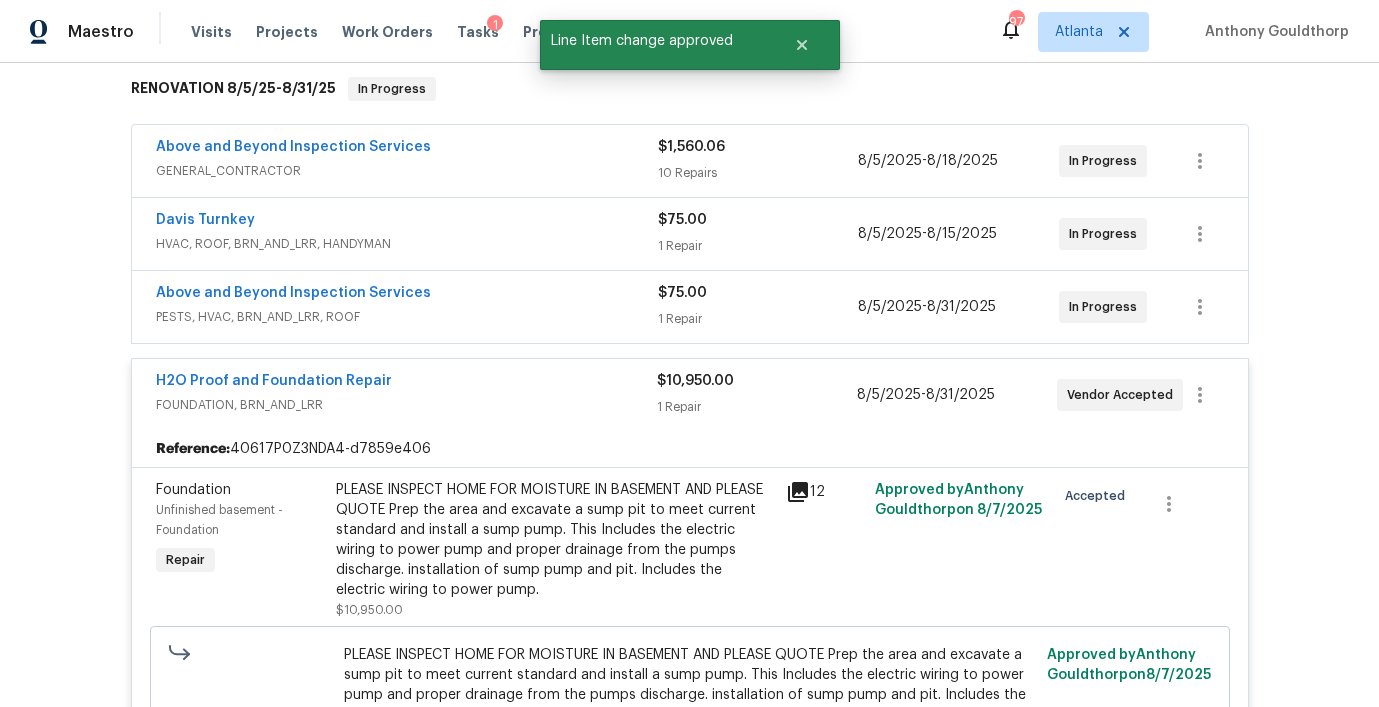 scroll, scrollTop: 500, scrollLeft: 0, axis: vertical 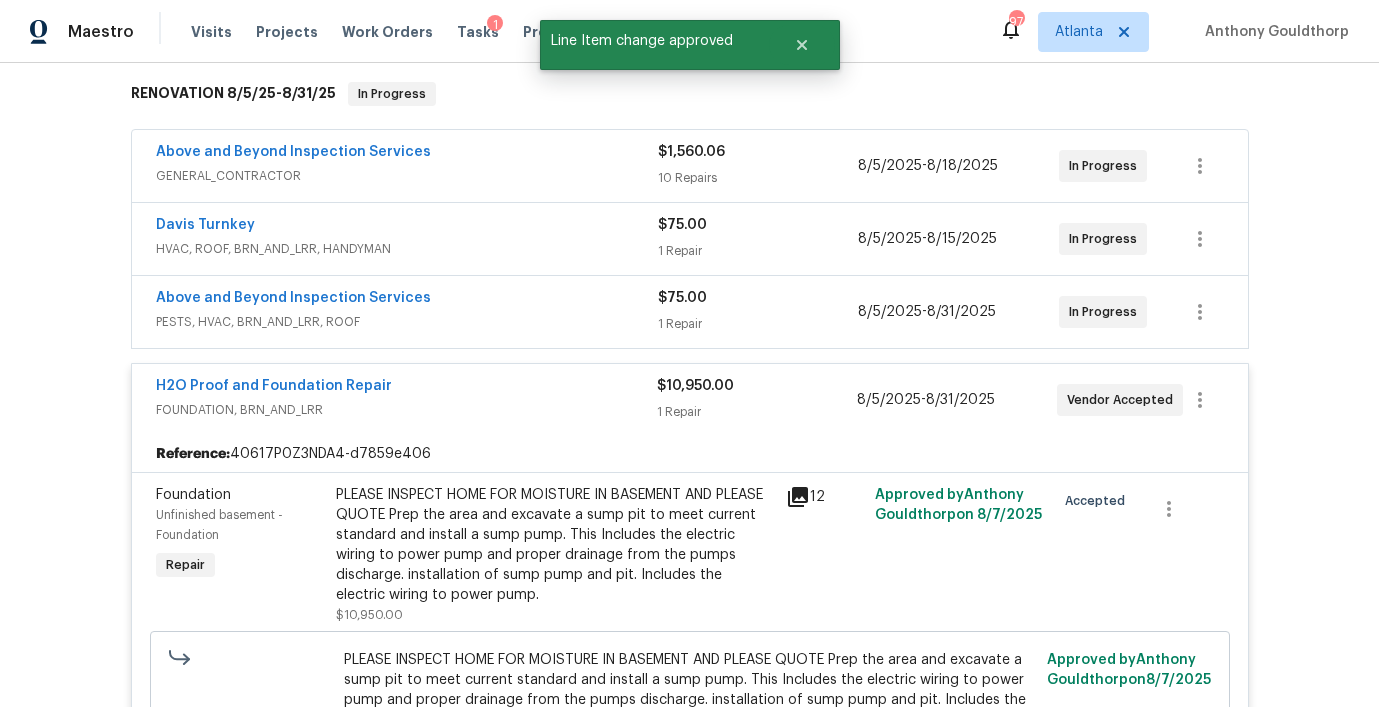 drag, startPoint x: 750, startPoint y: 310, endPoint x: 745, endPoint y: 291, distance: 19.646883 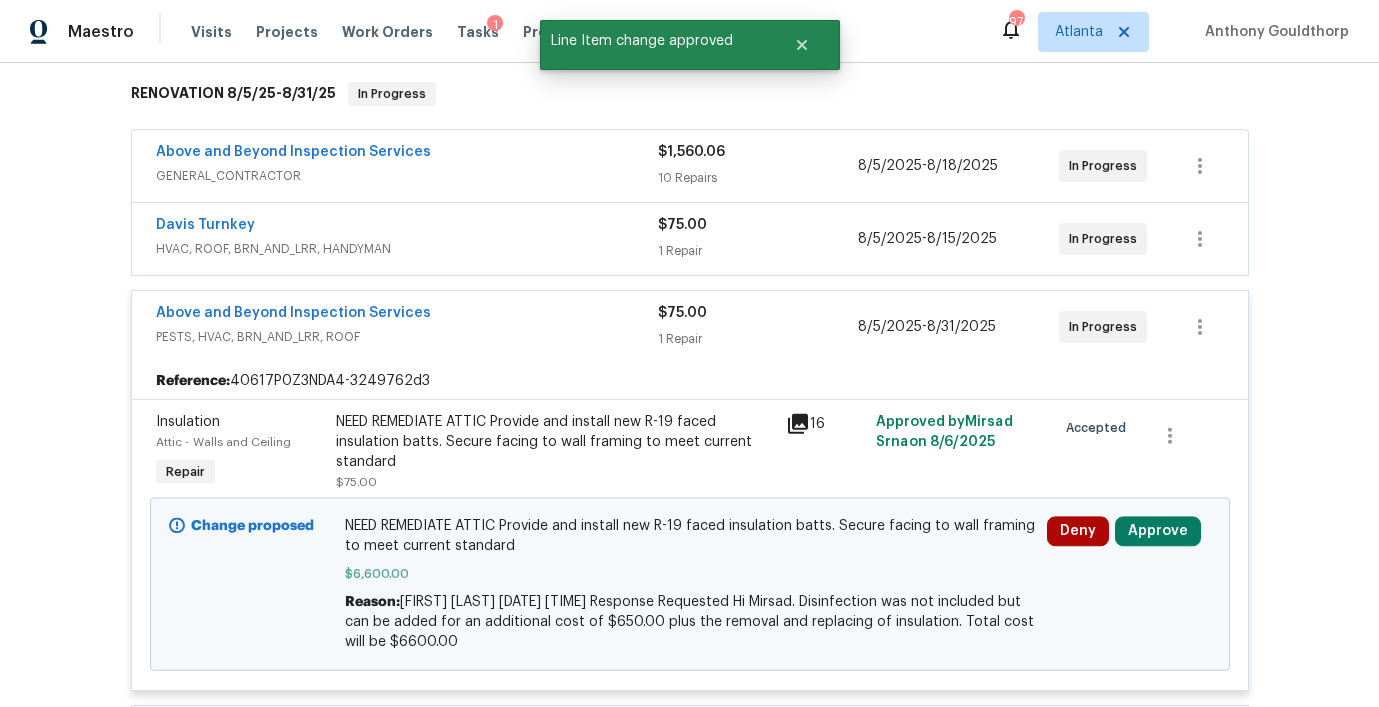 click on "1 Repair" at bounding box center [758, 251] 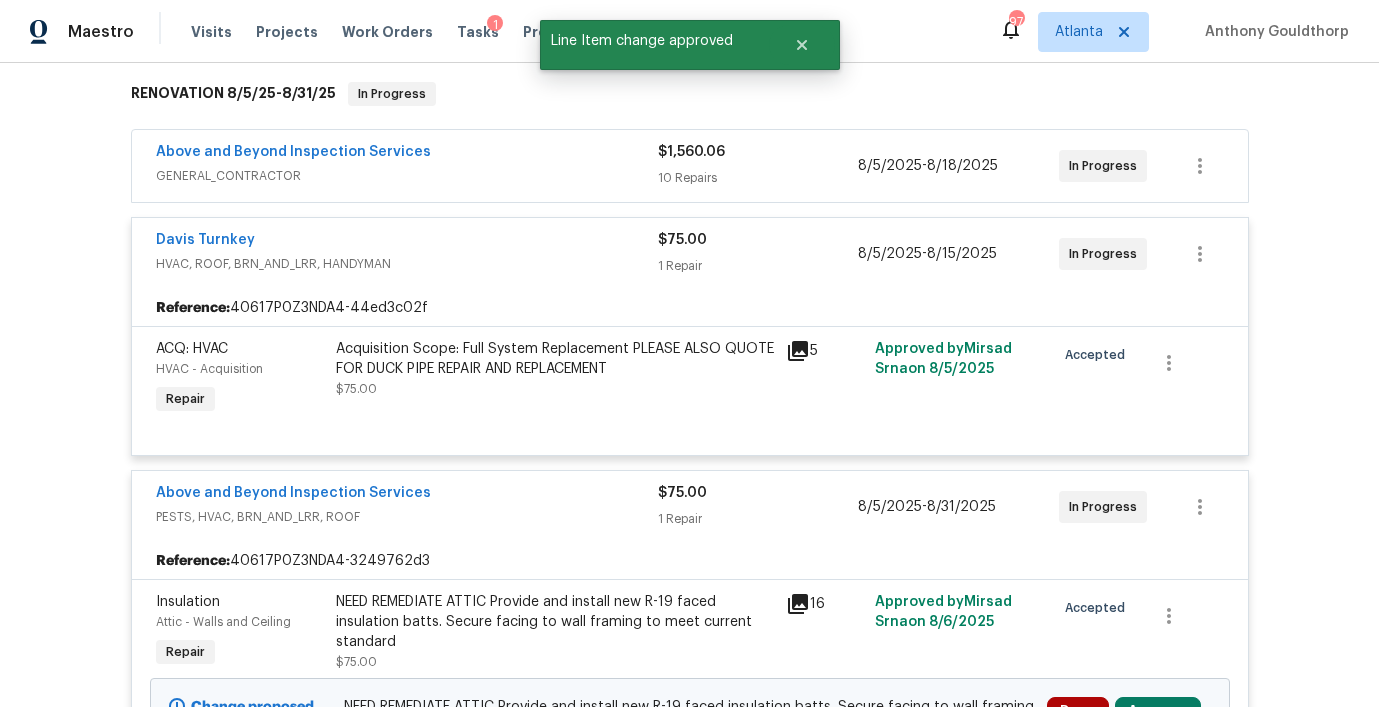 click on "10 Repairs" at bounding box center [758, 178] 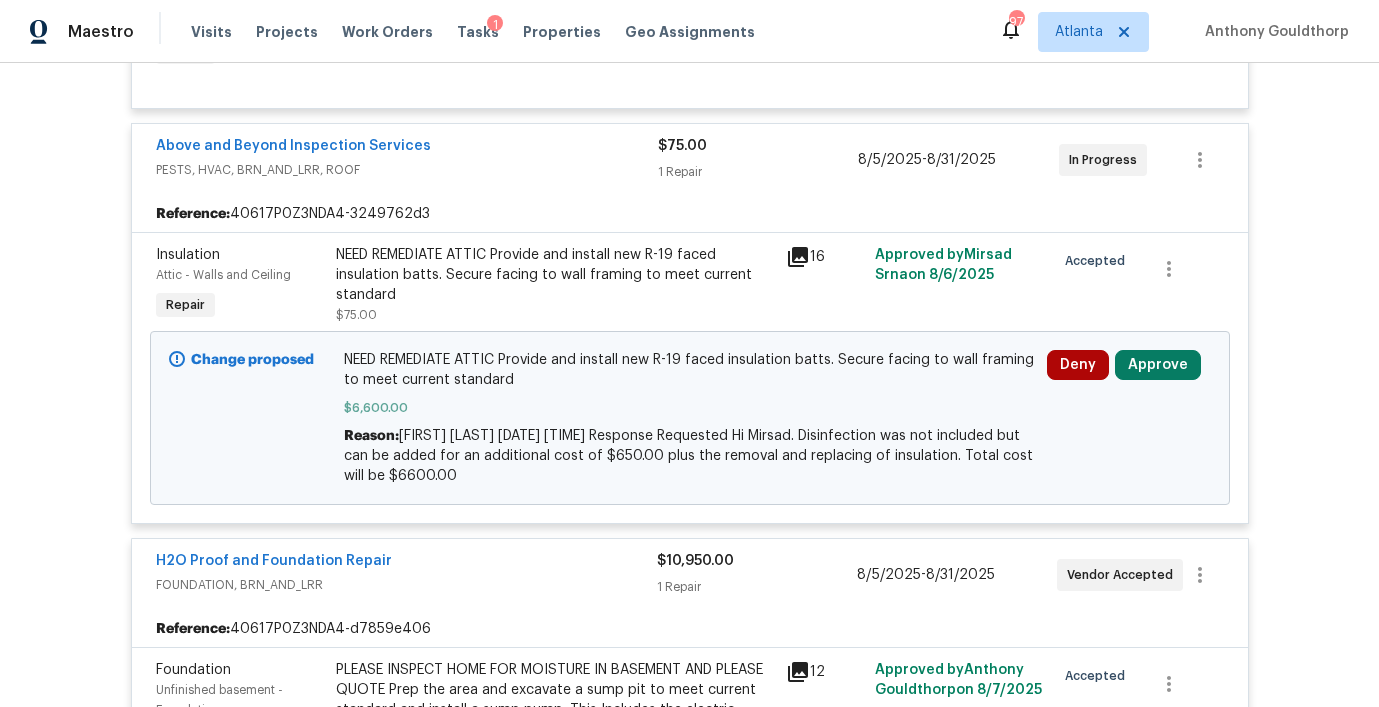 scroll, scrollTop: 2807, scrollLeft: 0, axis: vertical 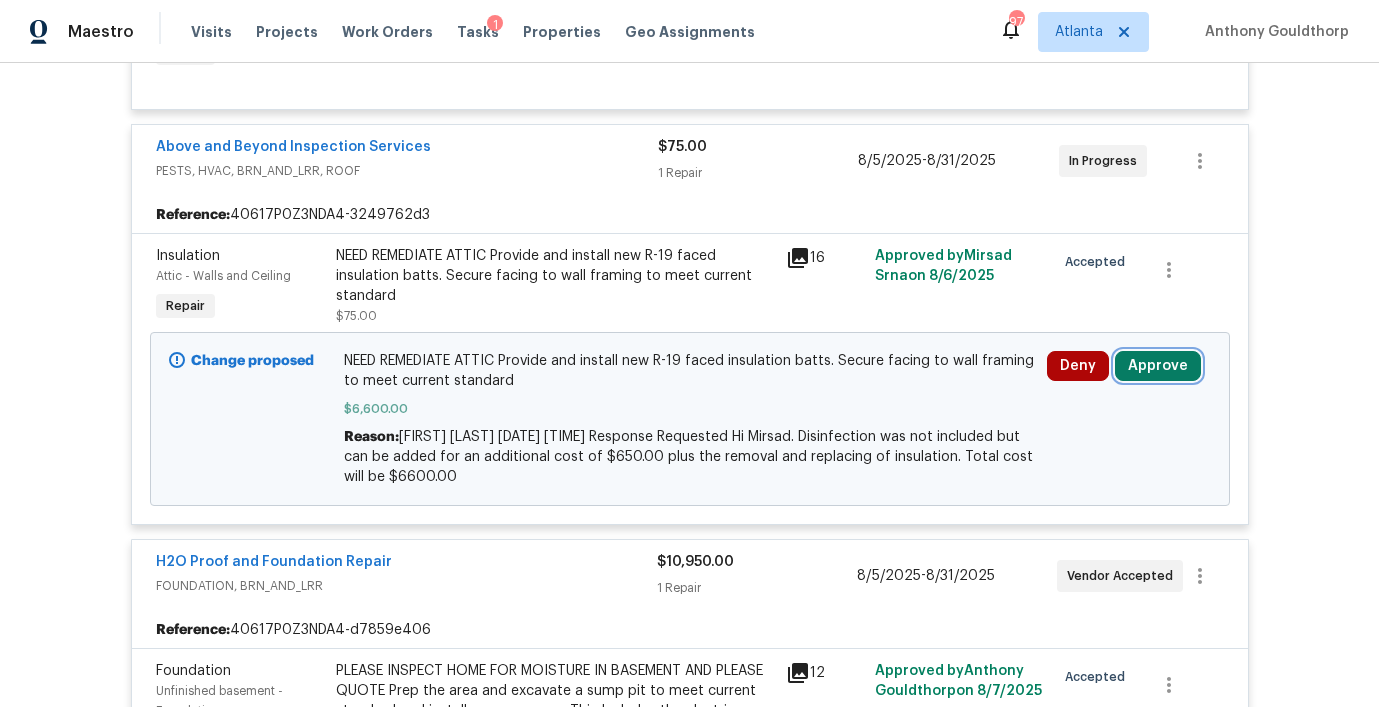 click on "Approve" at bounding box center (1158, 366) 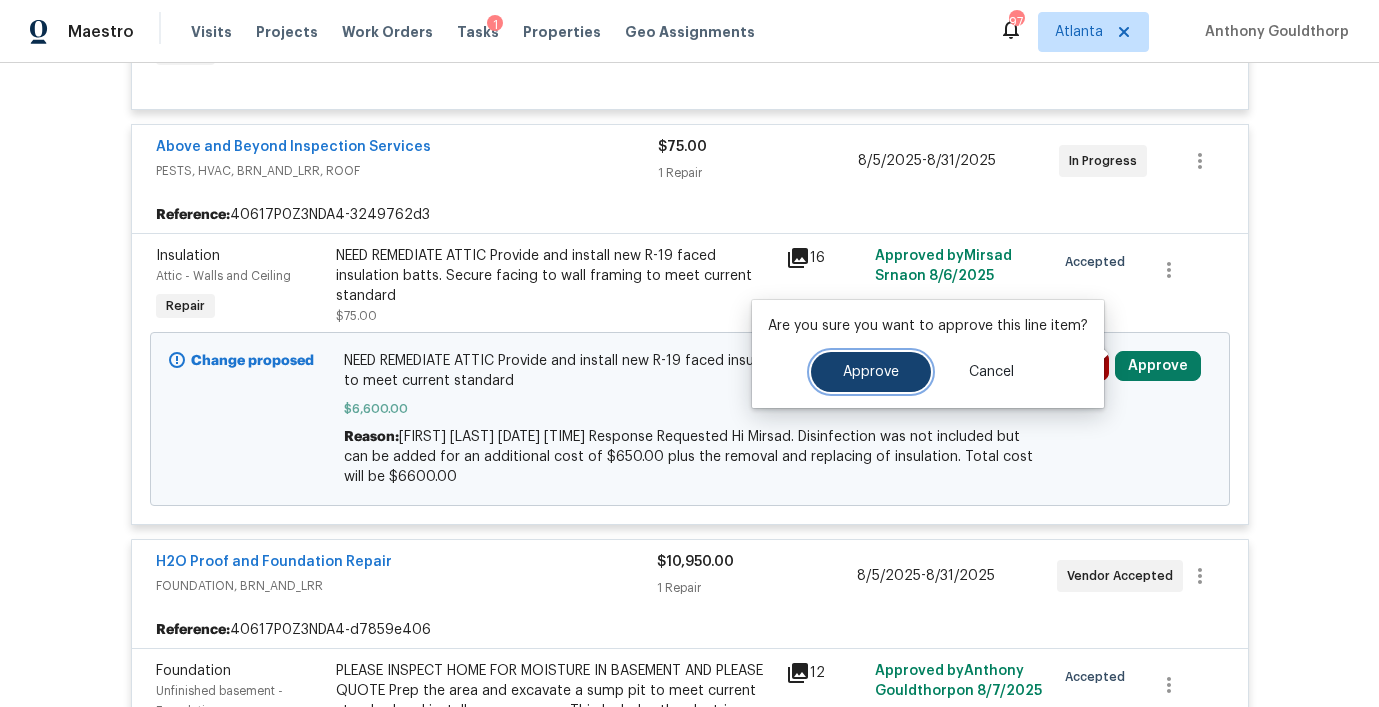 click on "Approve" at bounding box center [871, 372] 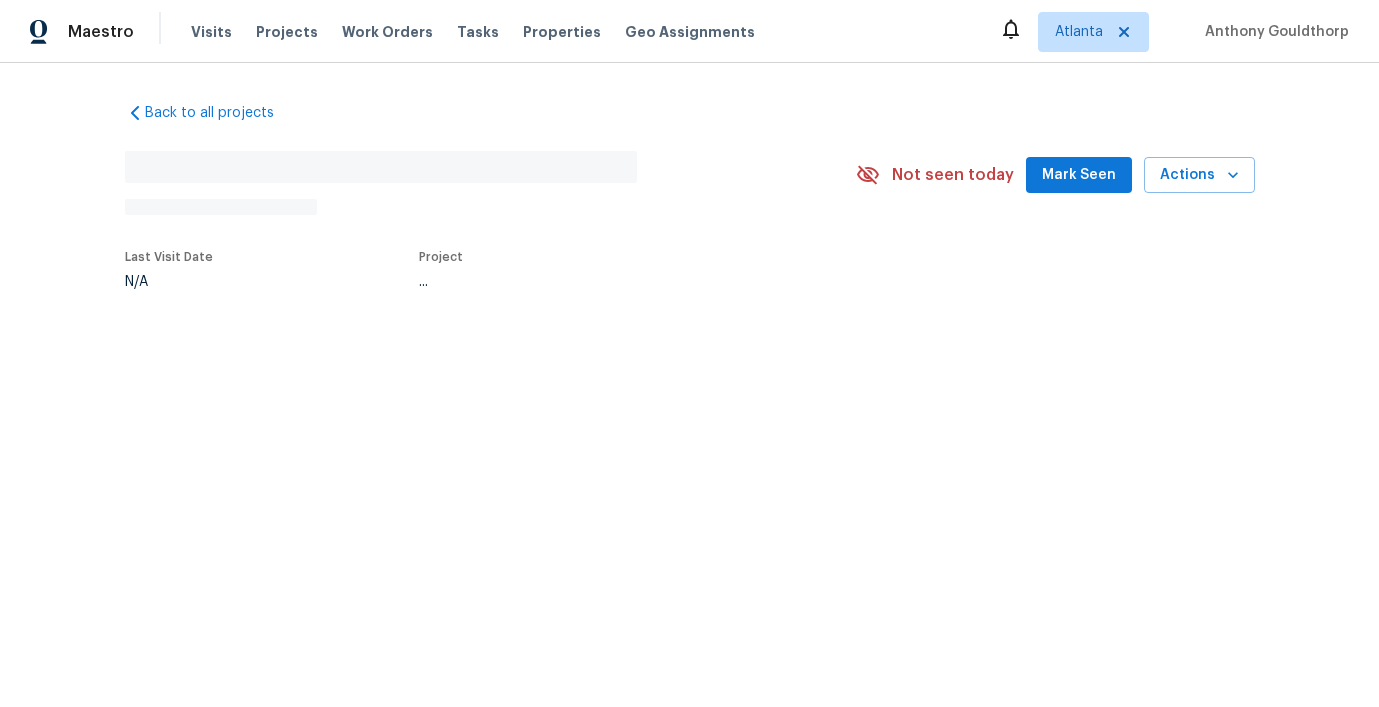 scroll, scrollTop: 0, scrollLeft: 0, axis: both 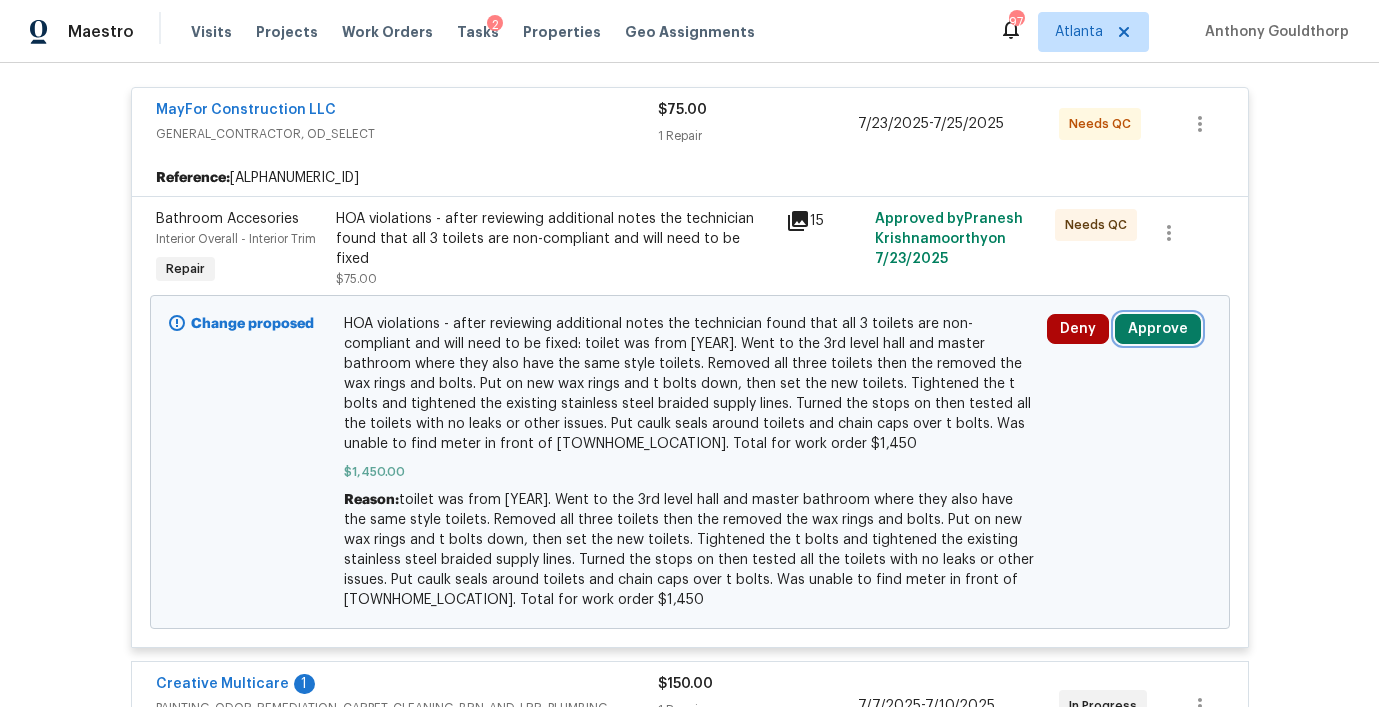 click on "Approve" at bounding box center (1158, 329) 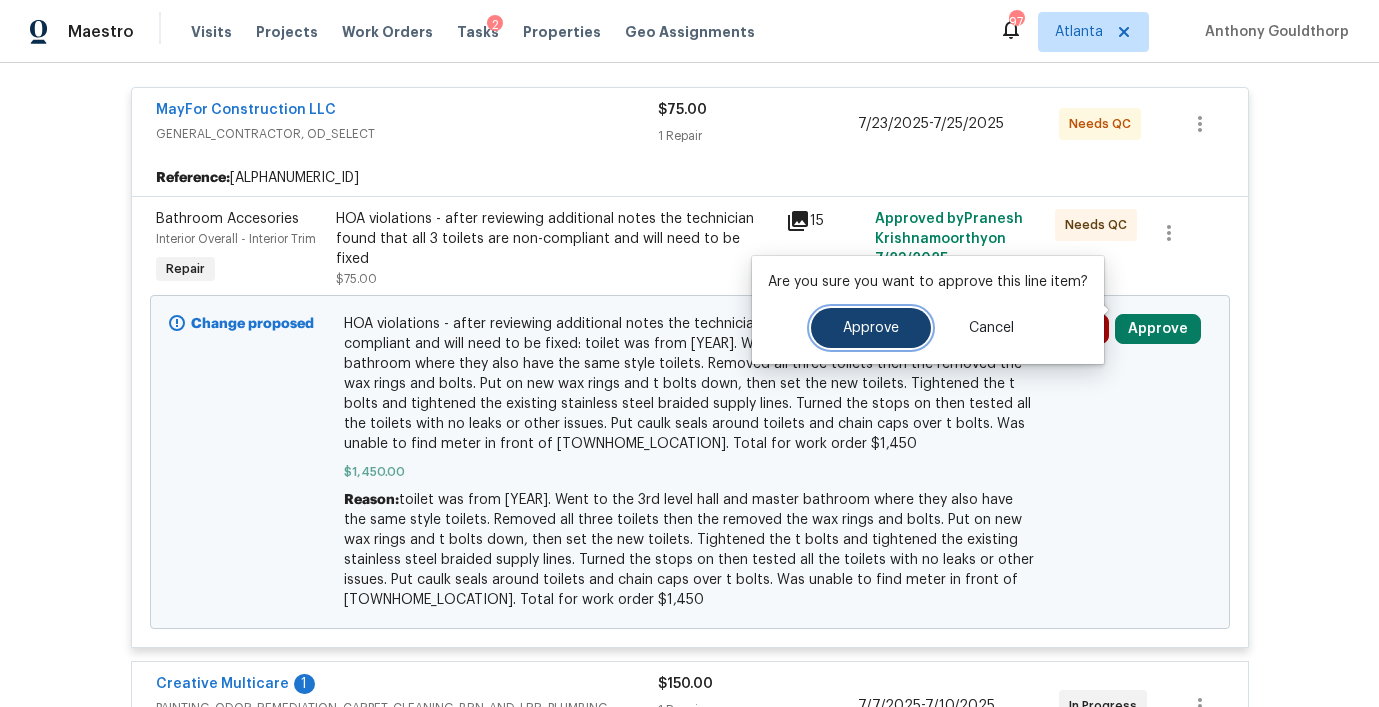 click on "Approve" at bounding box center [871, 328] 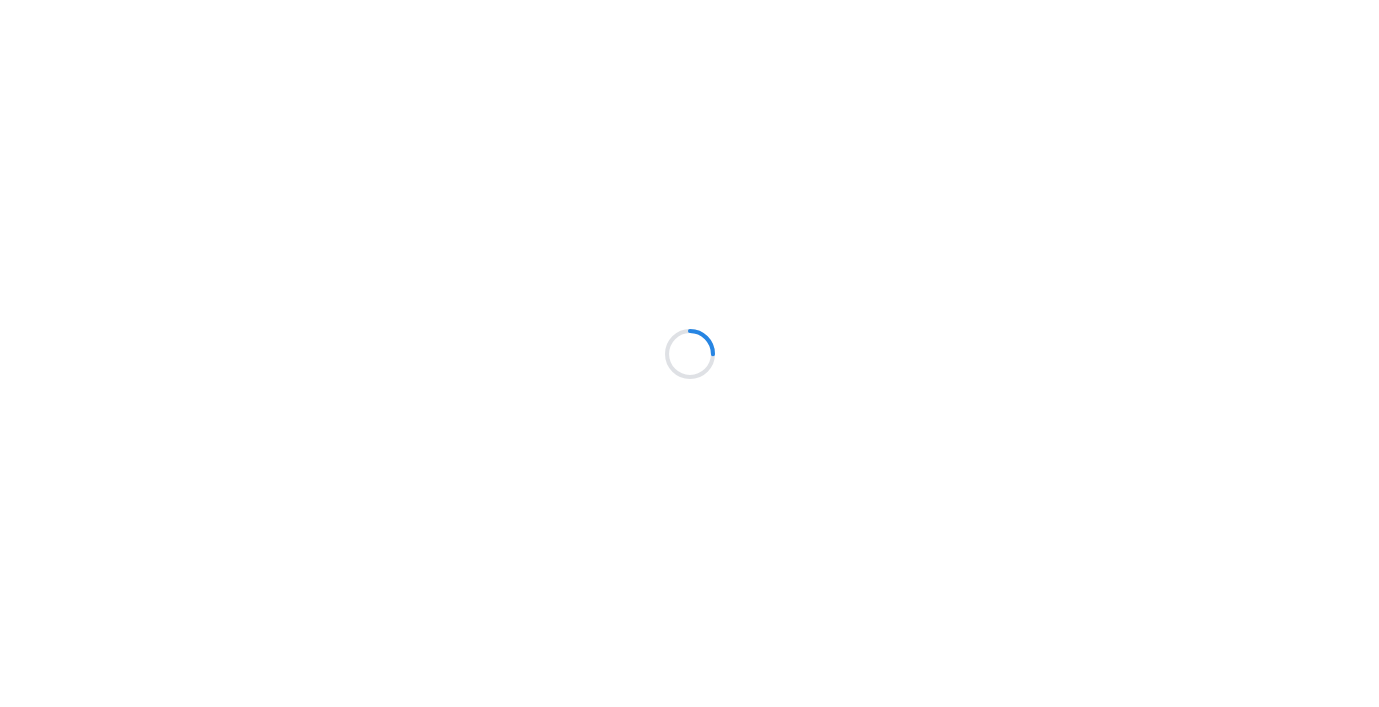 scroll, scrollTop: 0, scrollLeft: 0, axis: both 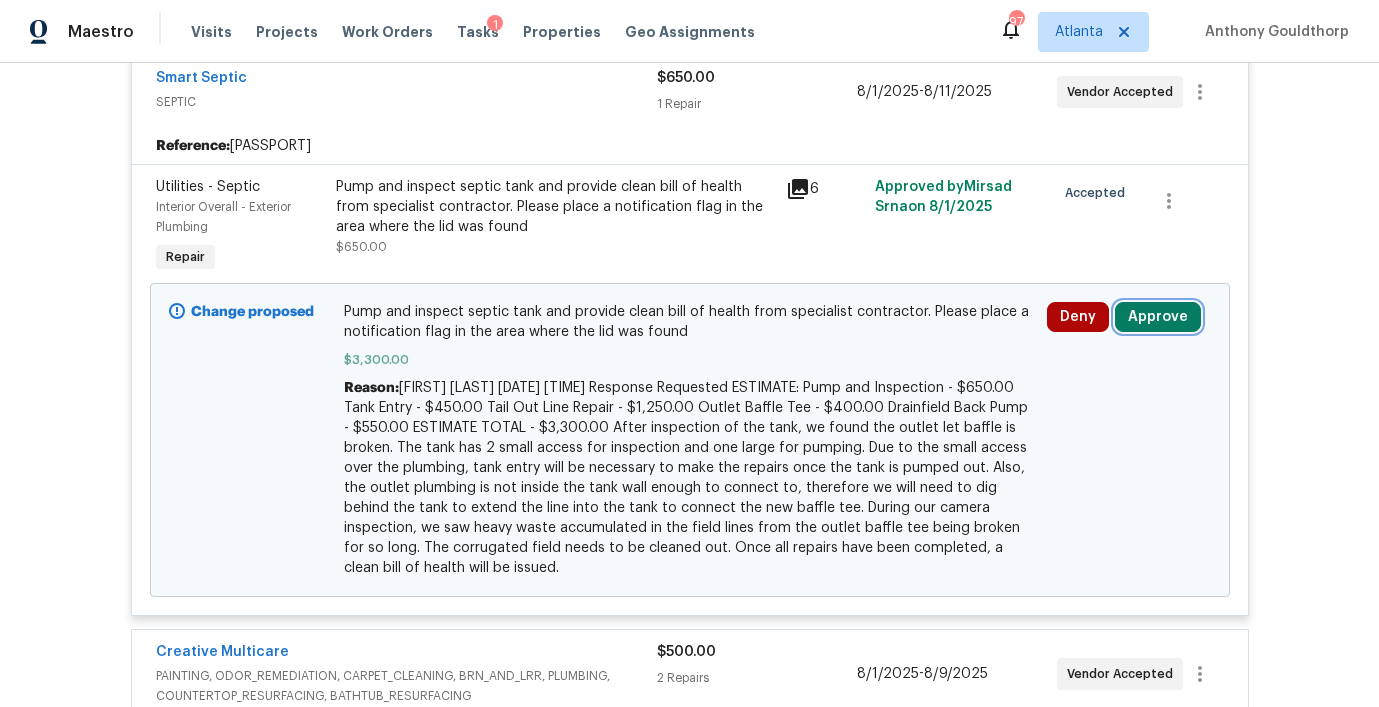 click on "Approve" at bounding box center [1158, 317] 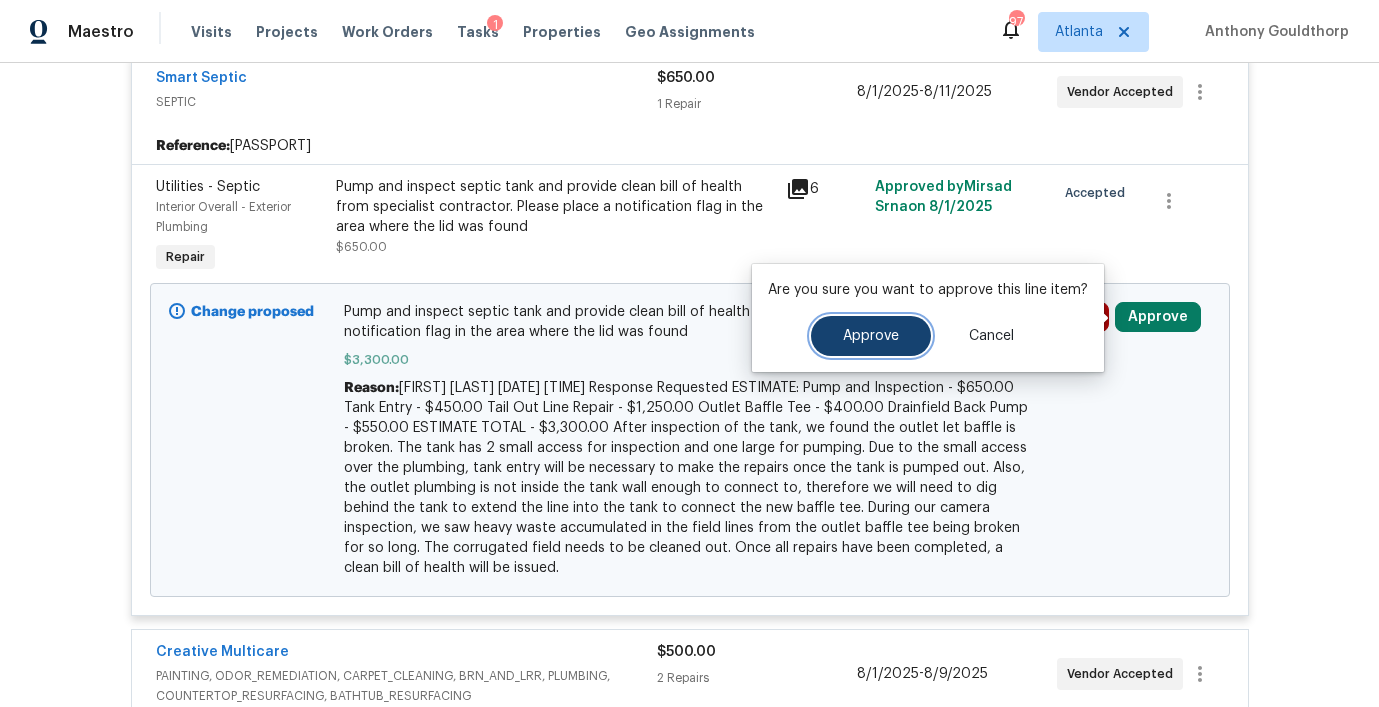 click on "Approve" at bounding box center (871, 336) 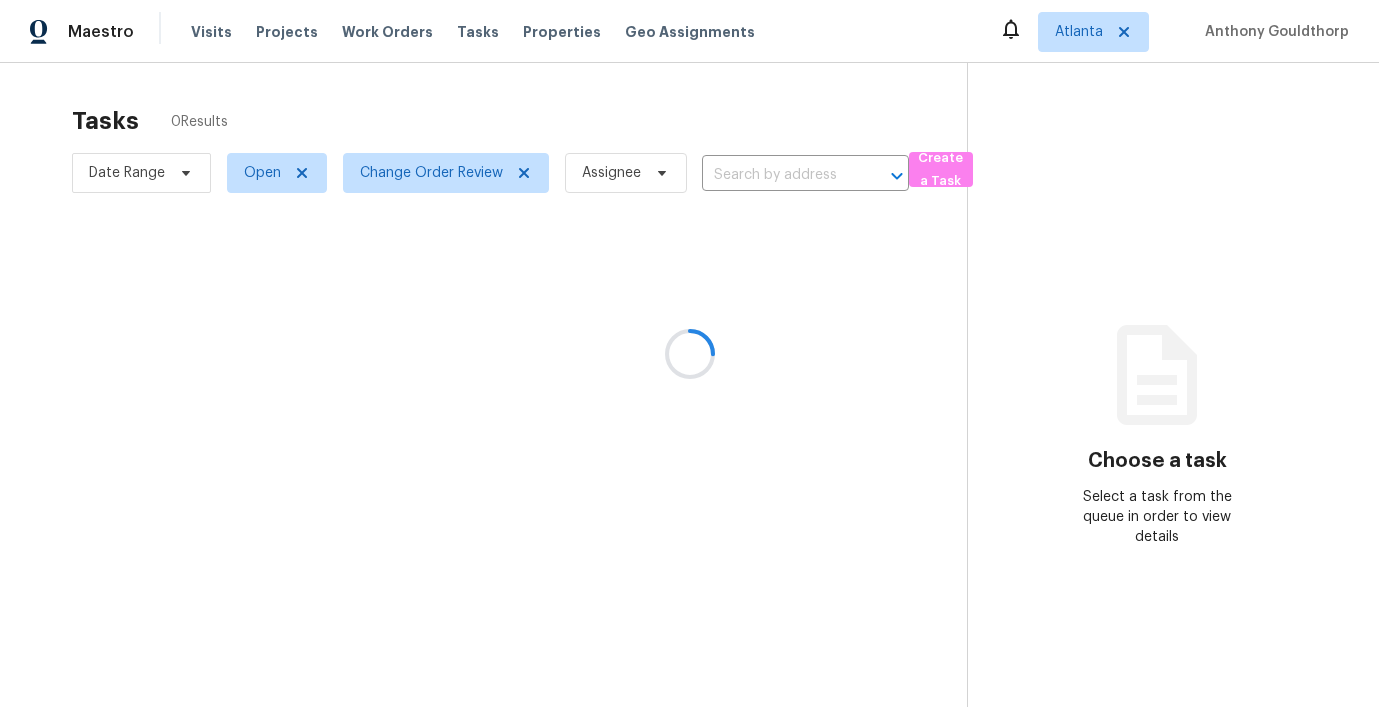 scroll, scrollTop: 0, scrollLeft: 0, axis: both 